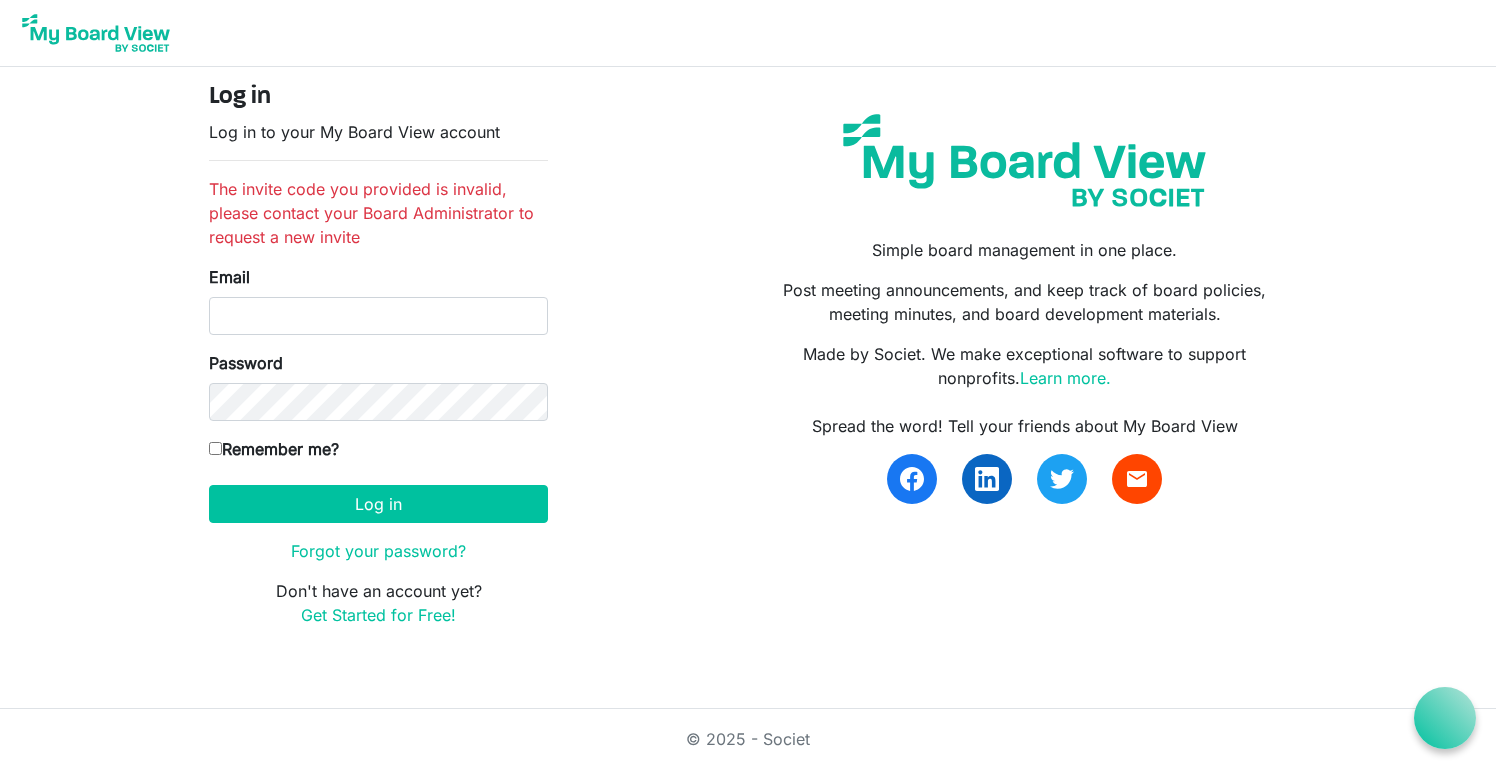 scroll, scrollTop: 0, scrollLeft: 0, axis: both 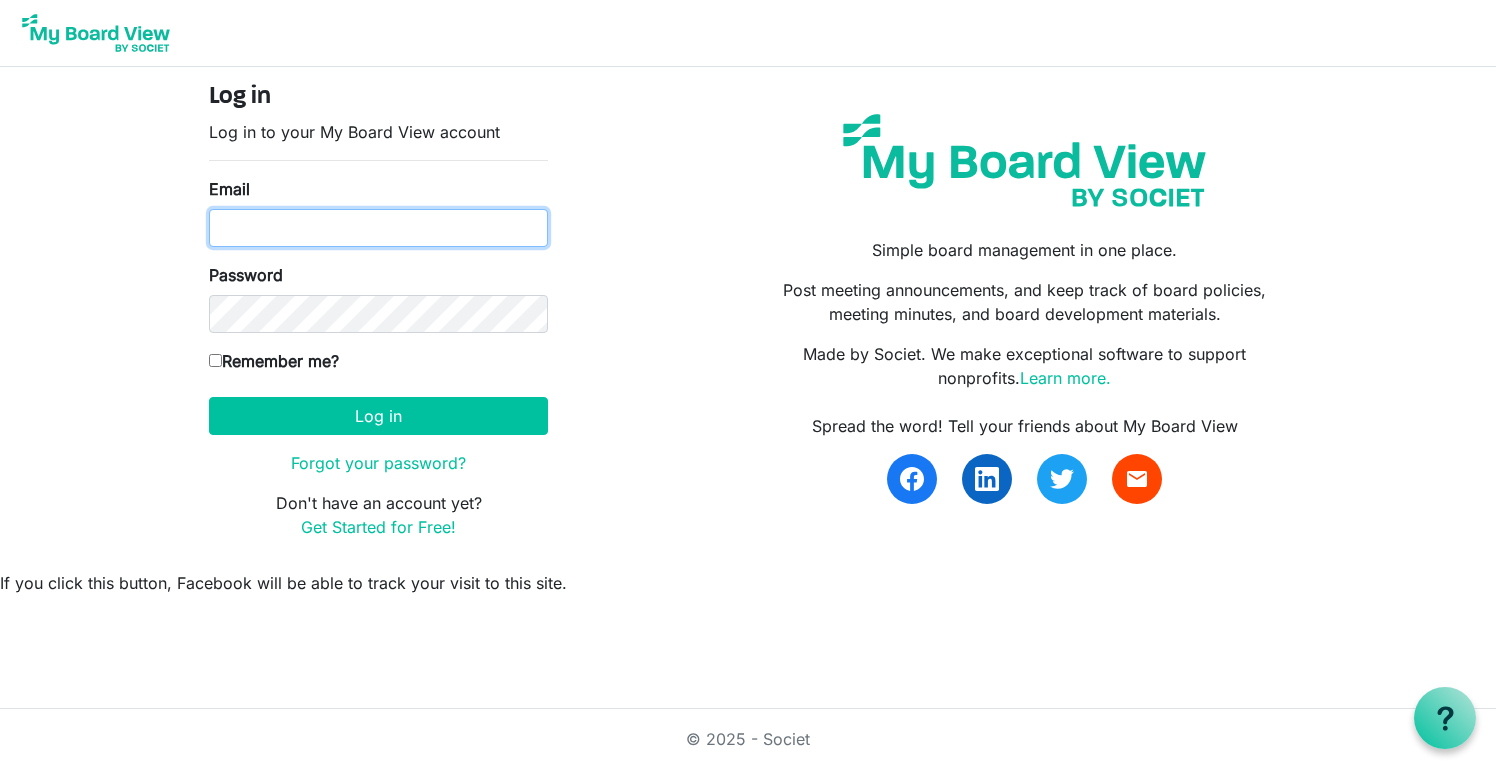 click on "Email" at bounding box center [378, 228] 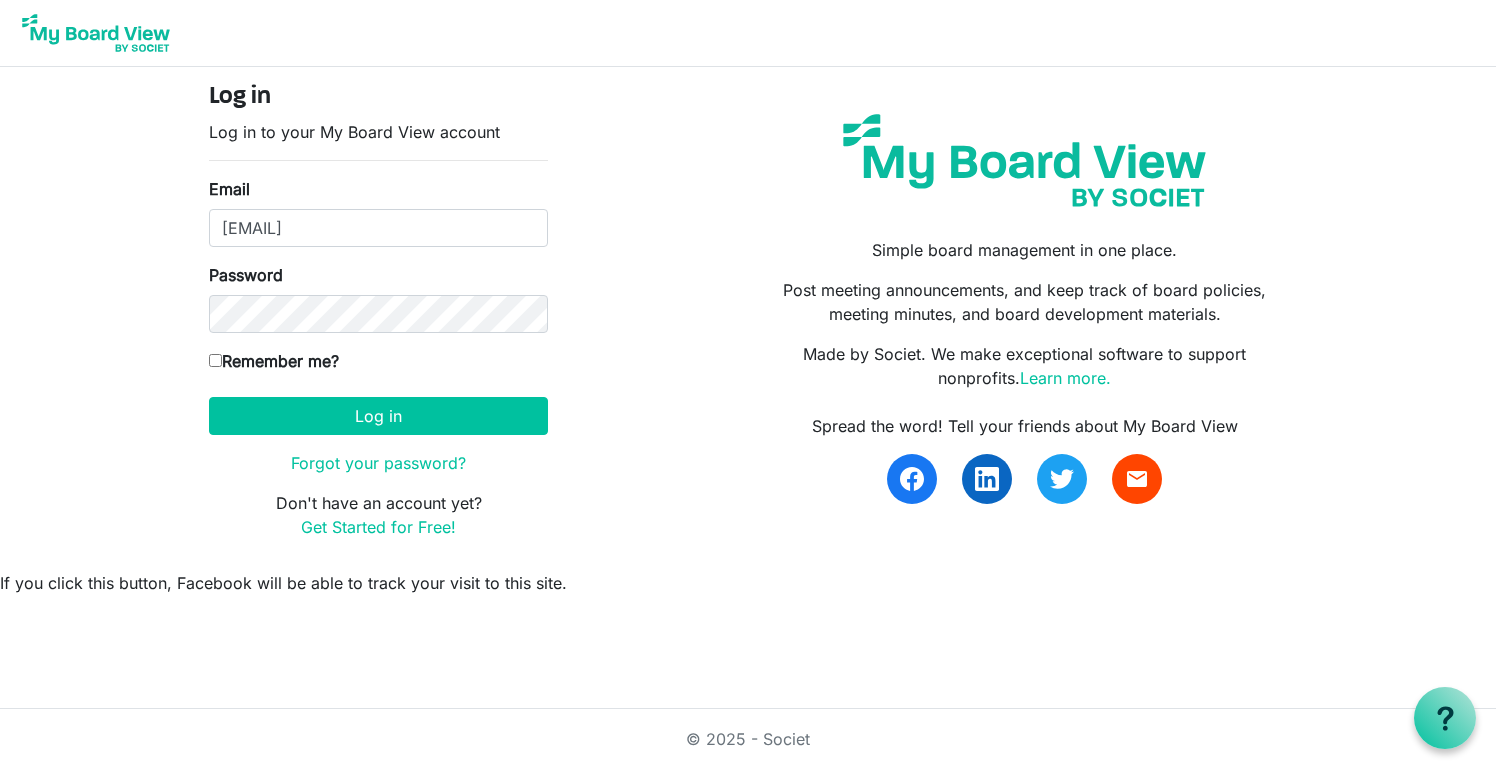 click on "Remember me?" at bounding box center [215, 360] 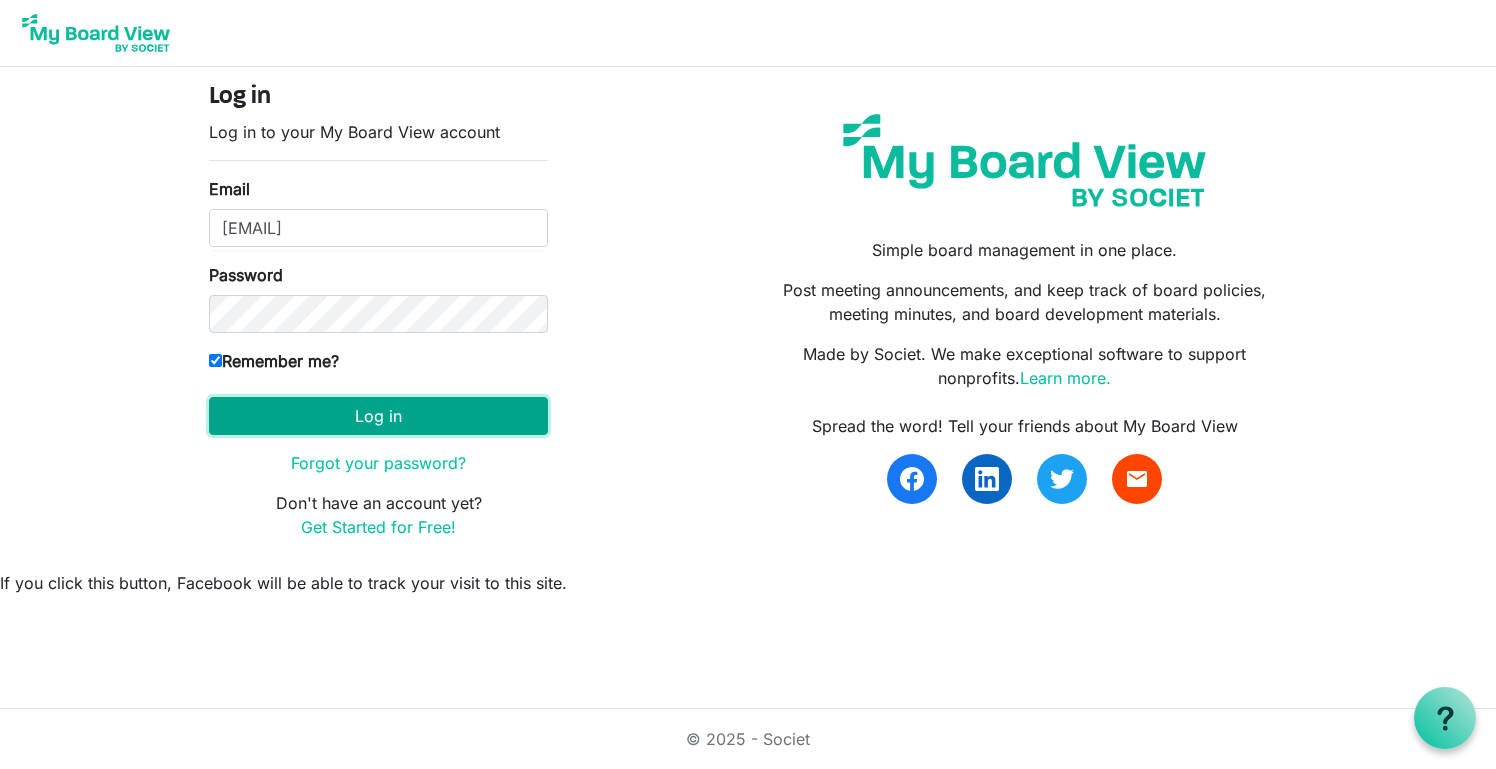 click on "Log in" at bounding box center [378, 416] 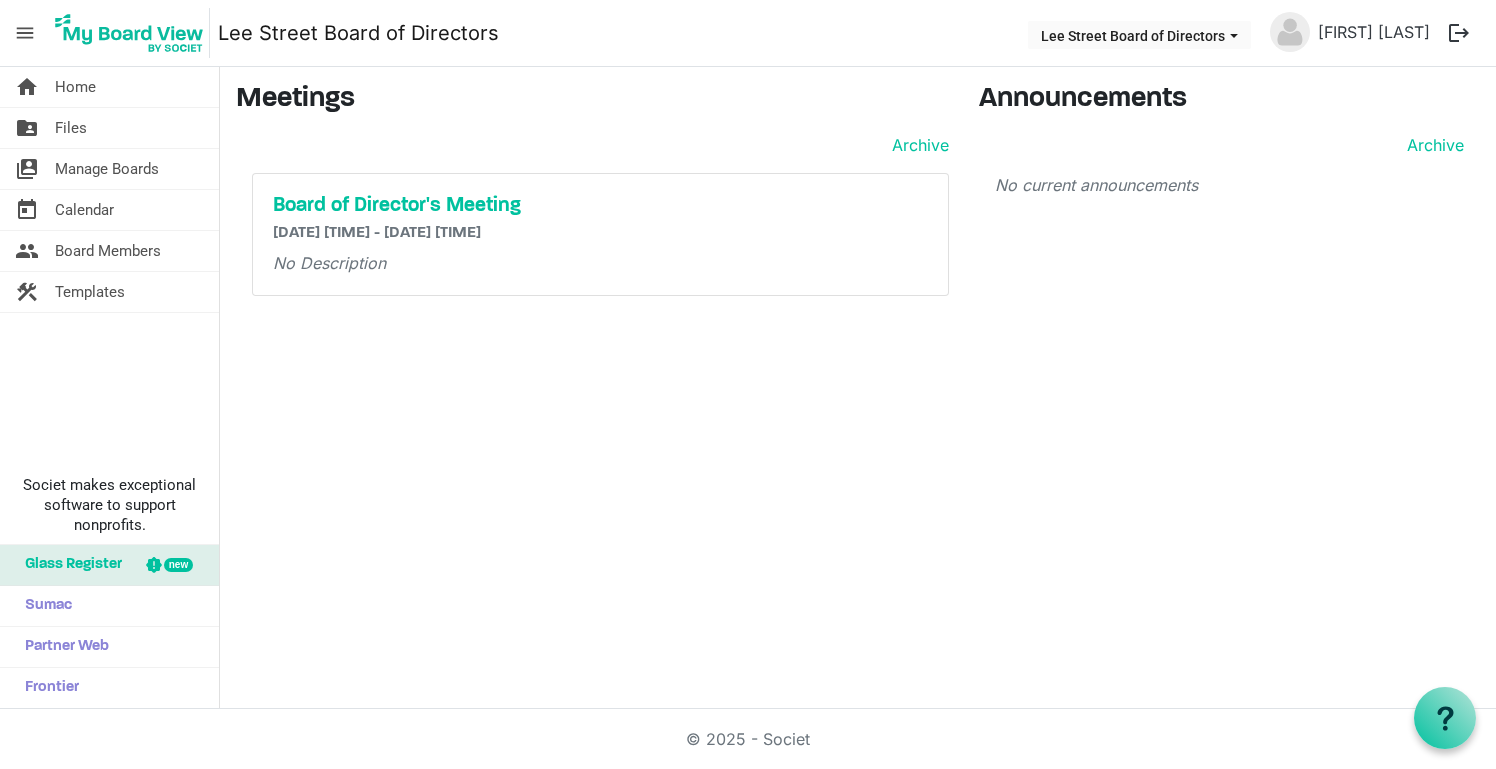 scroll, scrollTop: 0, scrollLeft: 0, axis: both 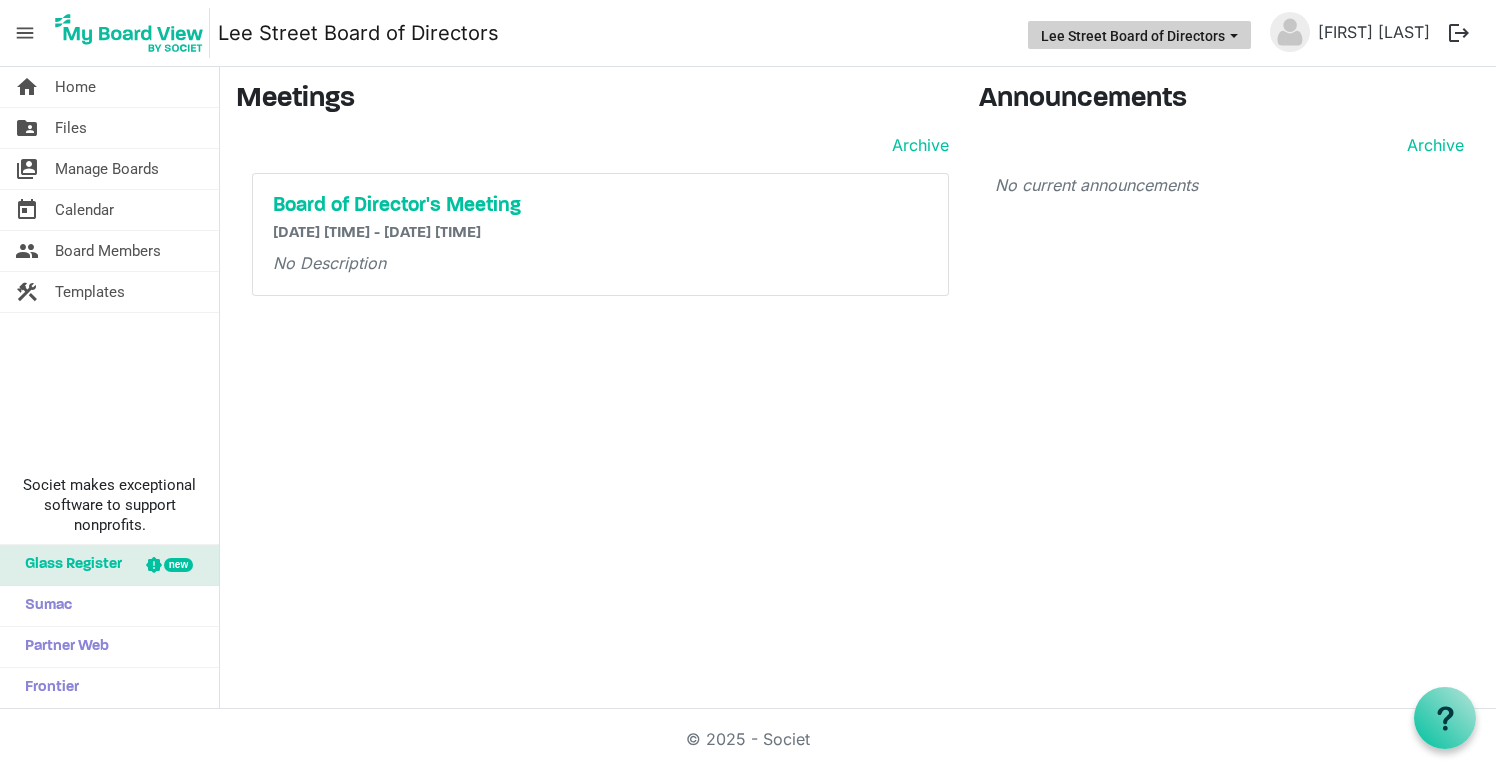 click at bounding box center [1234, 36] 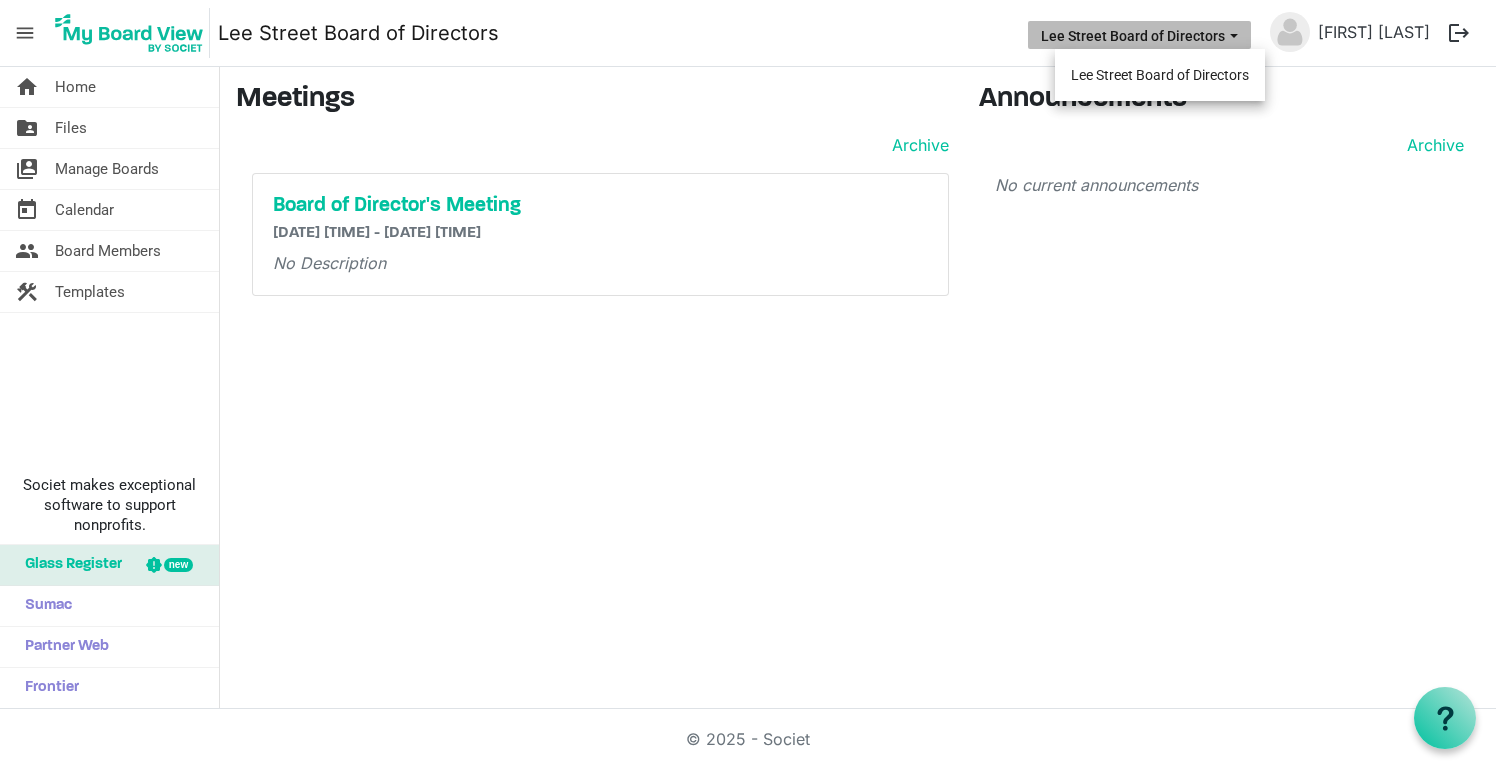 click at bounding box center [1234, 36] 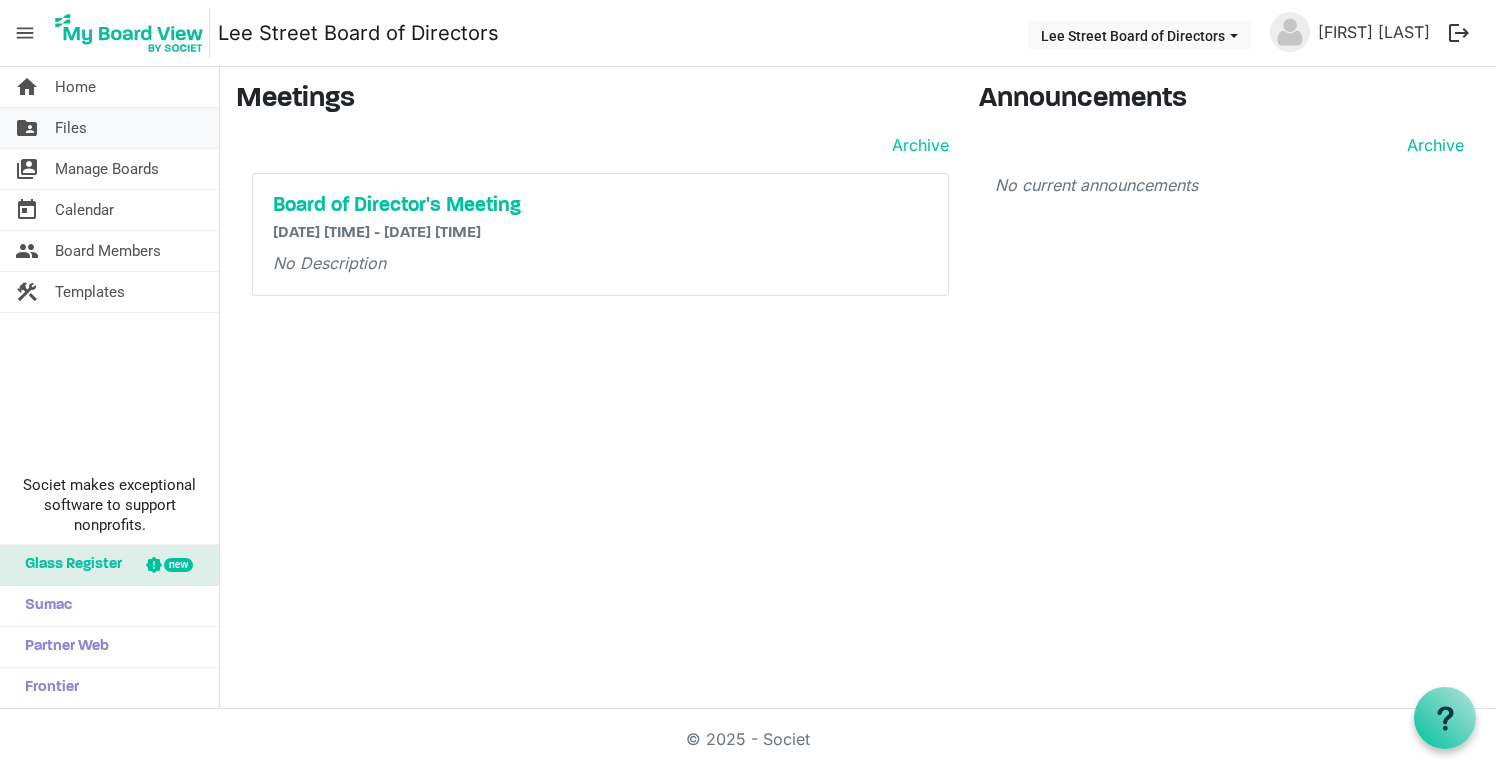 click on "Files" at bounding box center (71, 128) 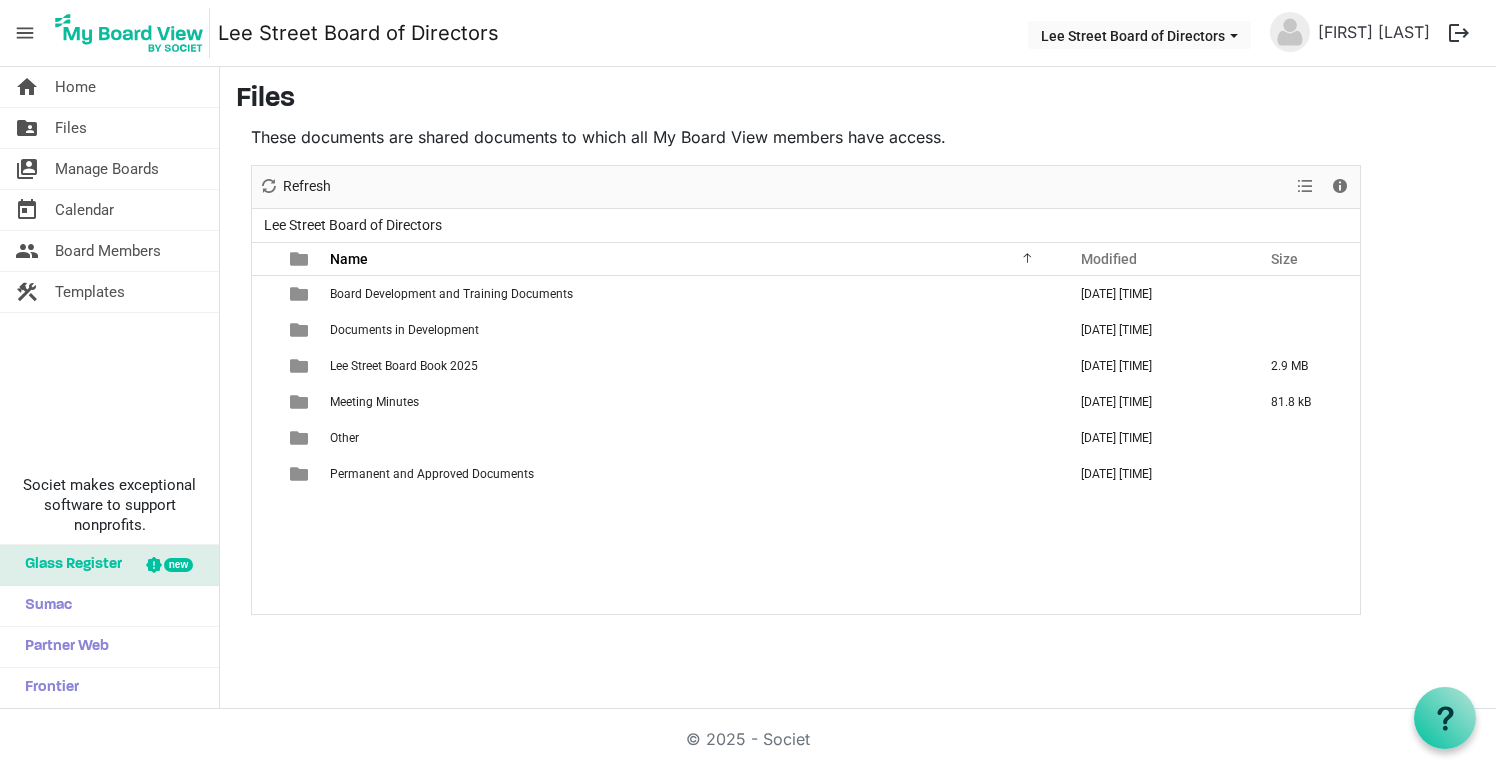 scroll, scrollTop: 0, scrollLeft: 0, axis: both 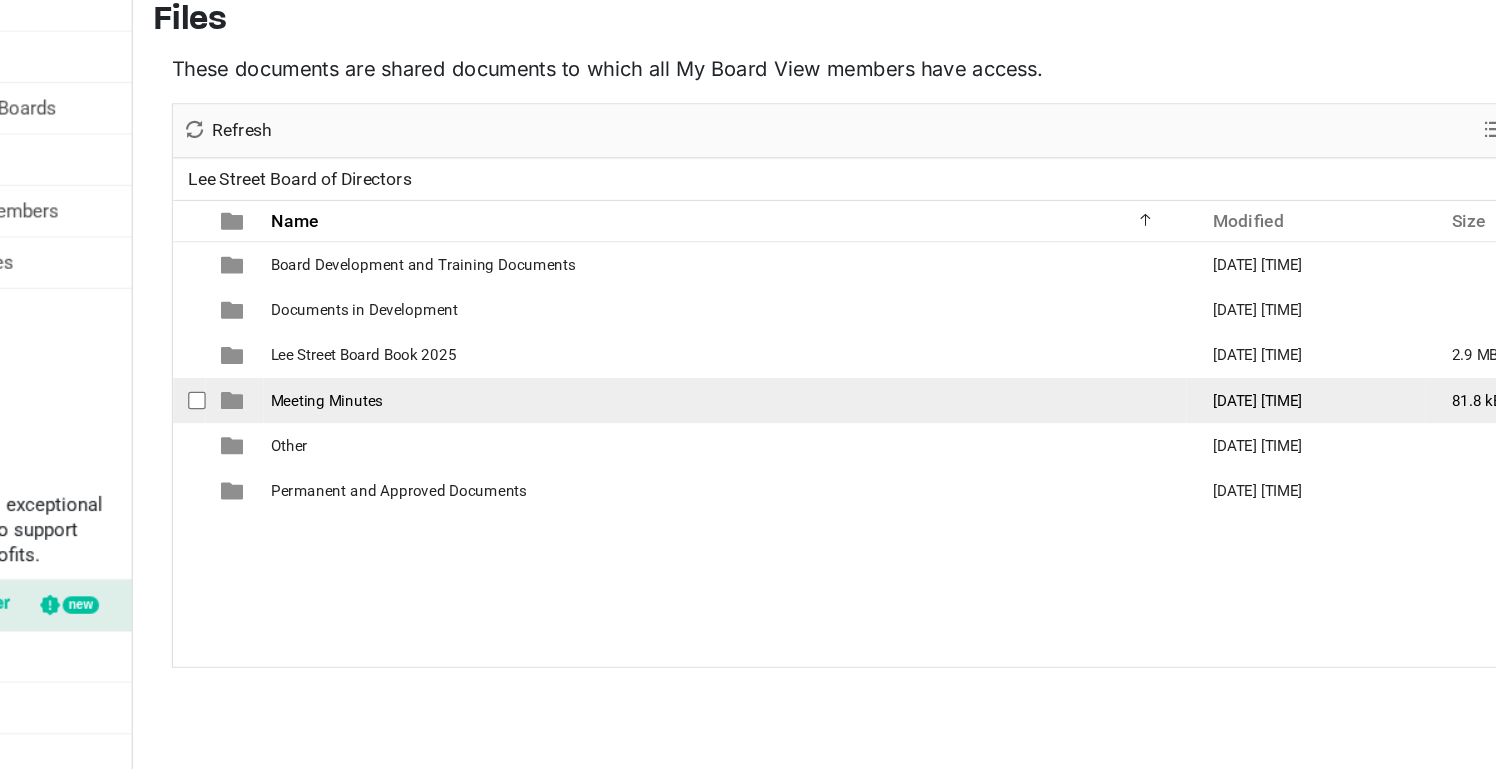 click at bounding box center (299, 402) 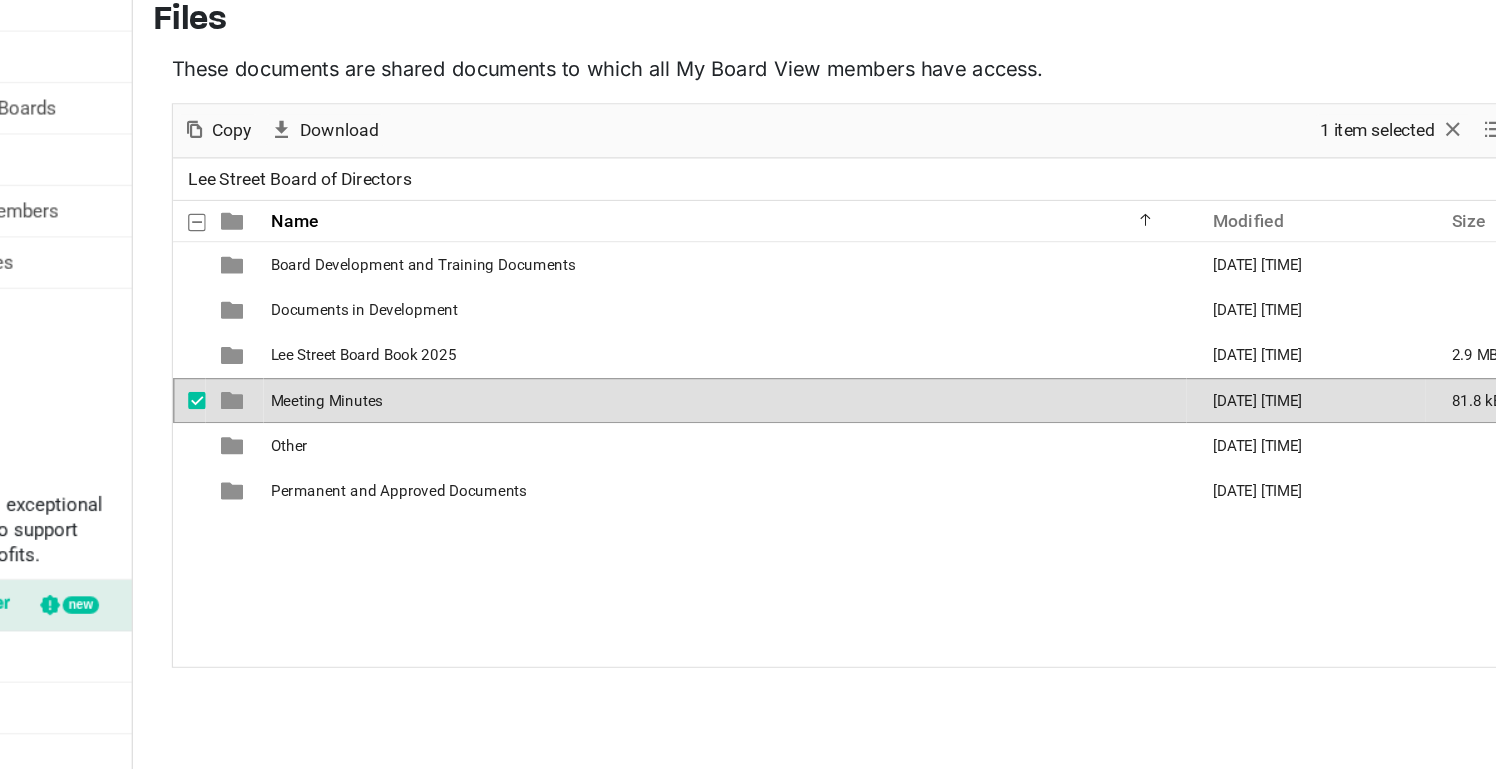 click at bounding box center [299, 402] 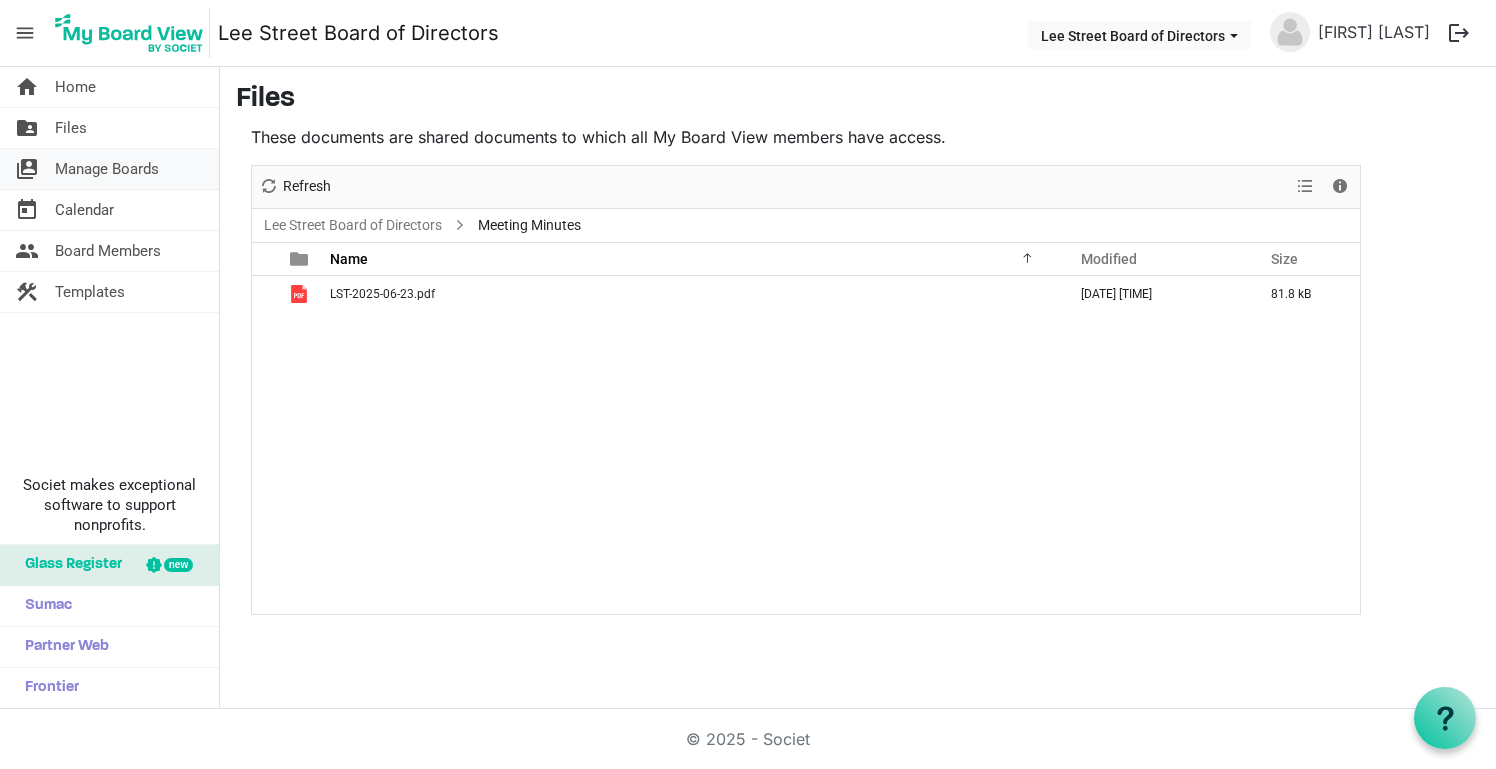 click on "Manage Boards" at bounding box center [107, 169] 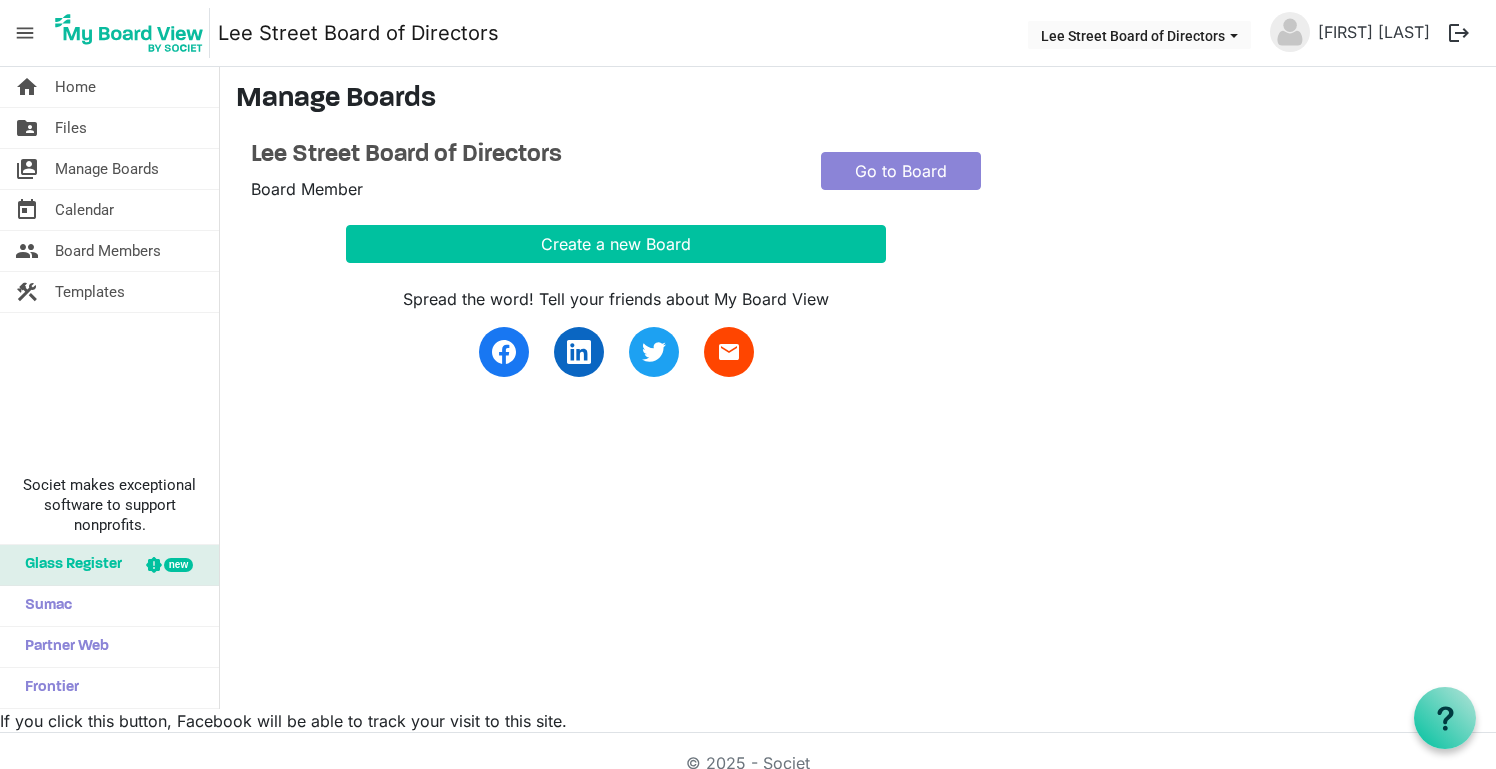 scroll, scrollTop: 0, scrollLeft: 0, axis: both 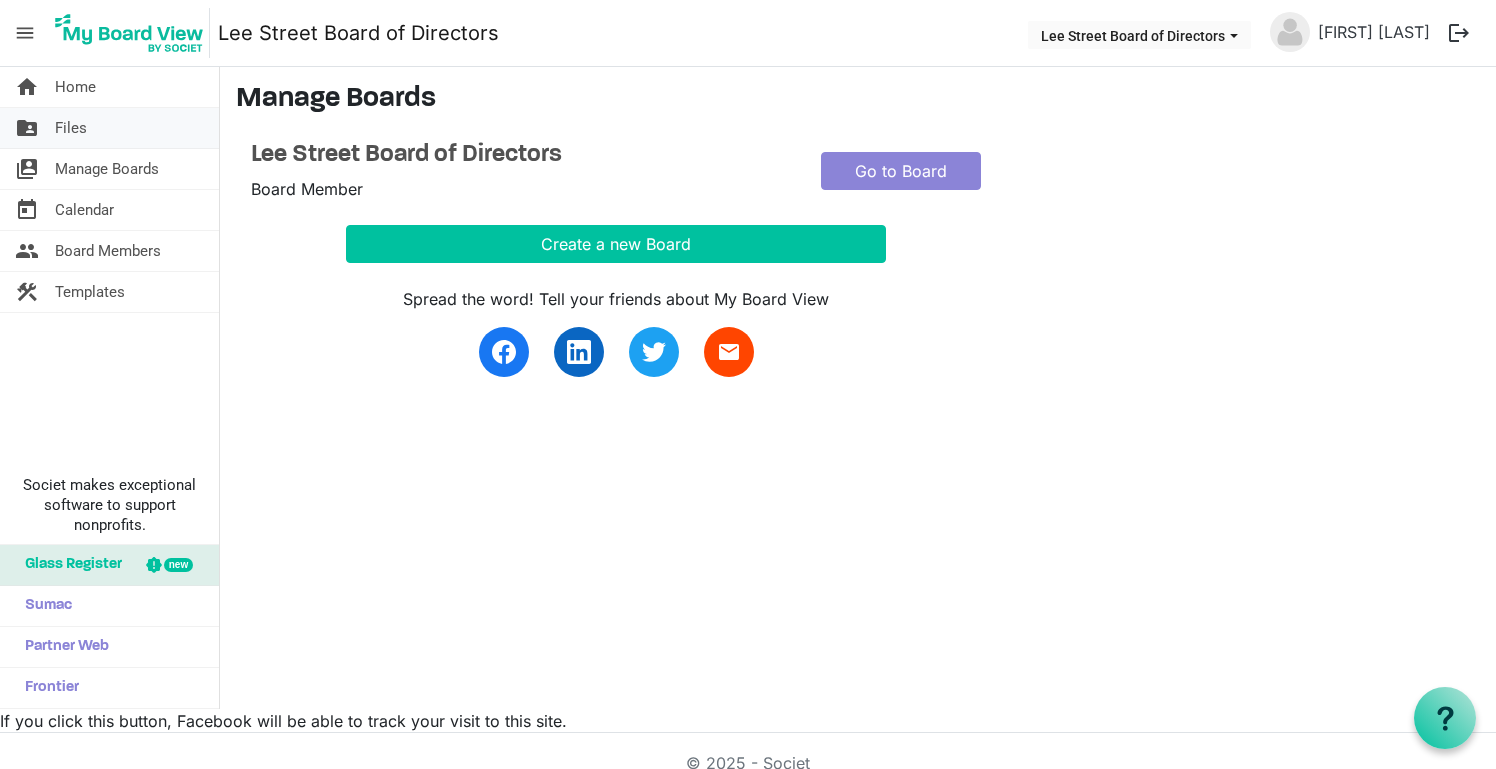 click on "Files" at bounding box center [71, 128] 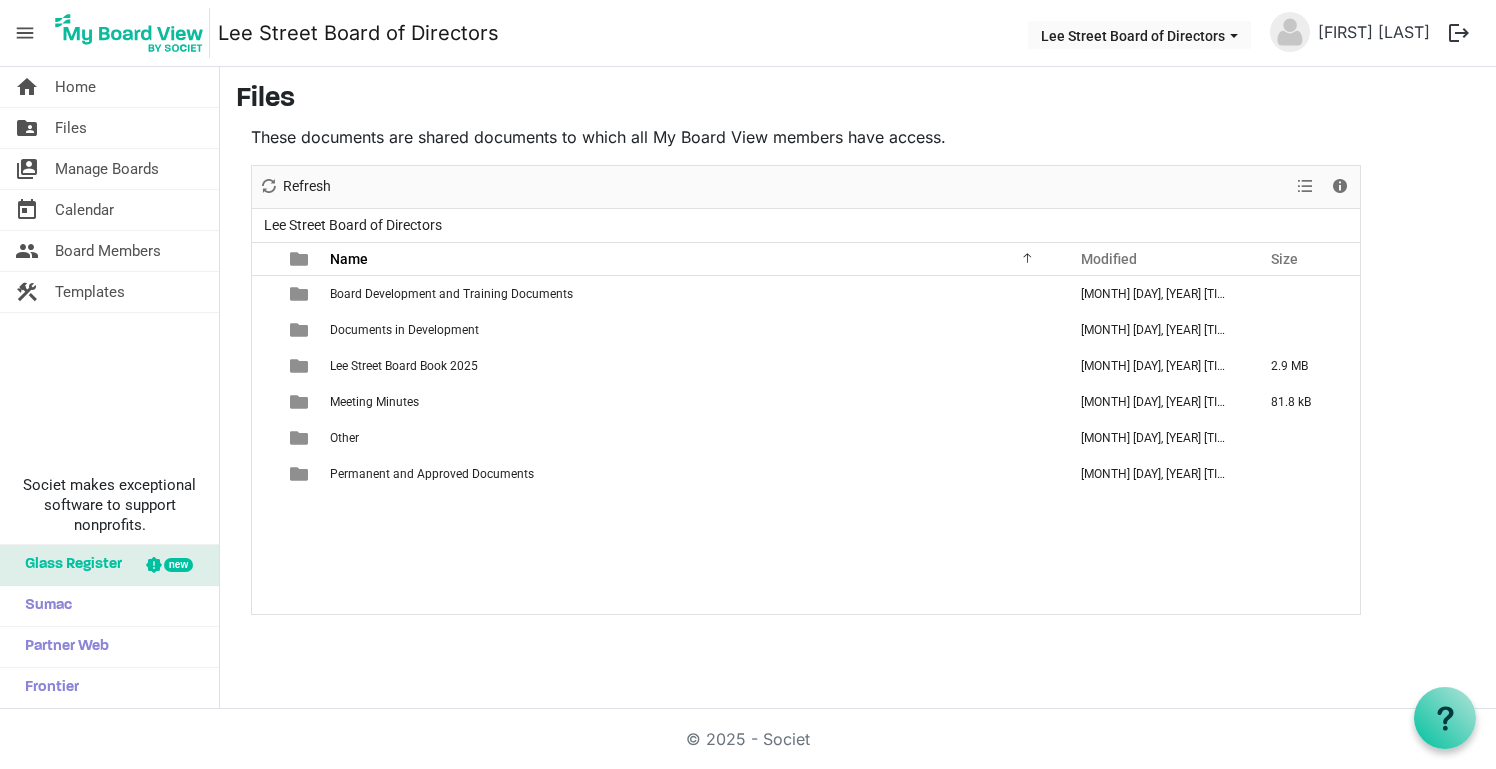 scroll, scrollTop: 0, scrollLeft: 0, axis: both 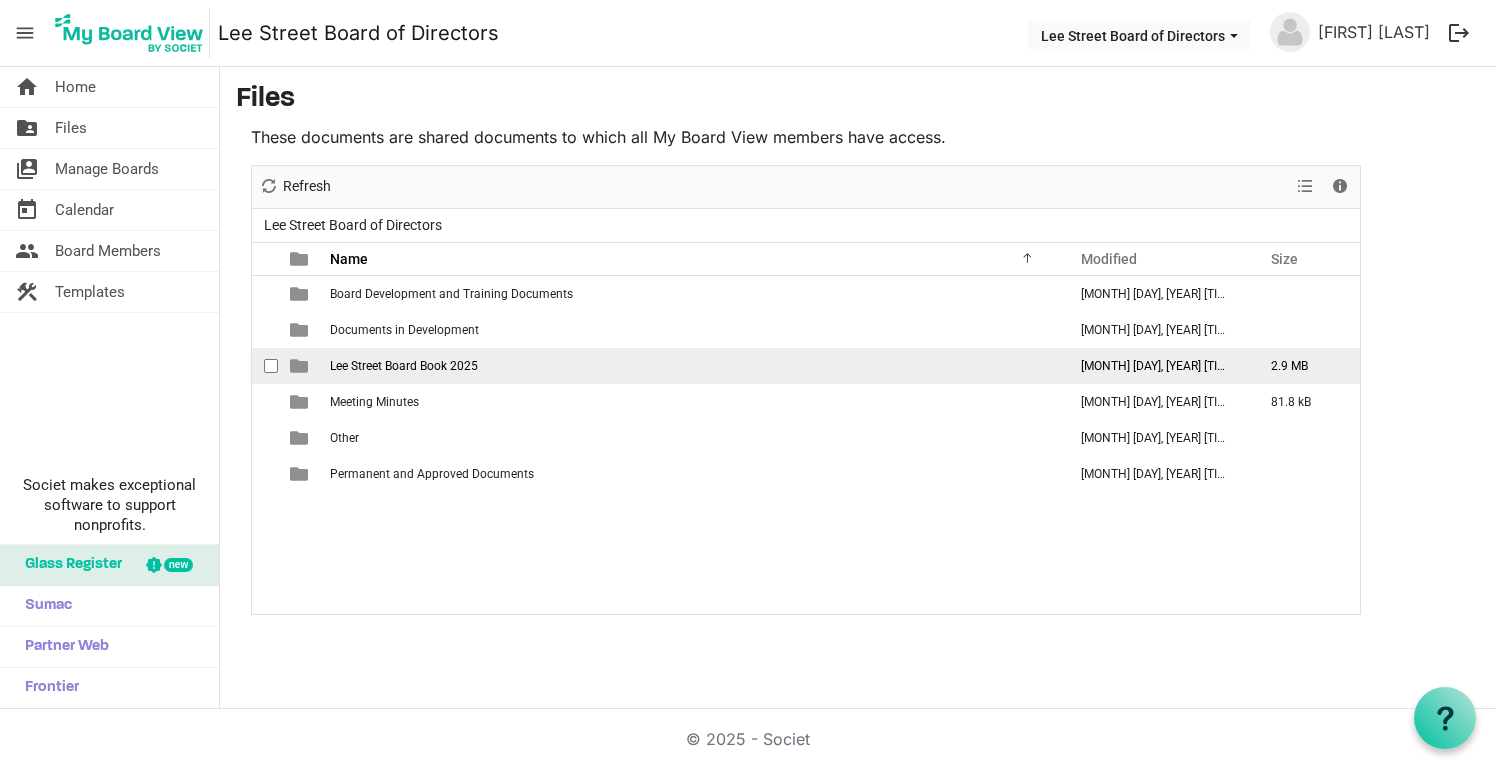 click at bounding box center (301, 366) 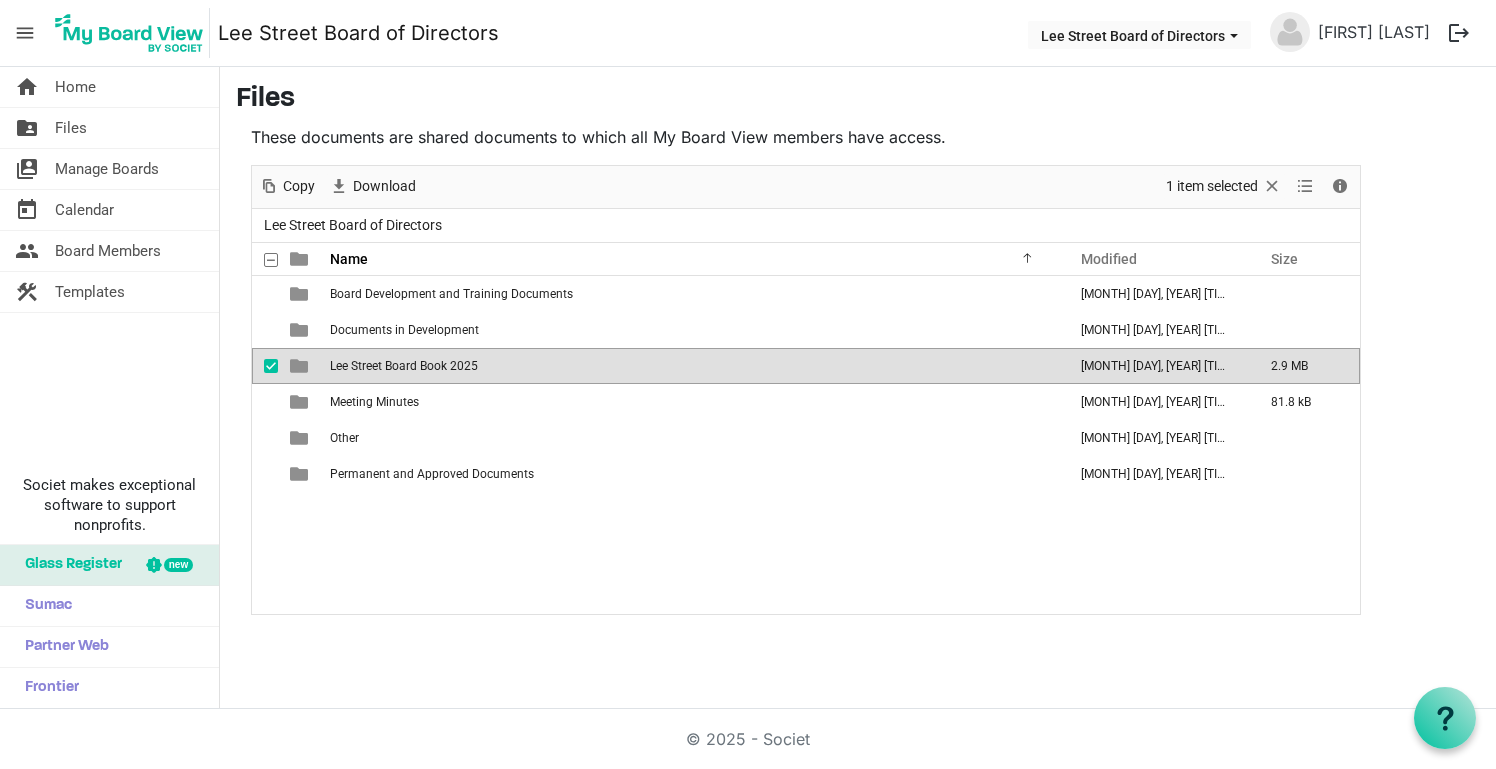 click at bounding box center [299, 366] 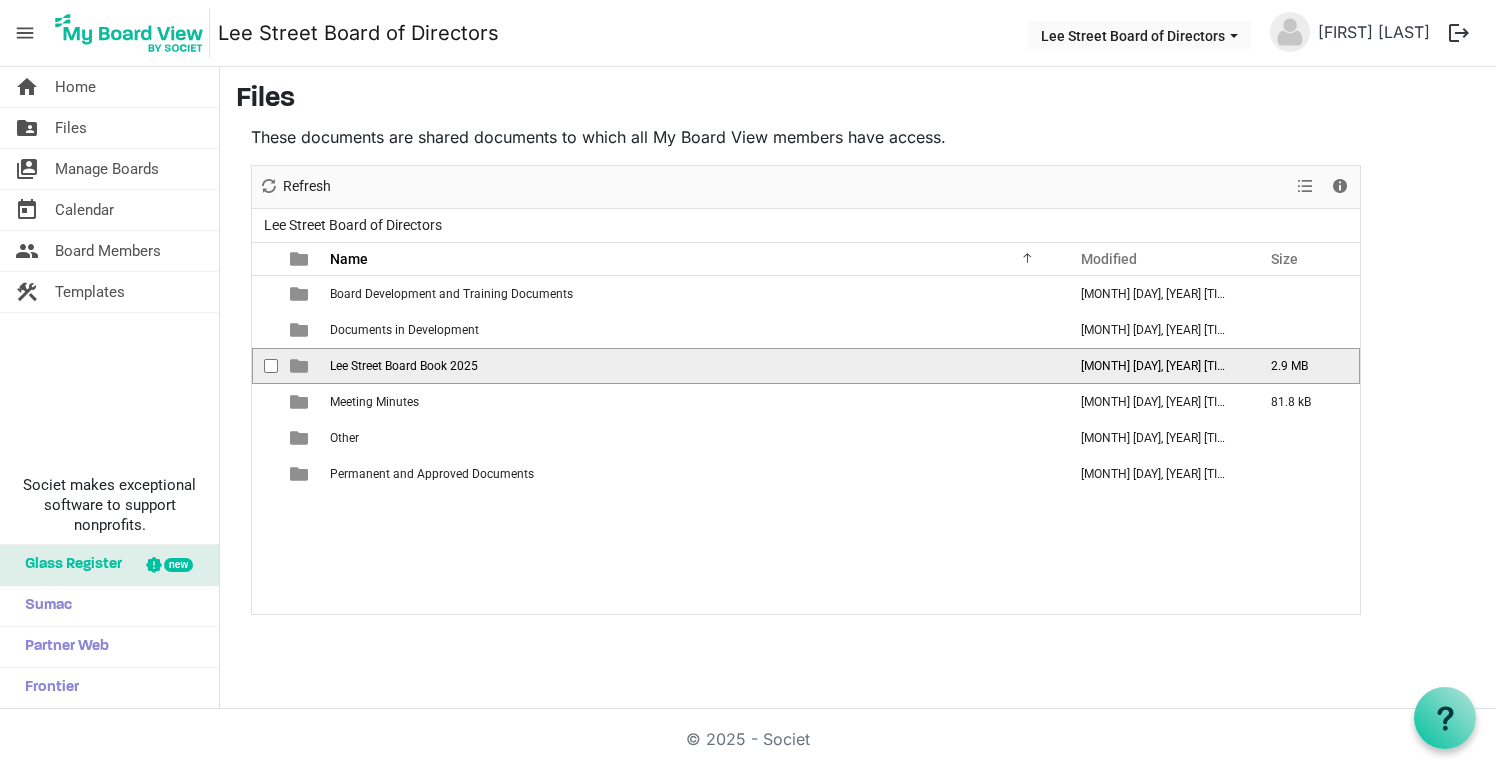 click at bounding box center (299, 366) 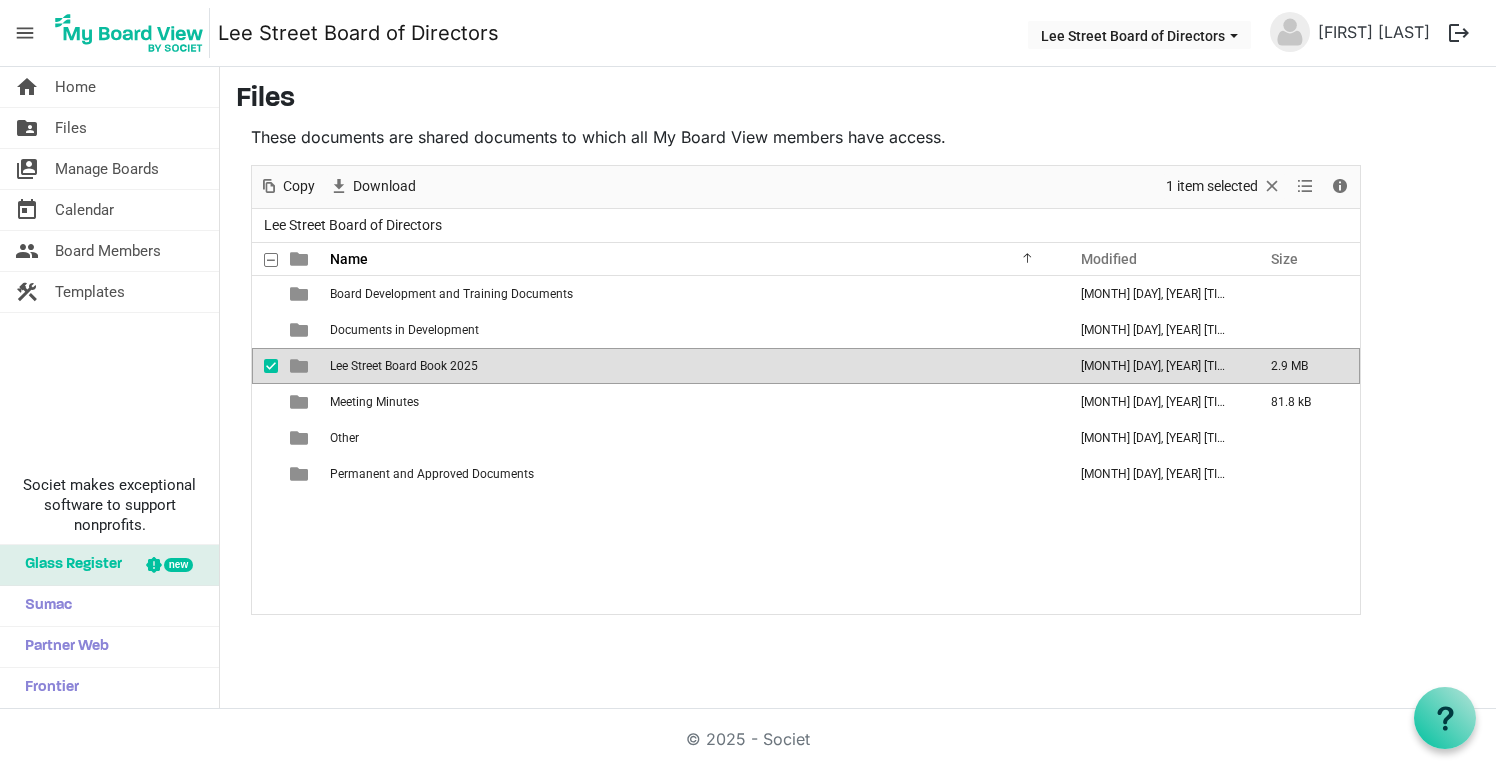 click at bounding box center [299, 366] 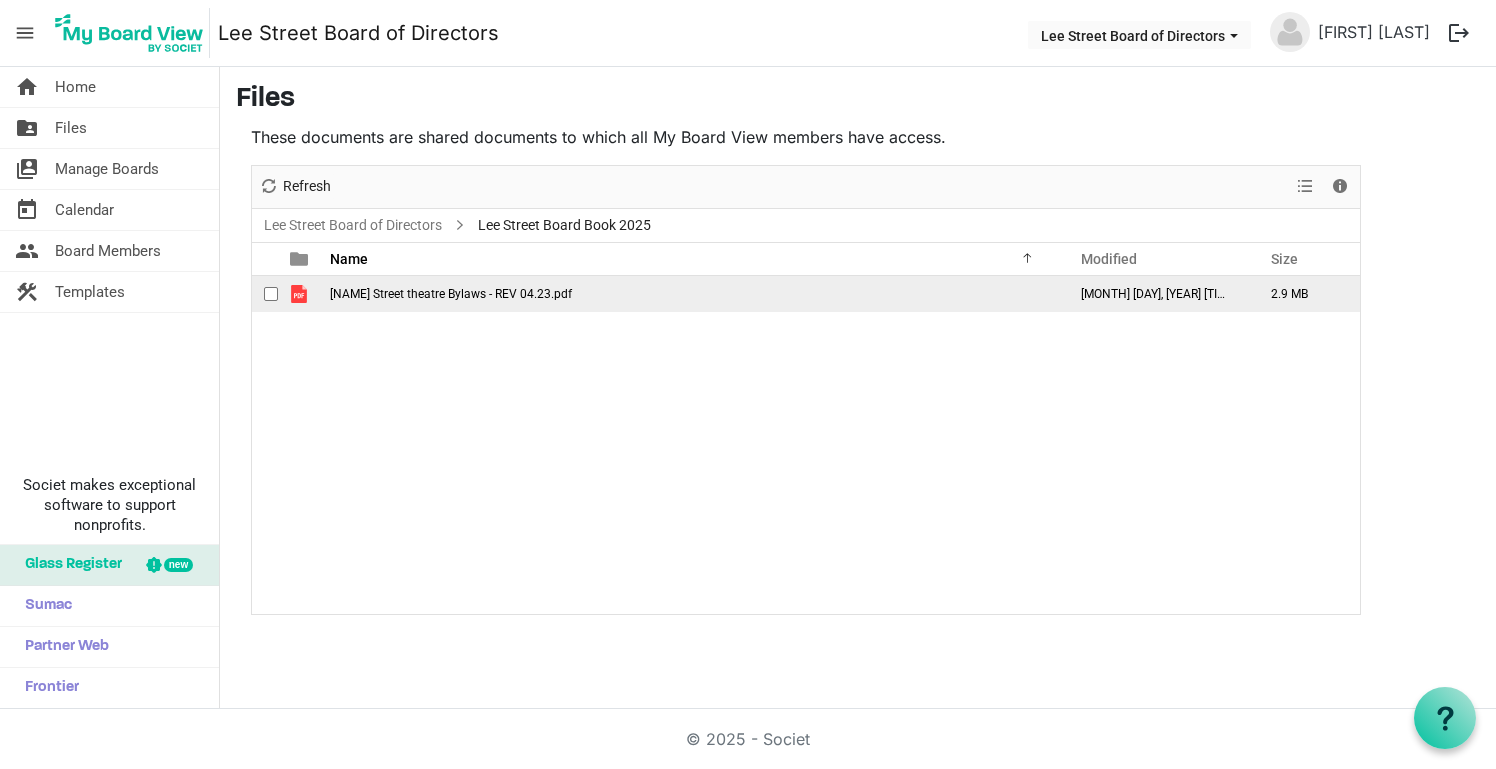 click on "Lee Street theatre Bylaws - REV 04.23.pdf" at bounding box center (692, 294) 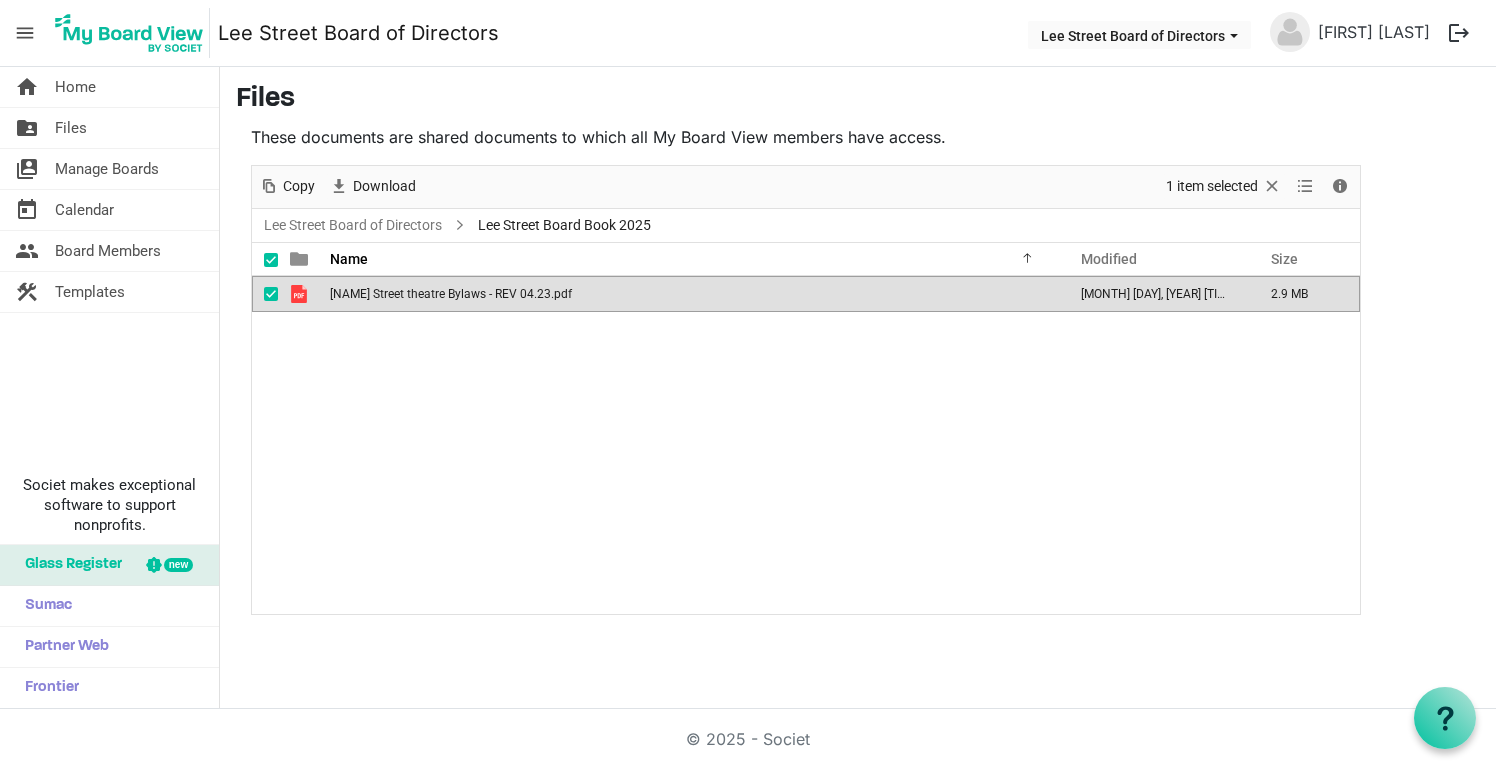 click on "Lee Street theatre Bylaws - REV 04.23.pdf" at bounding box center [692, 294] 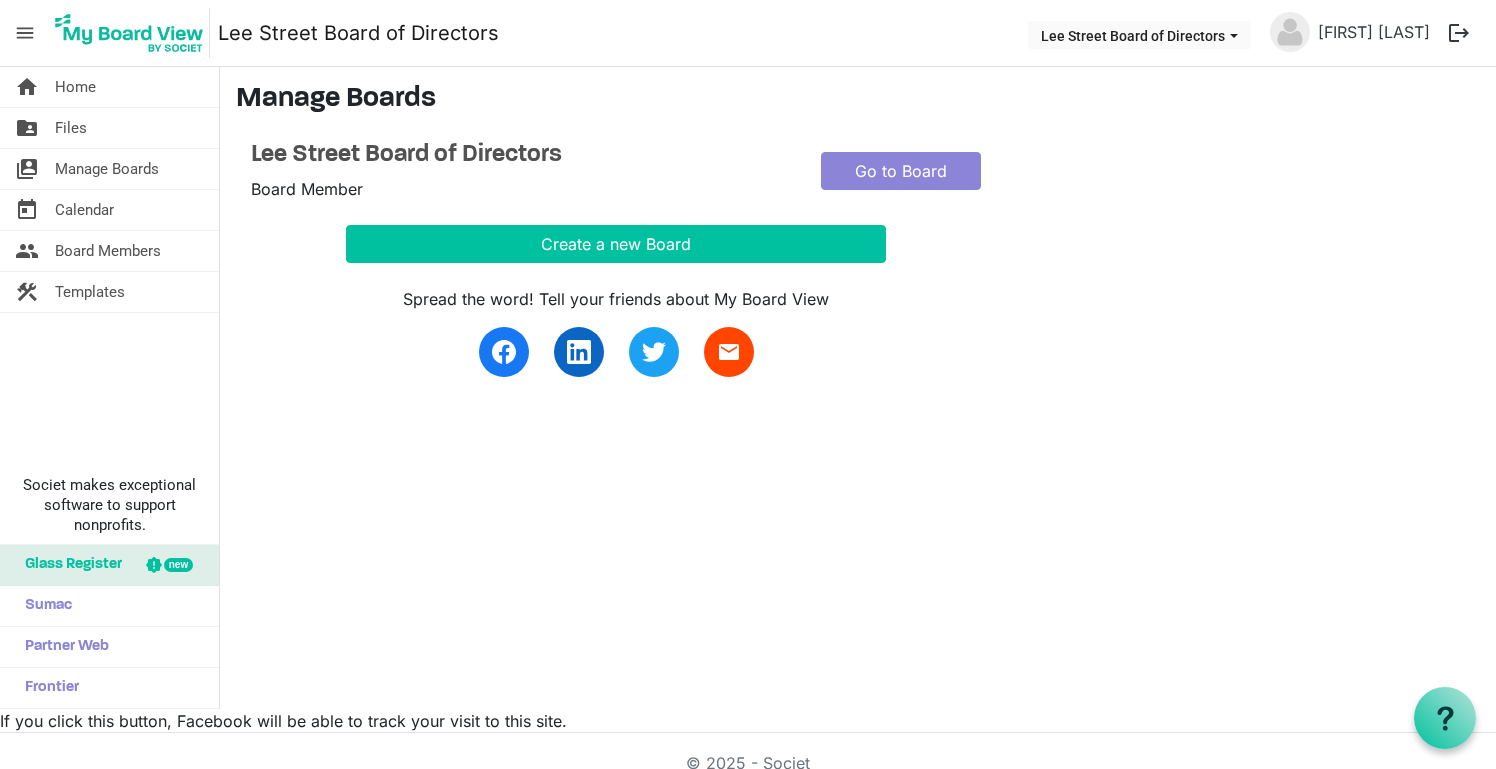 scroll, scrollTop: 0, scrollLeft: 0, axis: both 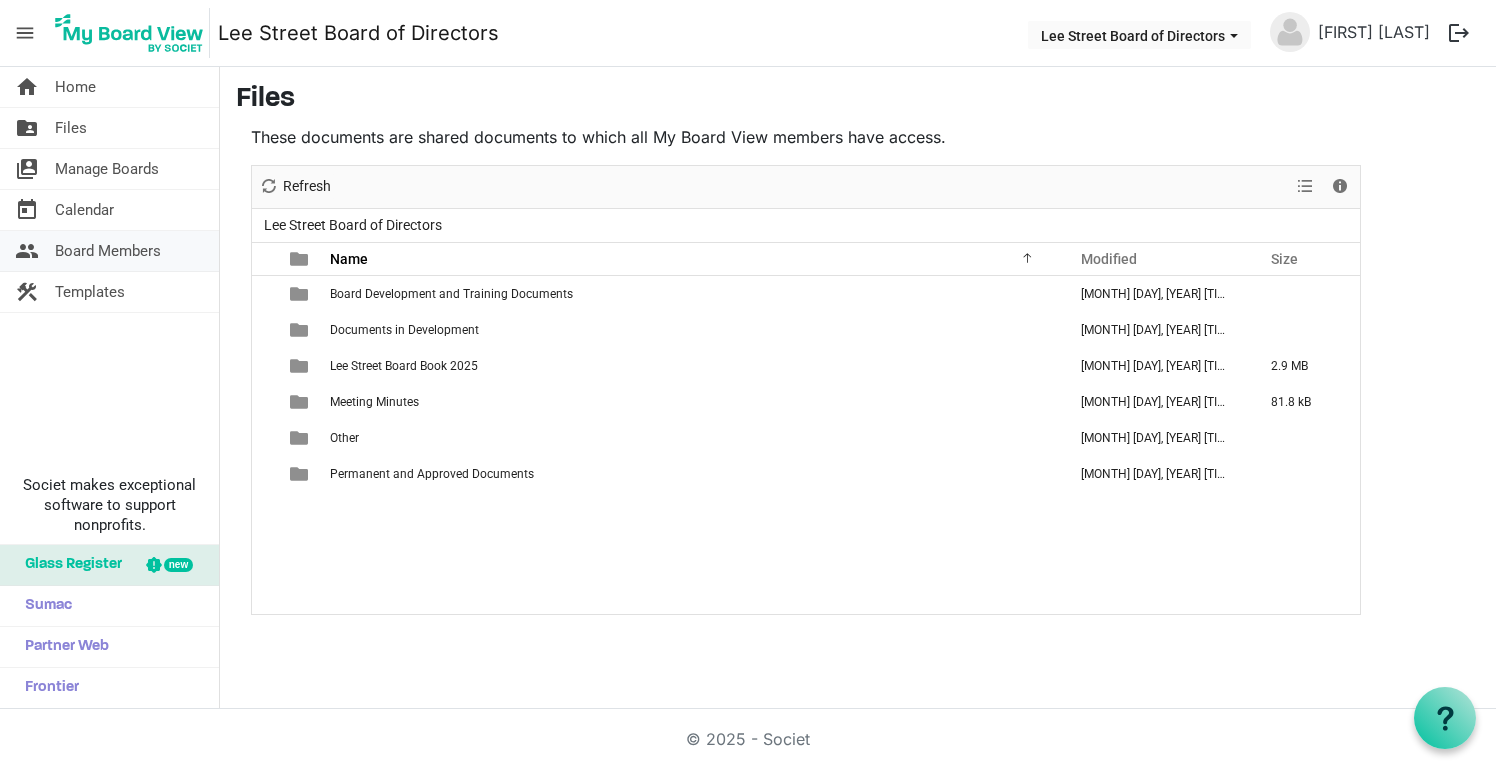 click on "Board Members" at bounding box center (108, 251) 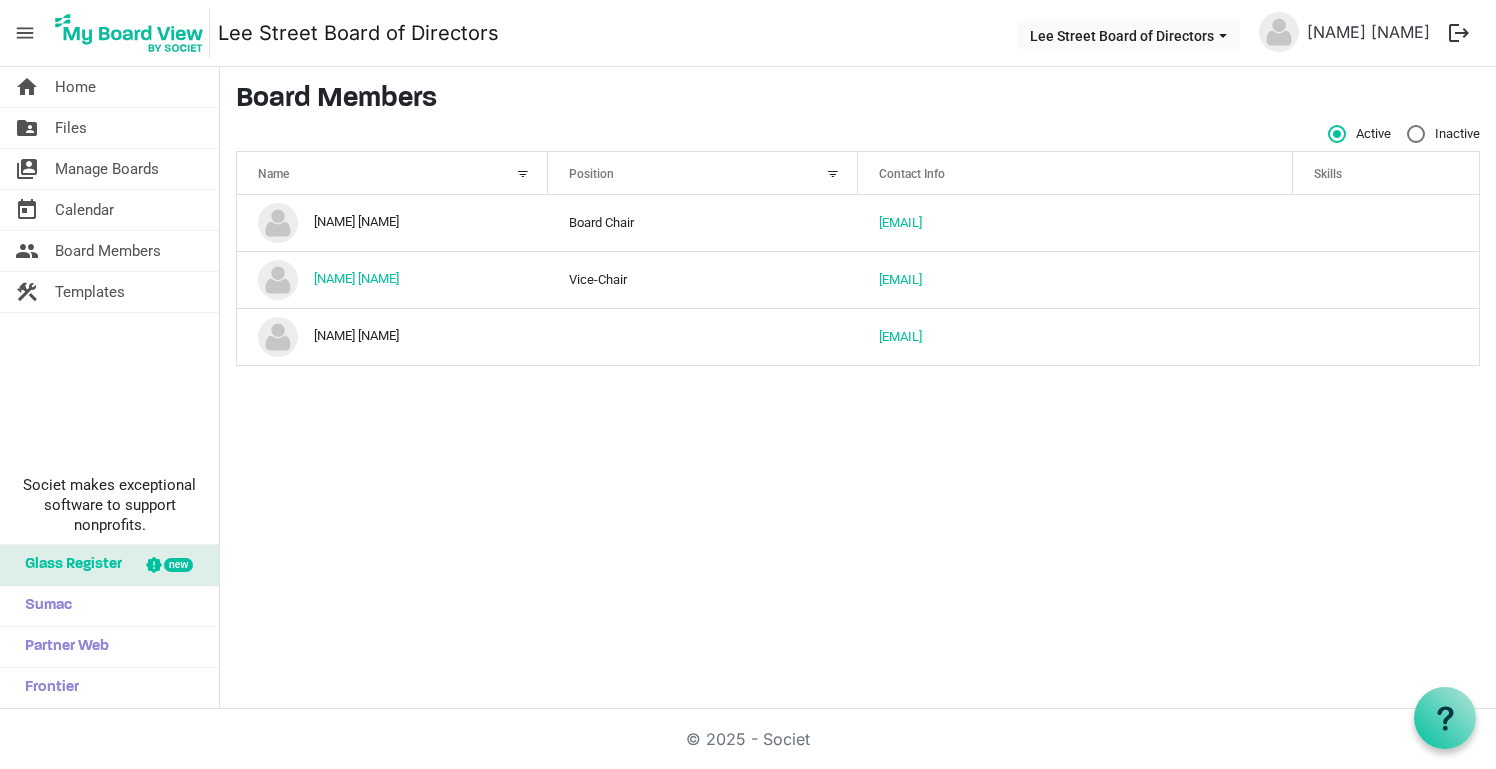 scroll, scrollTop: 0, scrollLeft: 0, axis: both 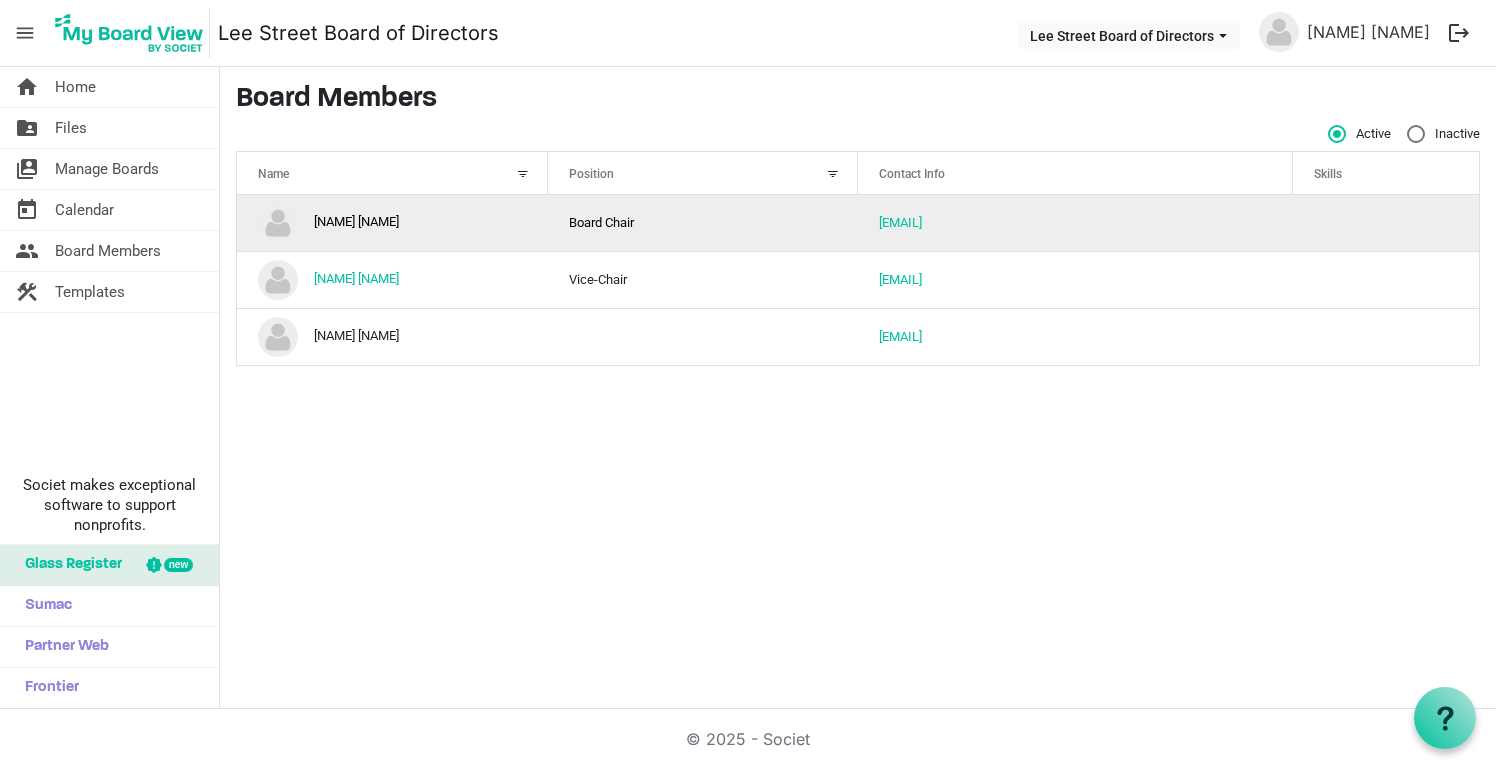 click on "David Carmichael" at bounding box center [392, 223] 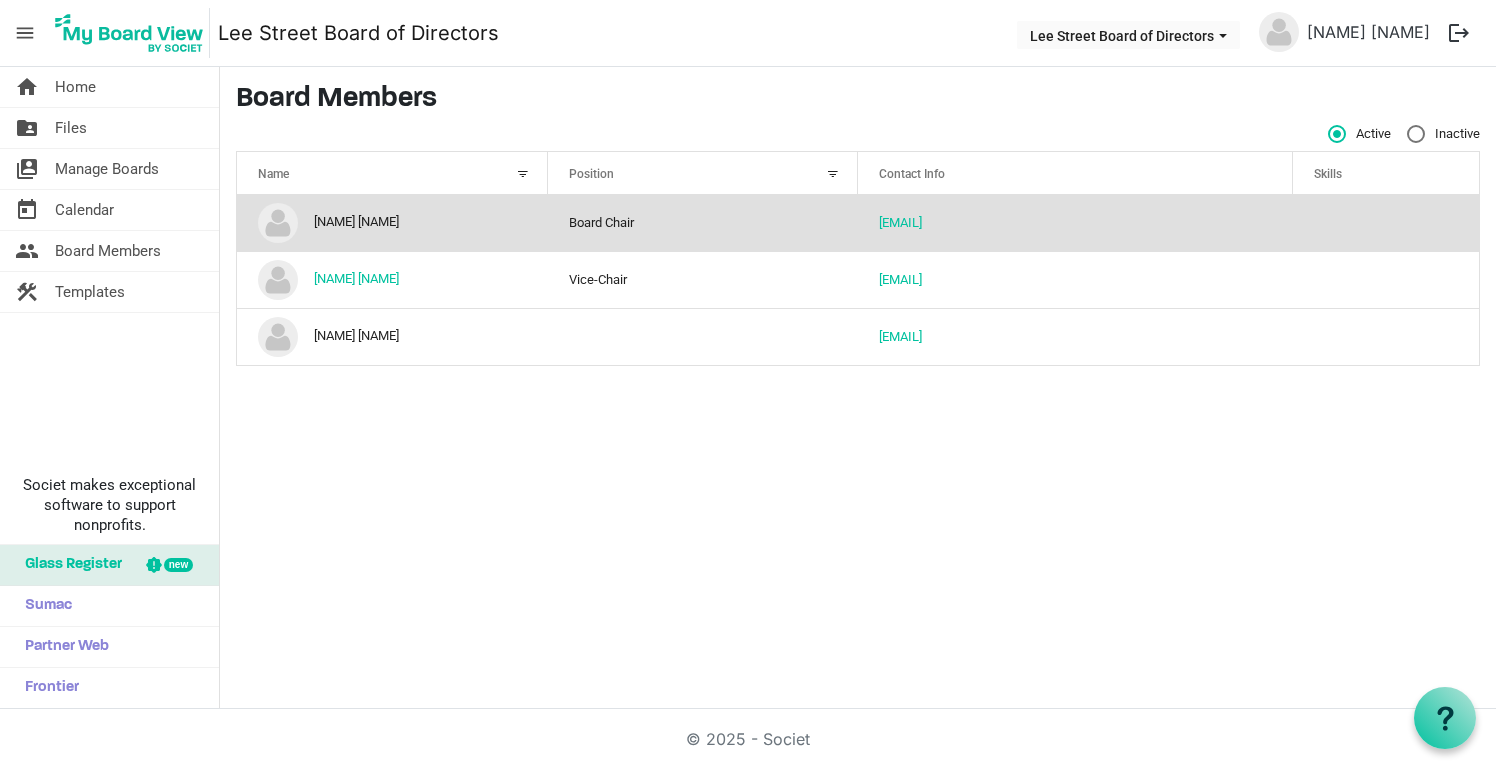click on "Board Chair" at bounding box center (703, 223) 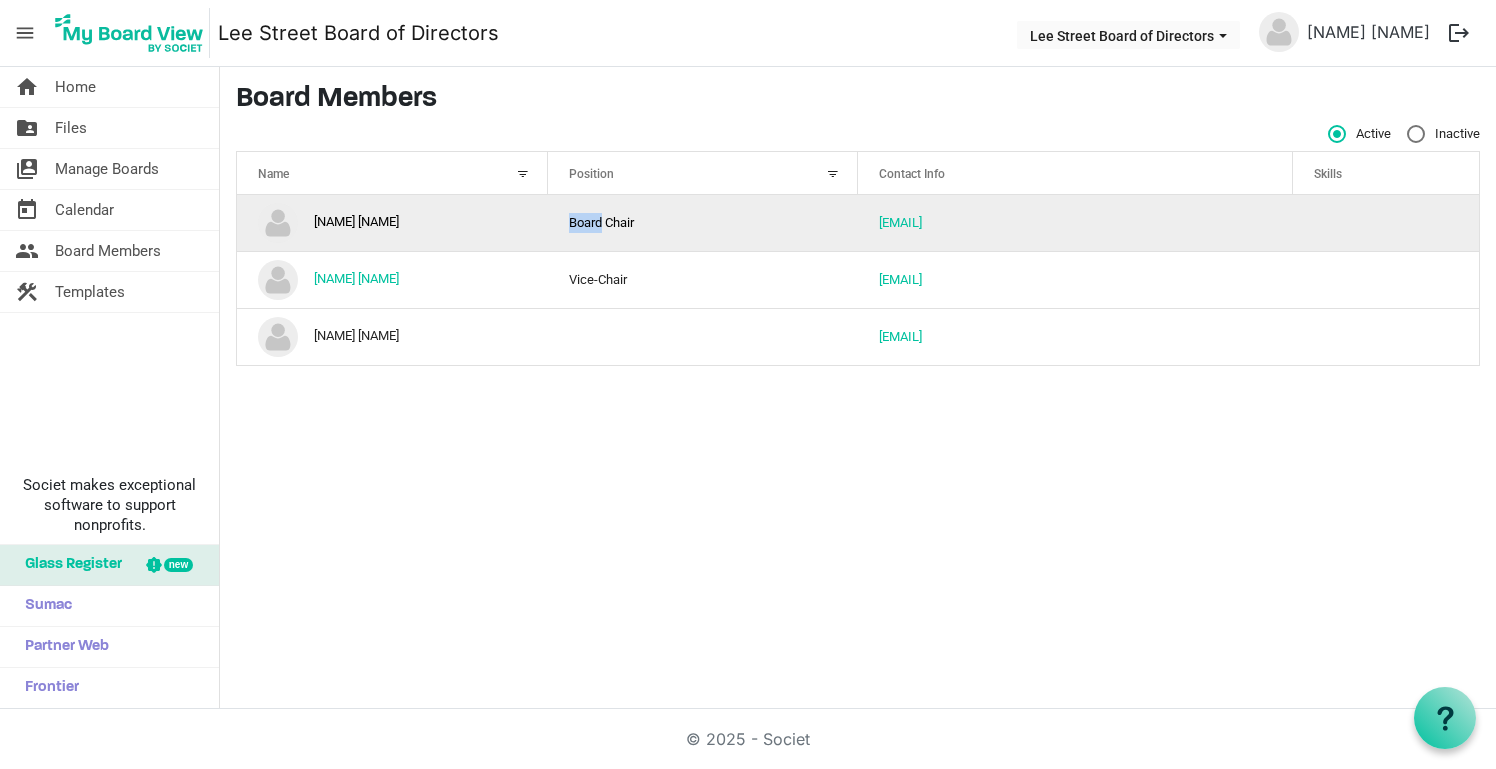 click on "Board Chair" at bounding box center [703, 223] 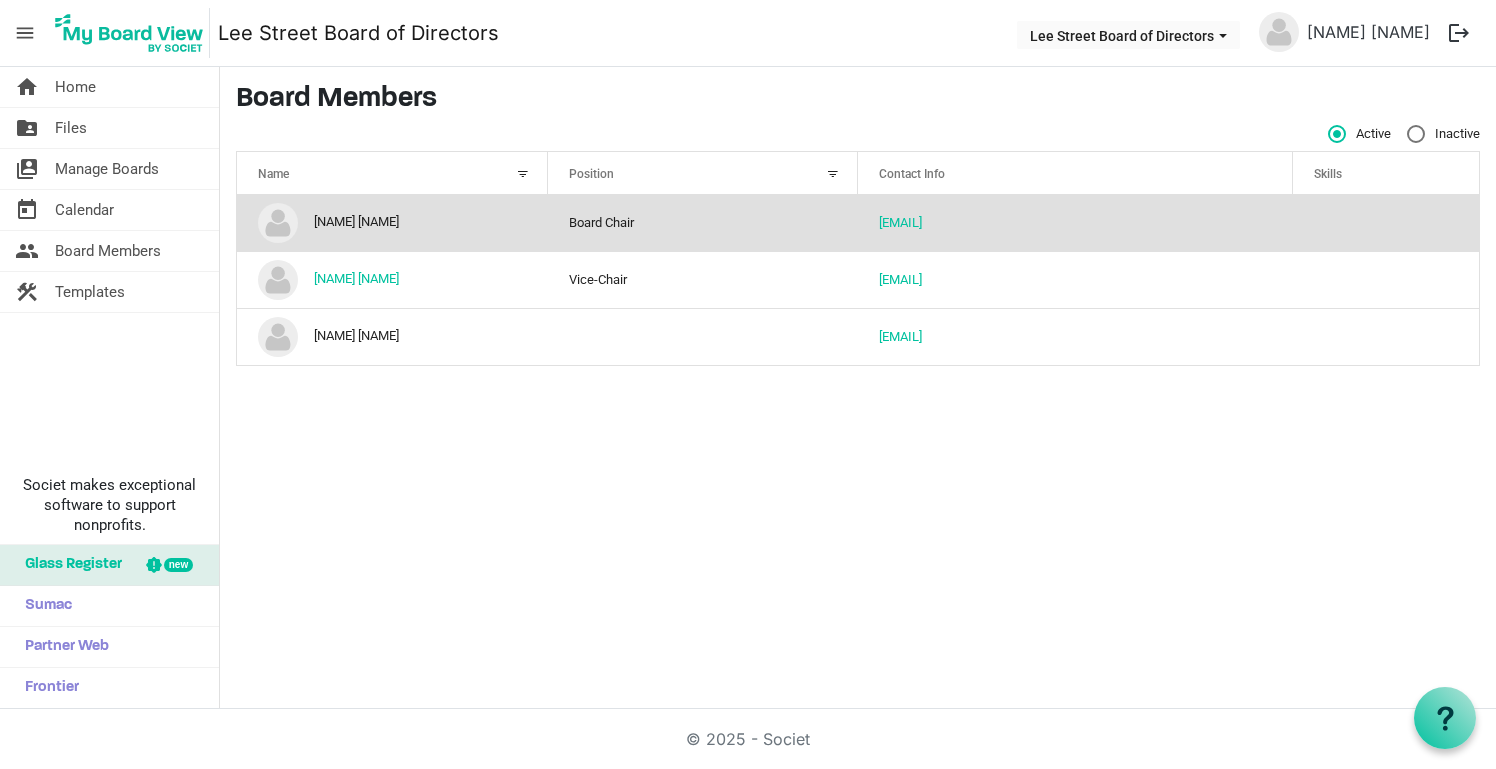 click on "David Carmichael" at bounding box center [392, 223] 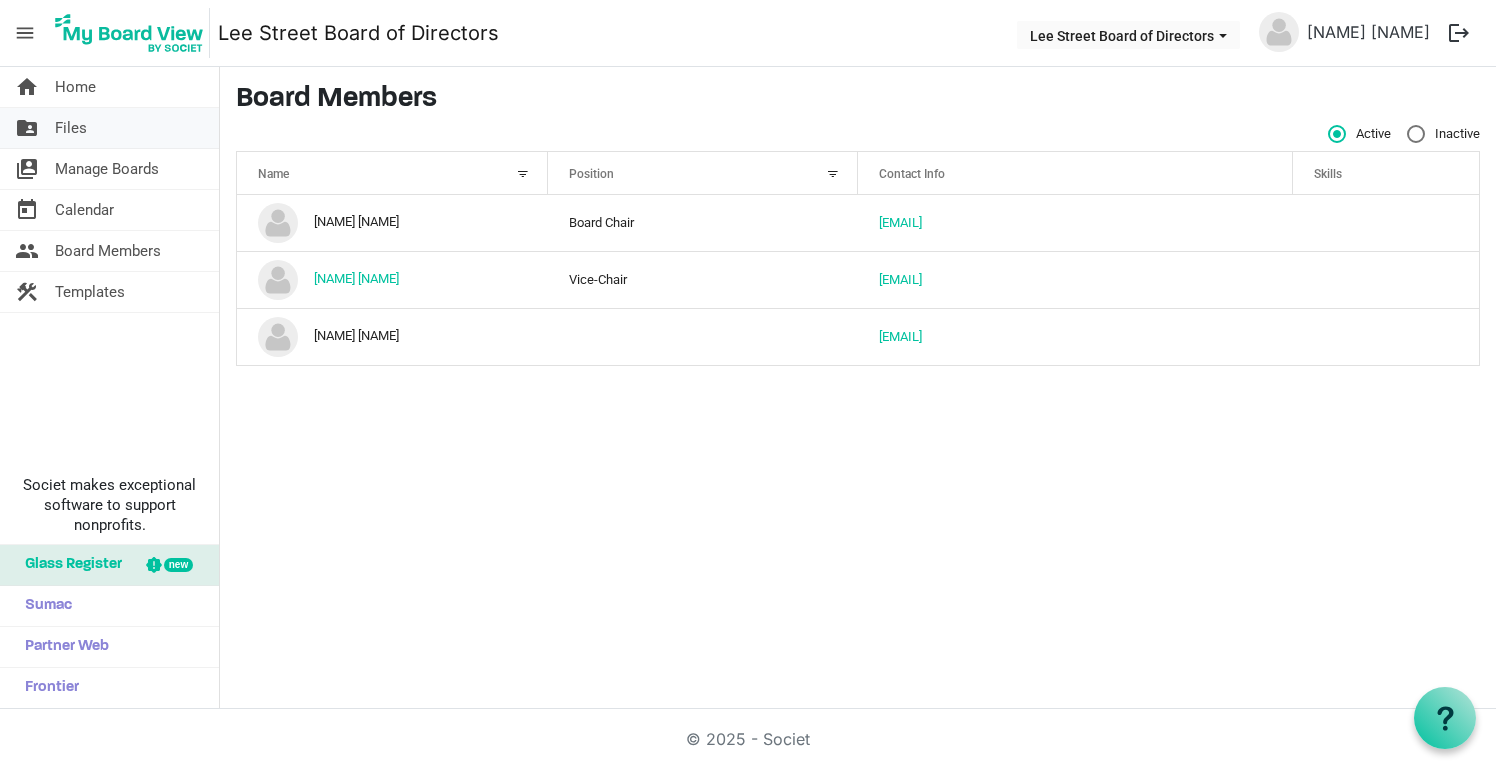 click on "Files" at bounding box center (71, 128) 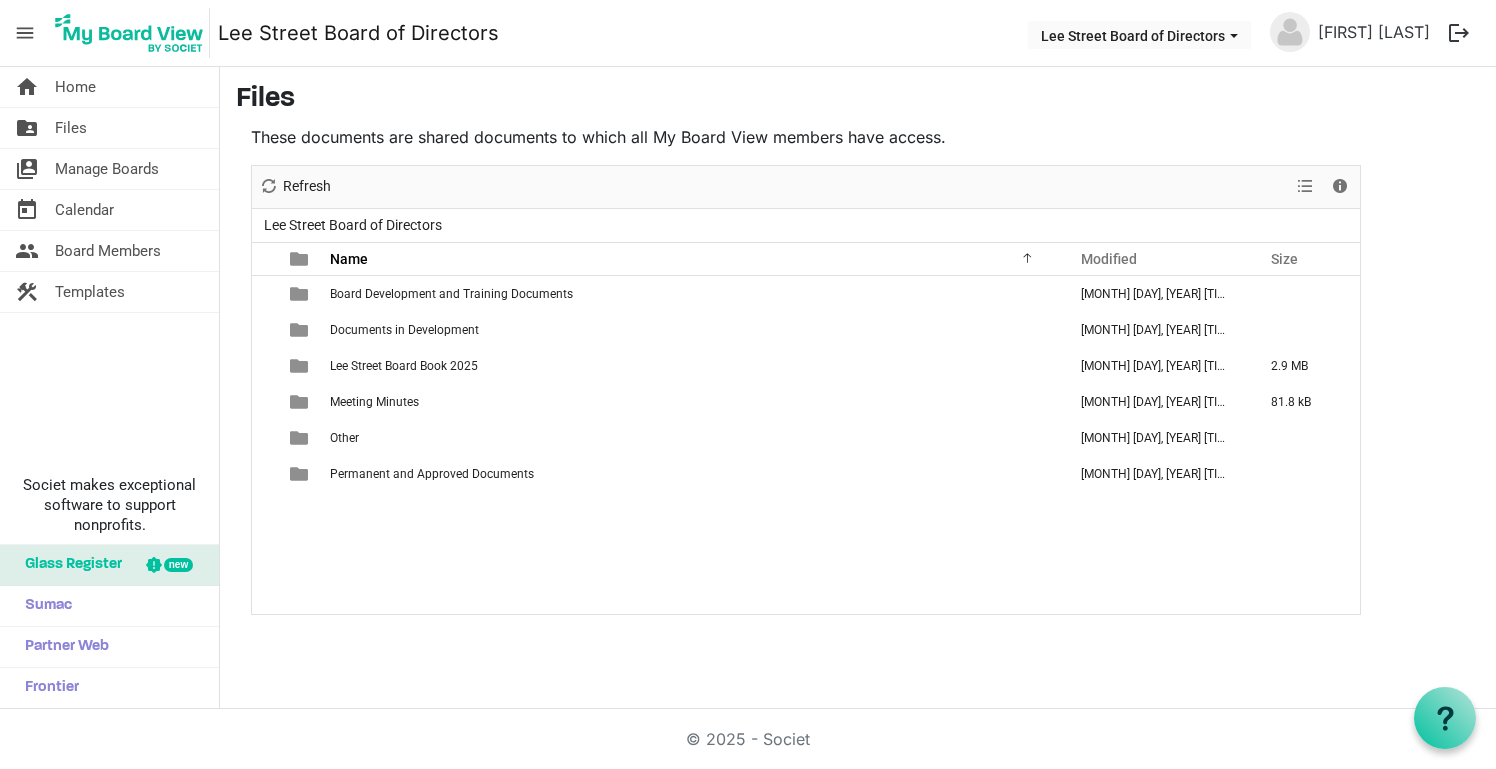 scroll, scrollTop: 0, scrollLeft: 0, axis: both 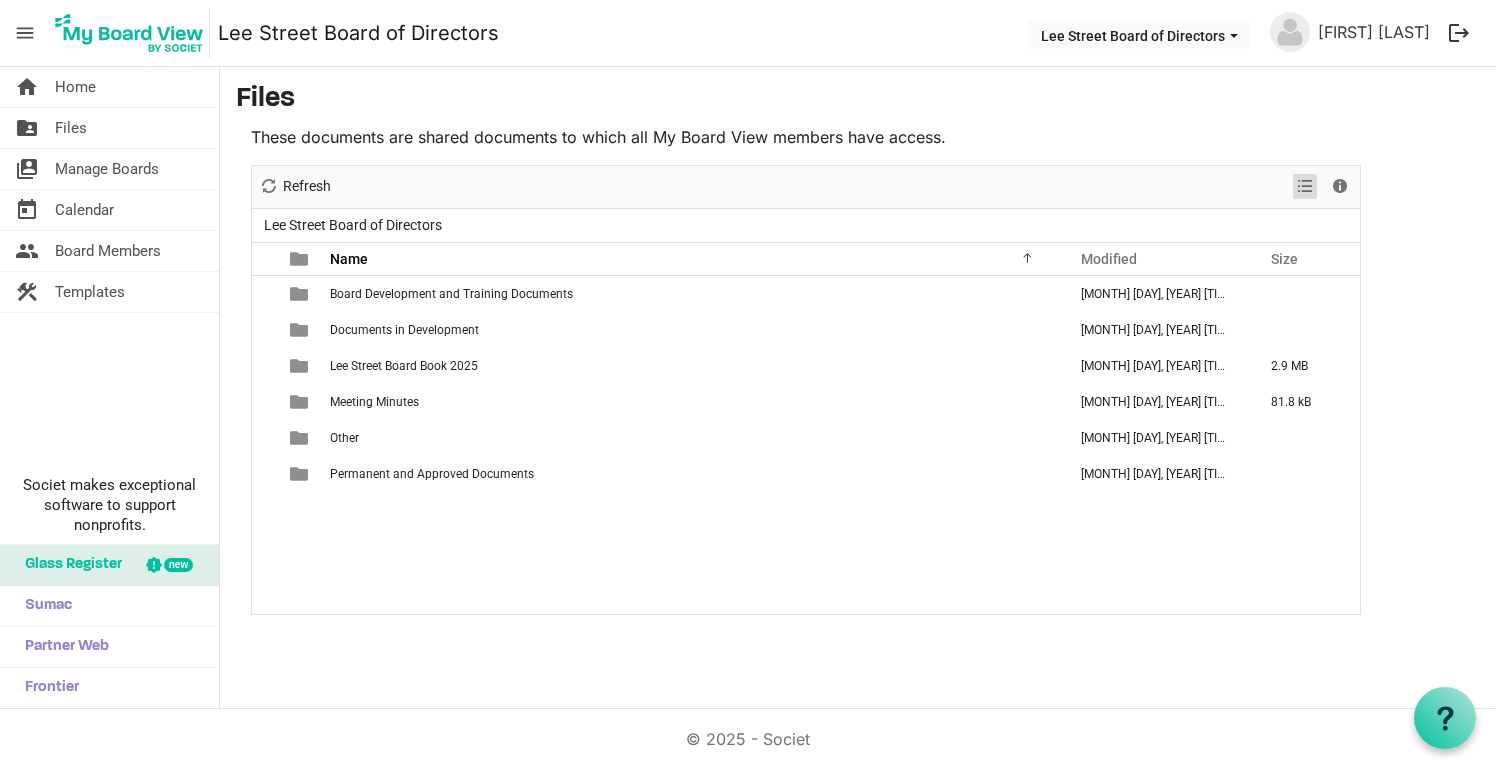 click at bounding box center (1305, 186) 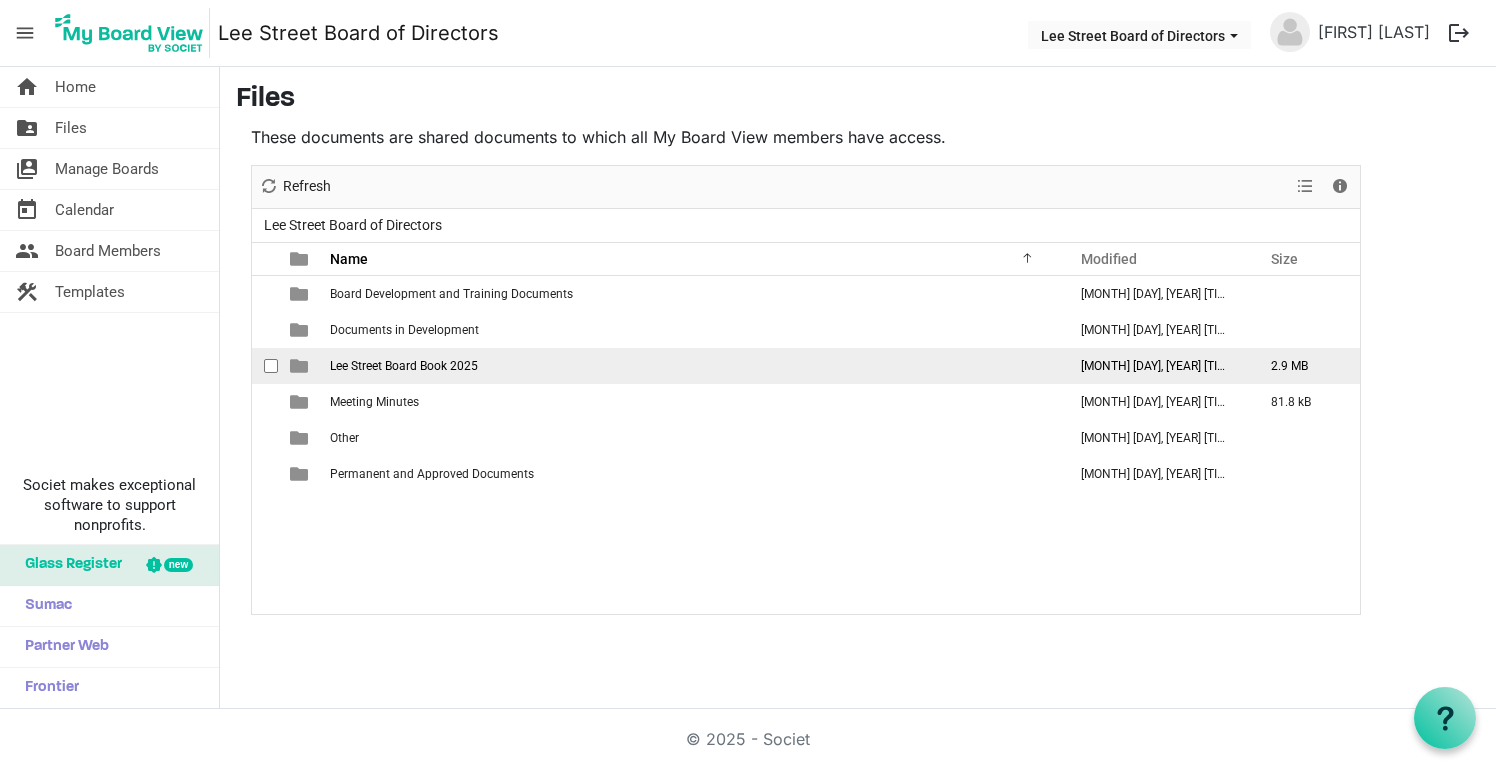 click at bounding box center (299, 366) 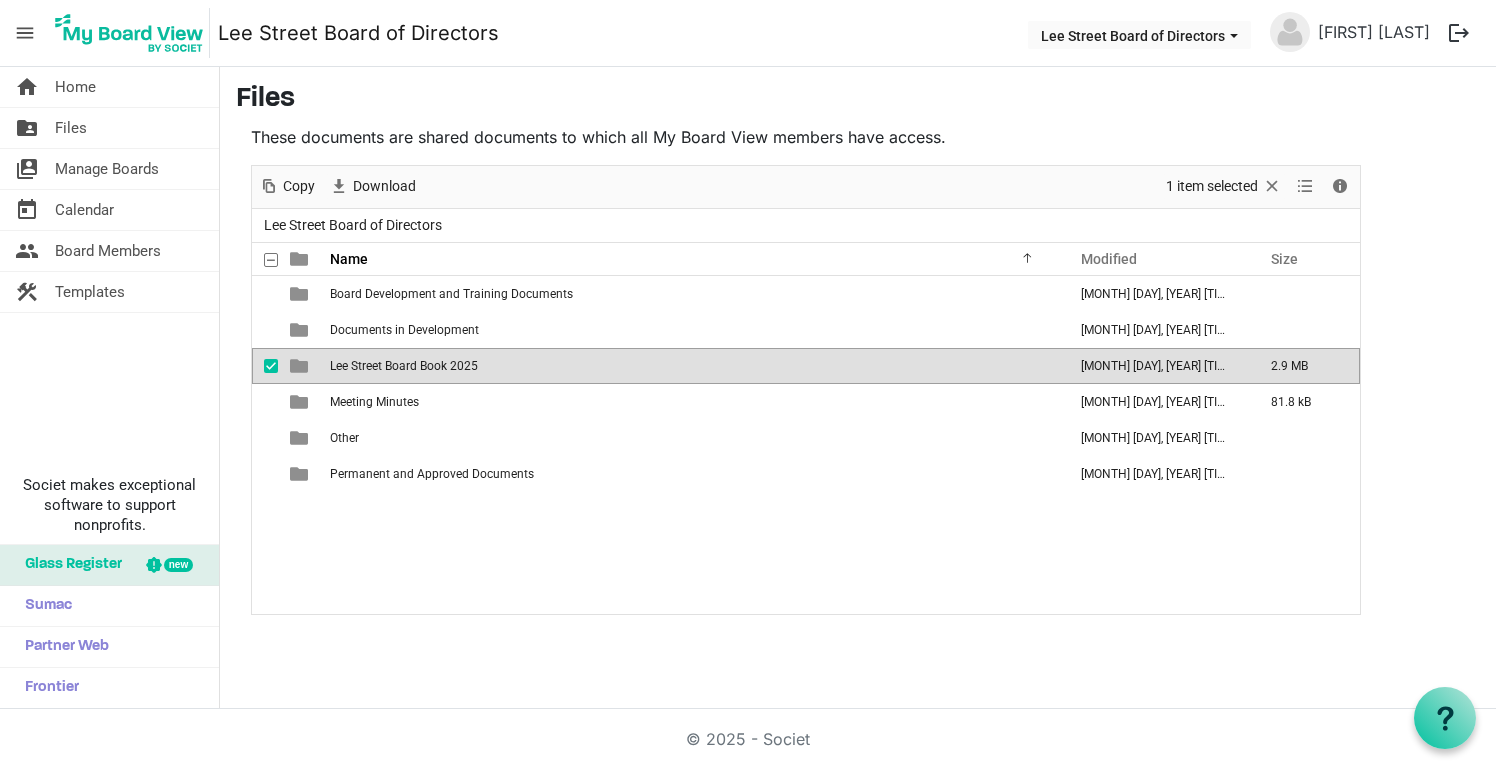 click at bounding box center (299, 366) 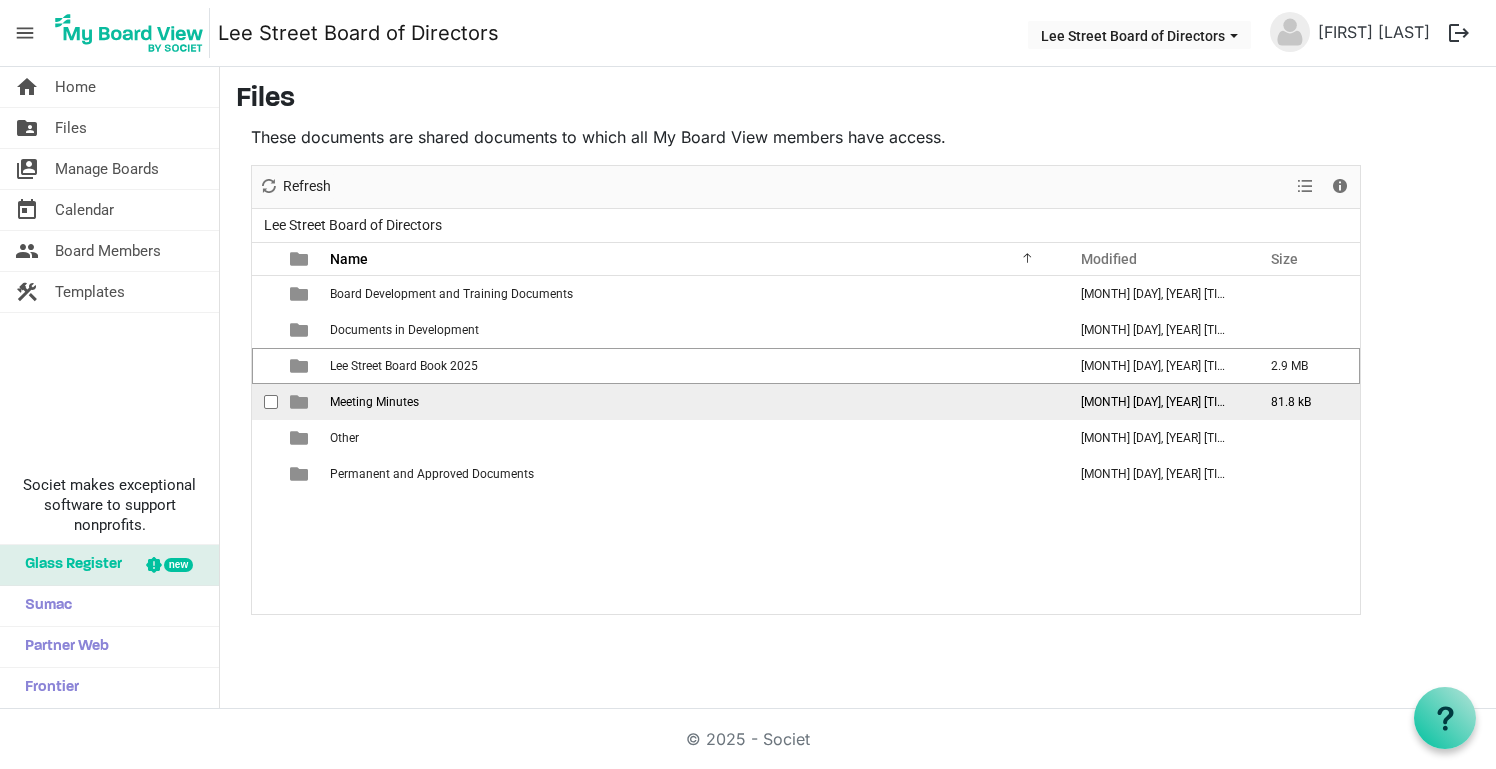 click at bounding box center [299, 402] 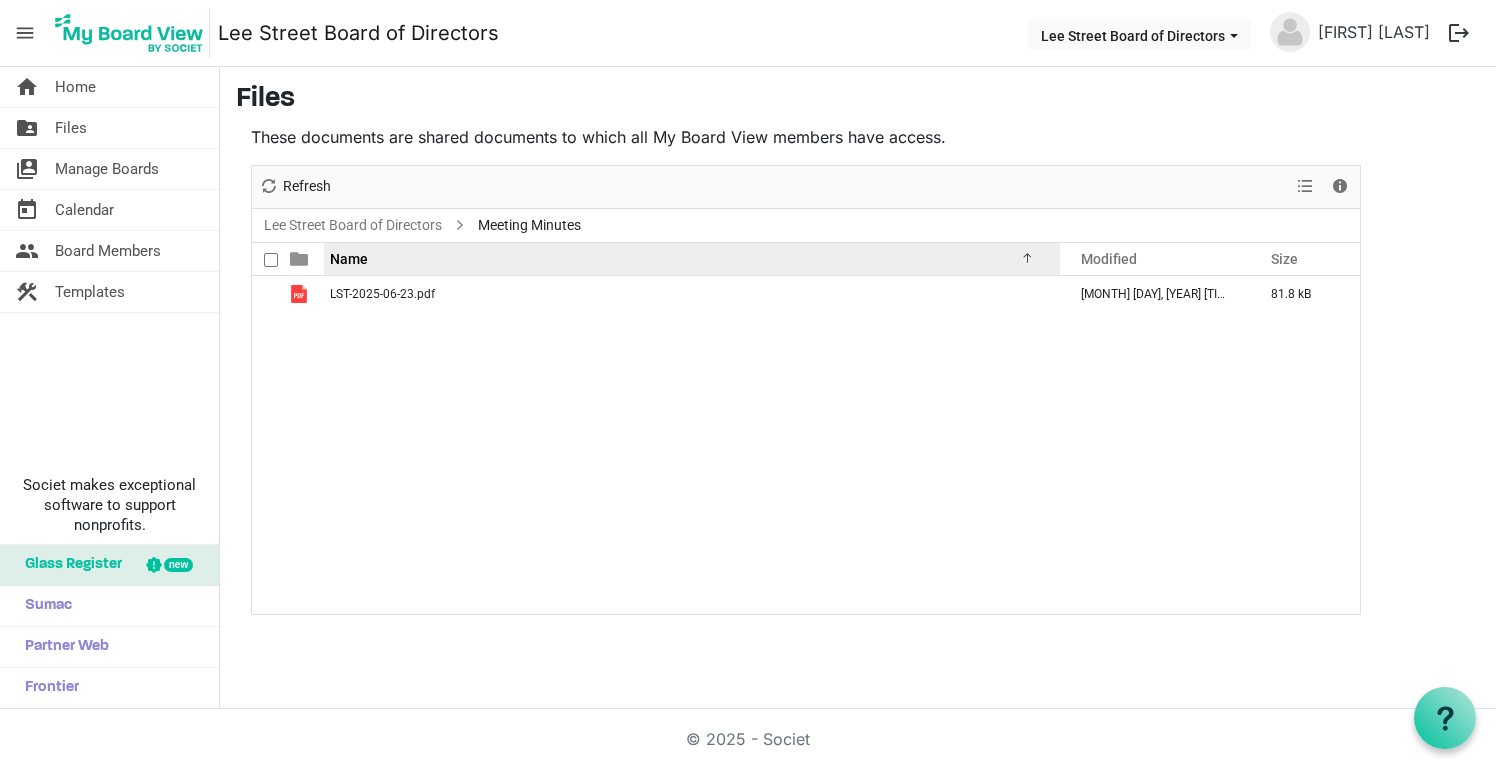 click on "Name" at bounding box center (684, 258) 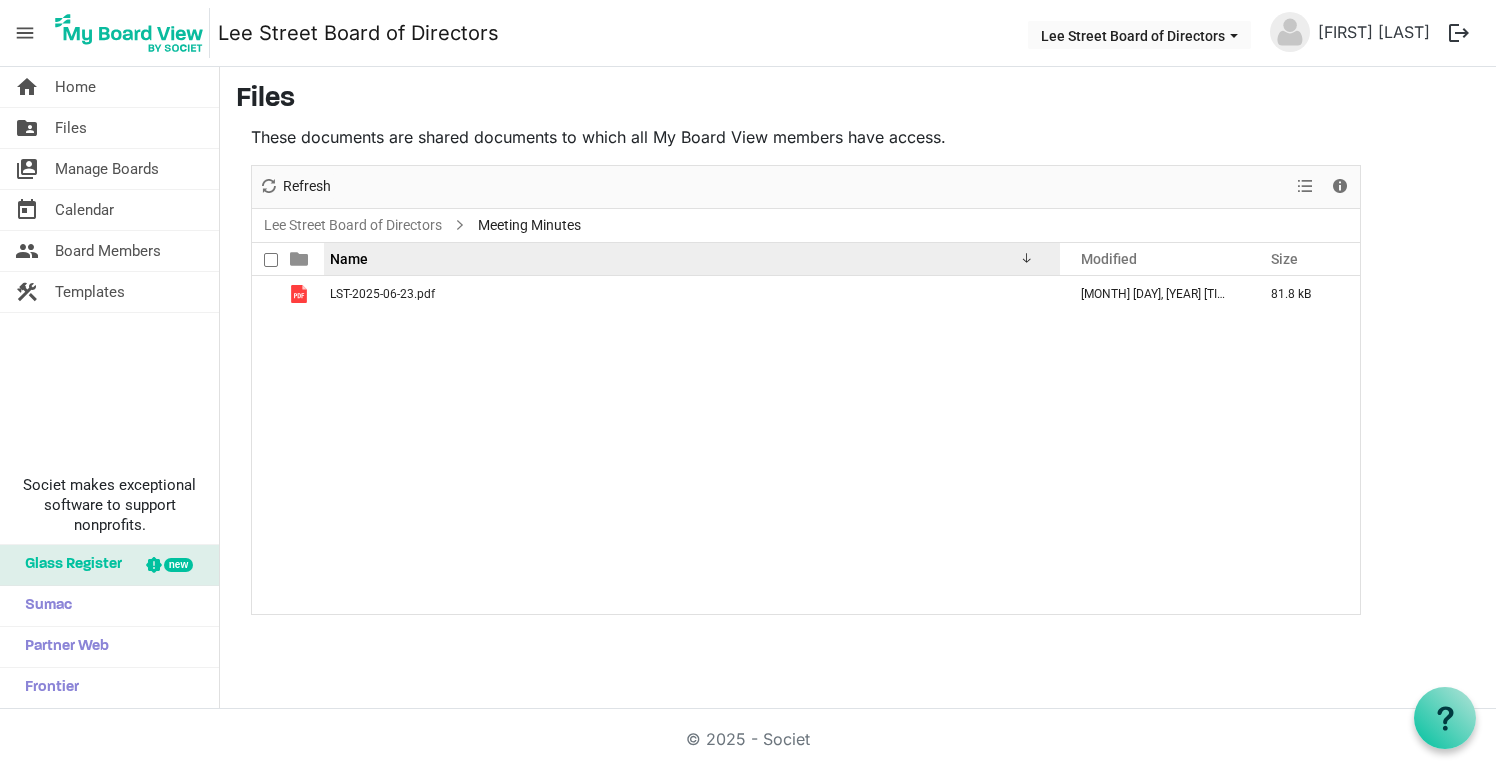 click on "Name" at bounding box center (684, 258) 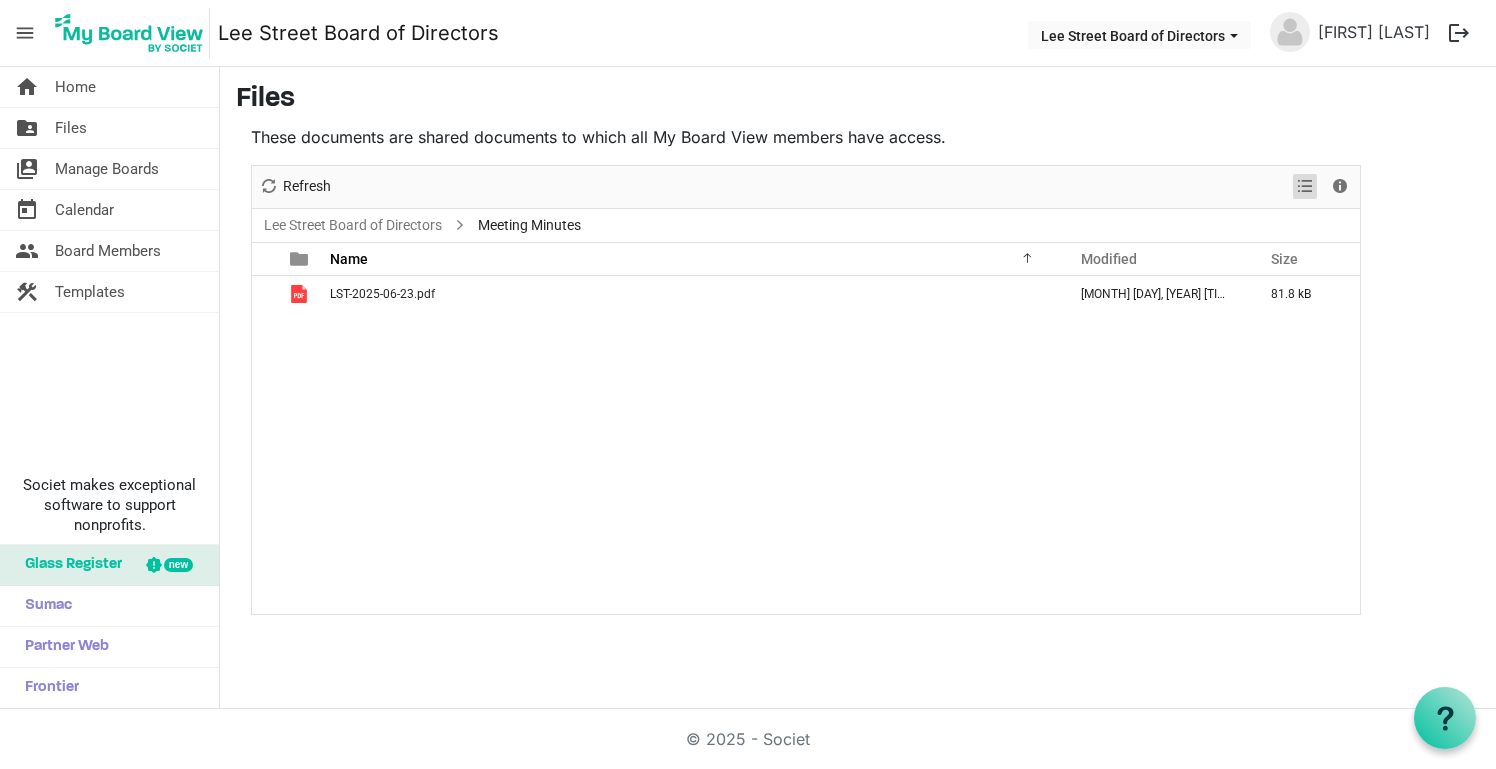 click at bounding box center [1305, 186] 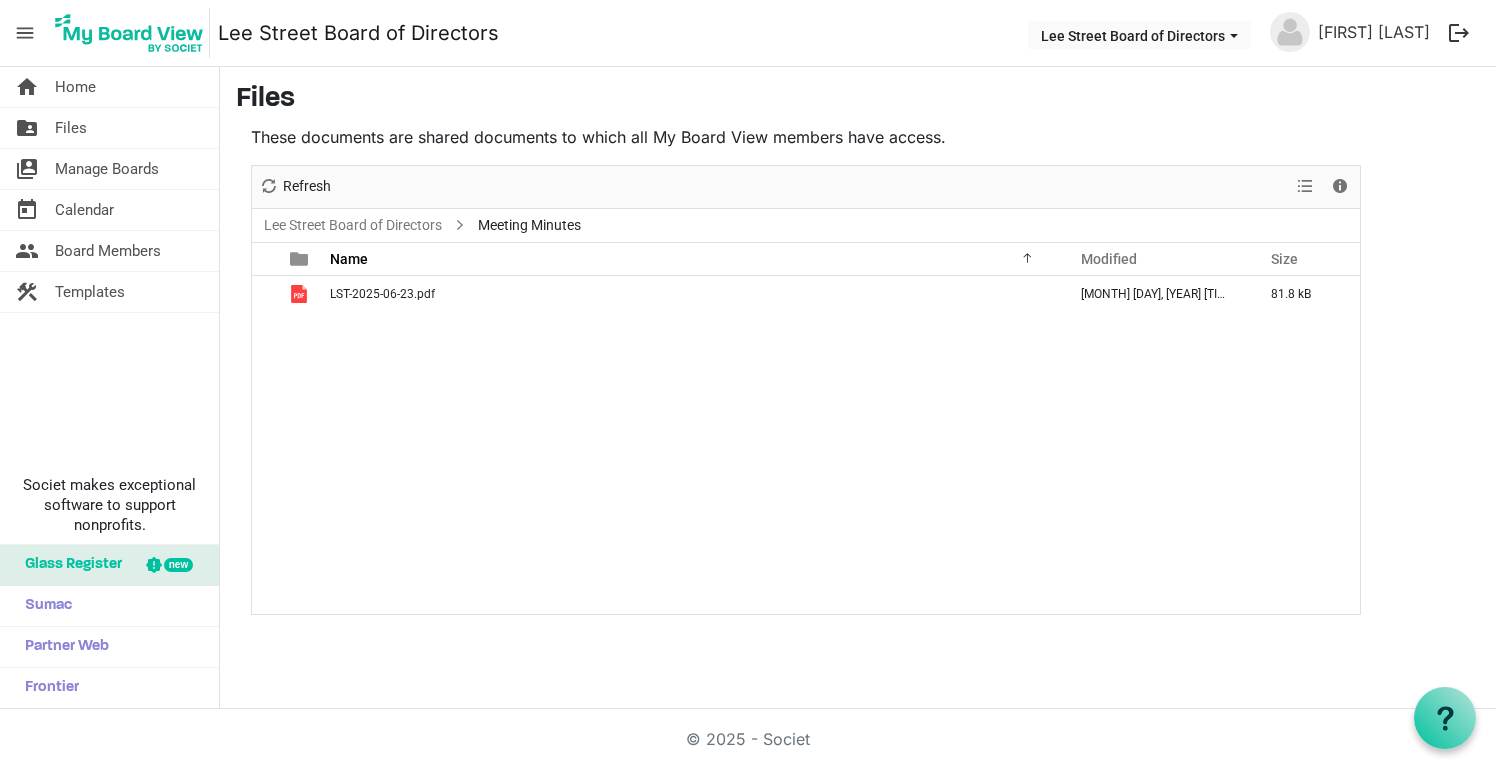 click on "New folder Upload Cut Copy Paste Delete Download Rename Sort by Refresh 1 item selected View Details" at bounding box center [806, 187] 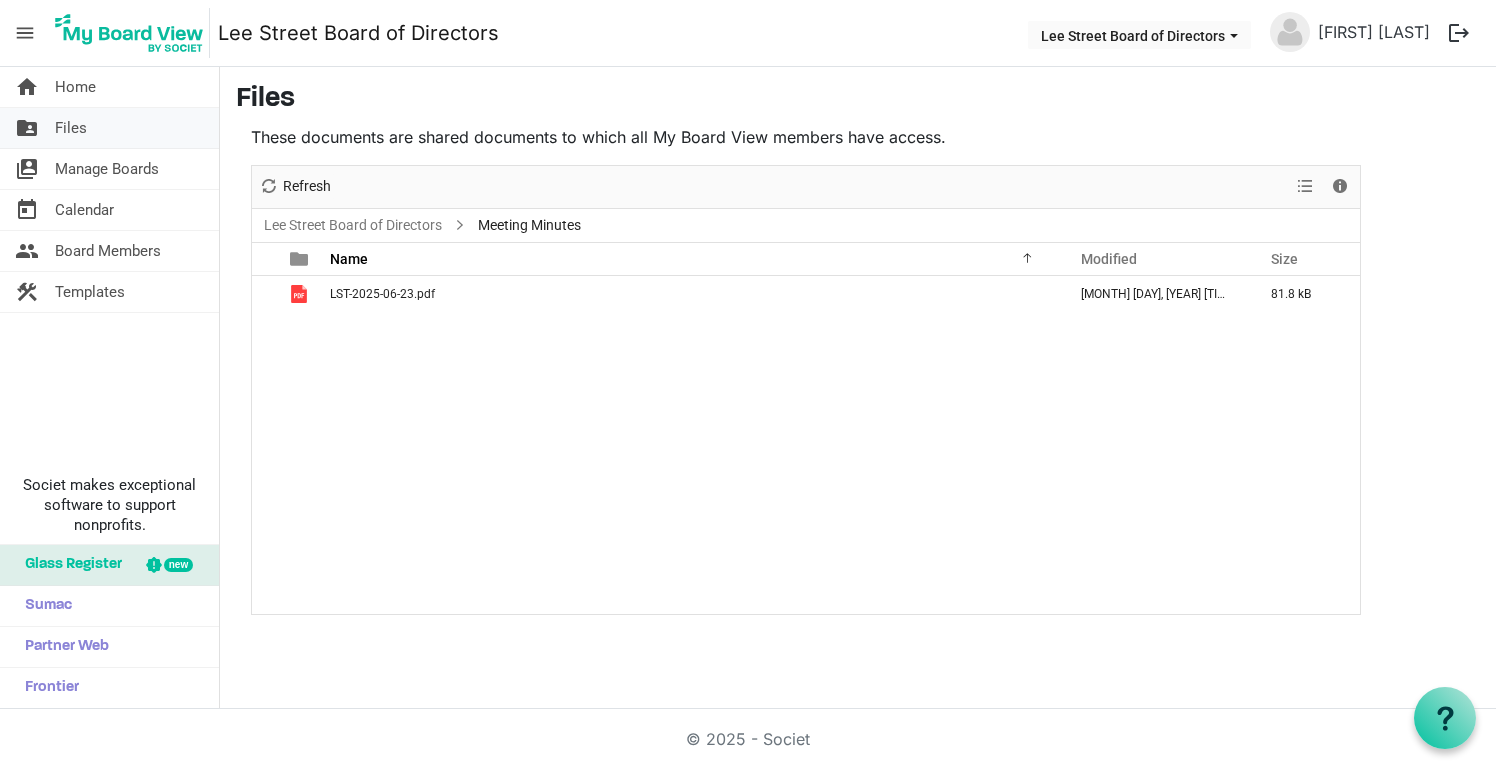 click on "Files" at bounding box center (71, 128) 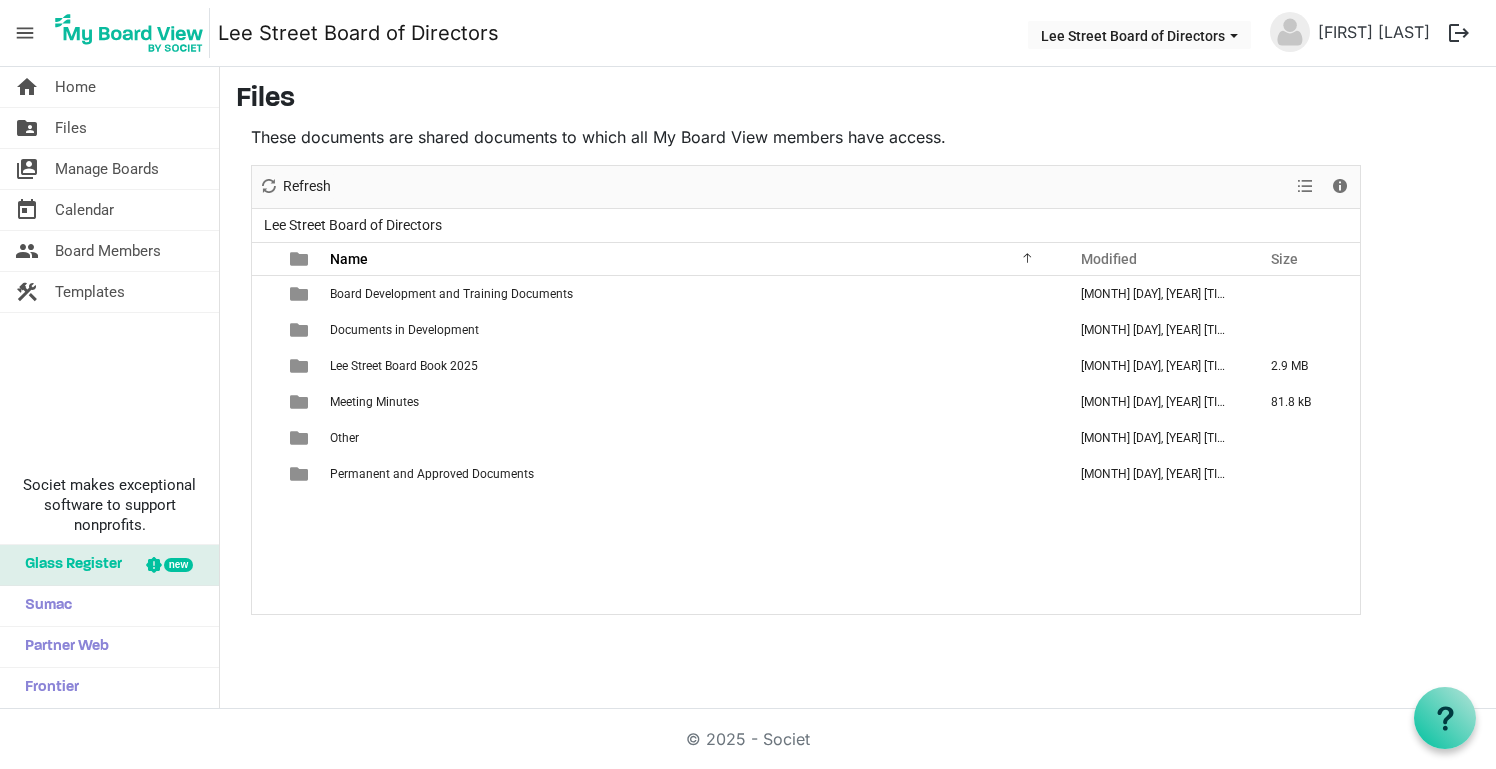 scroll, scrollTop: 0, scrollLeft: 0, axis: both 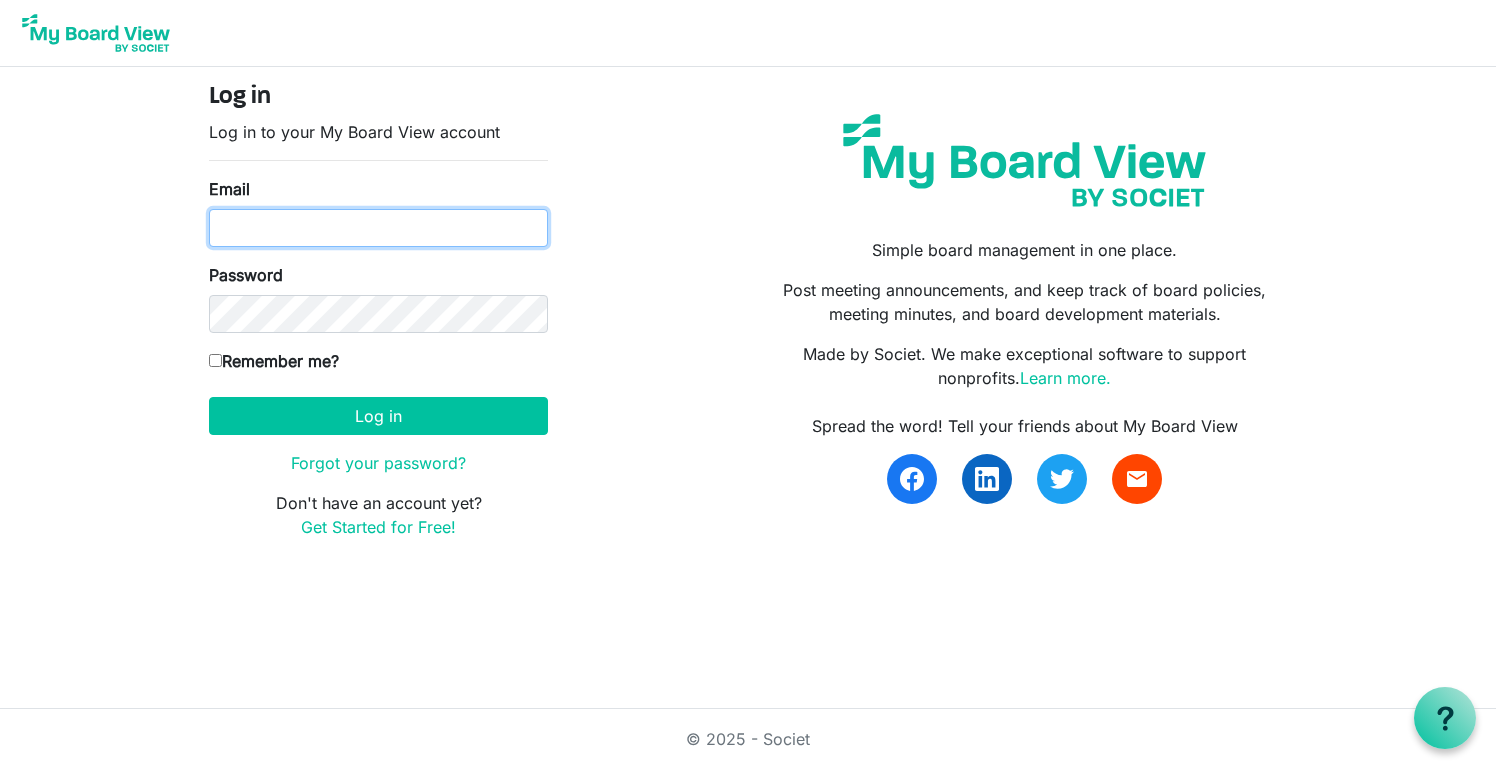 click on "Email" at bounding box center [378, 228] 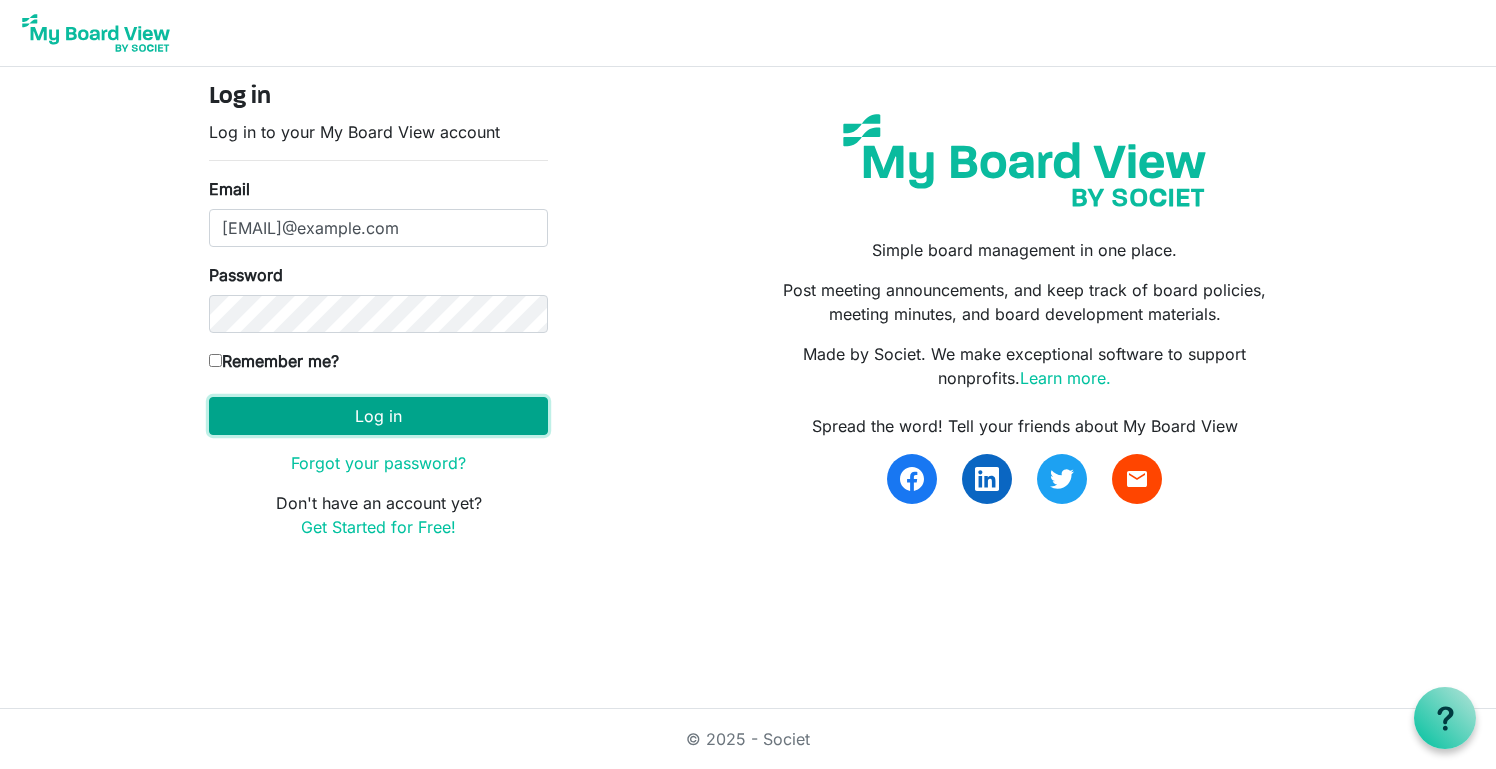 click on "Log in" at bounding box center [378, 416] 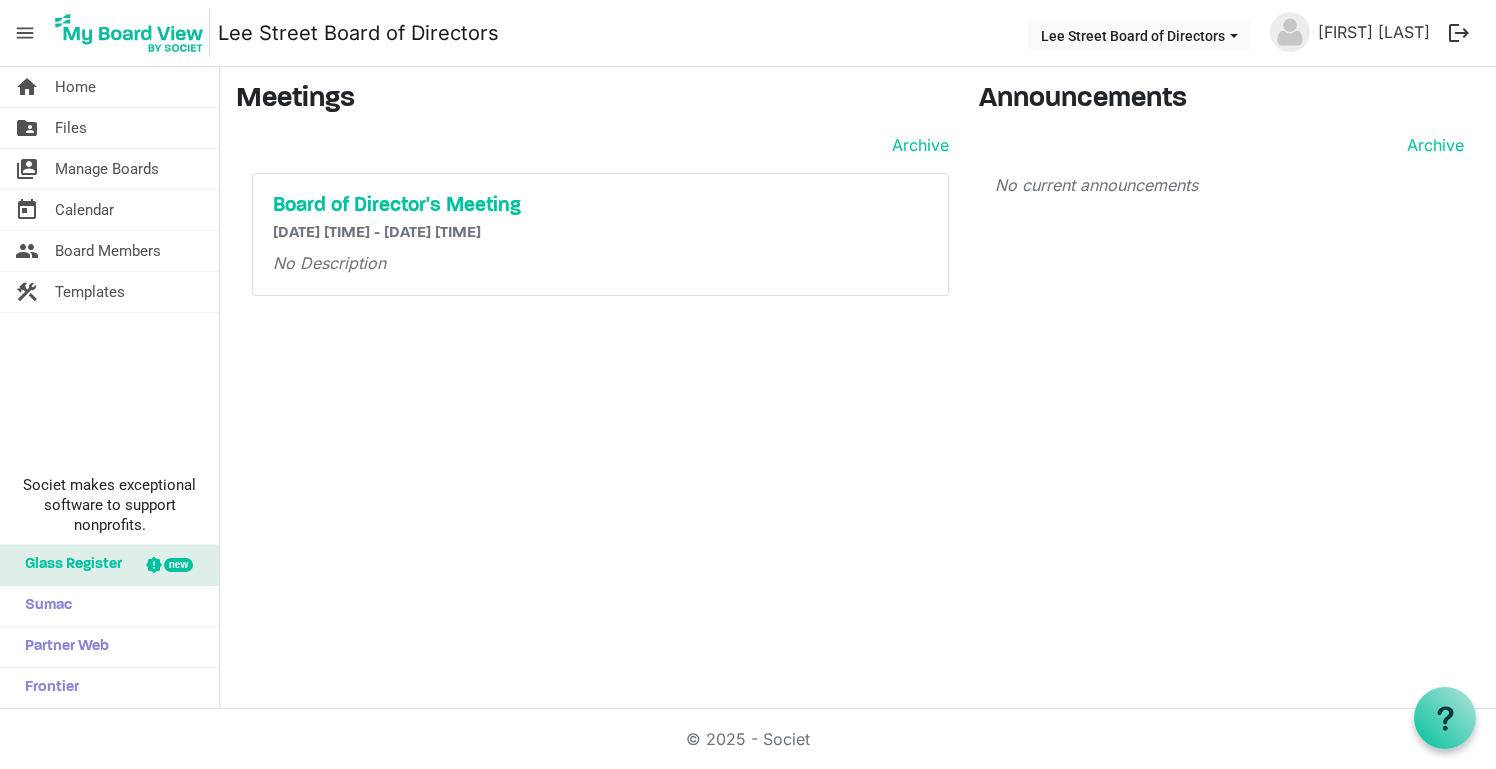 scroll, scrollTop: 0, scrollLeft: 0, axis: both 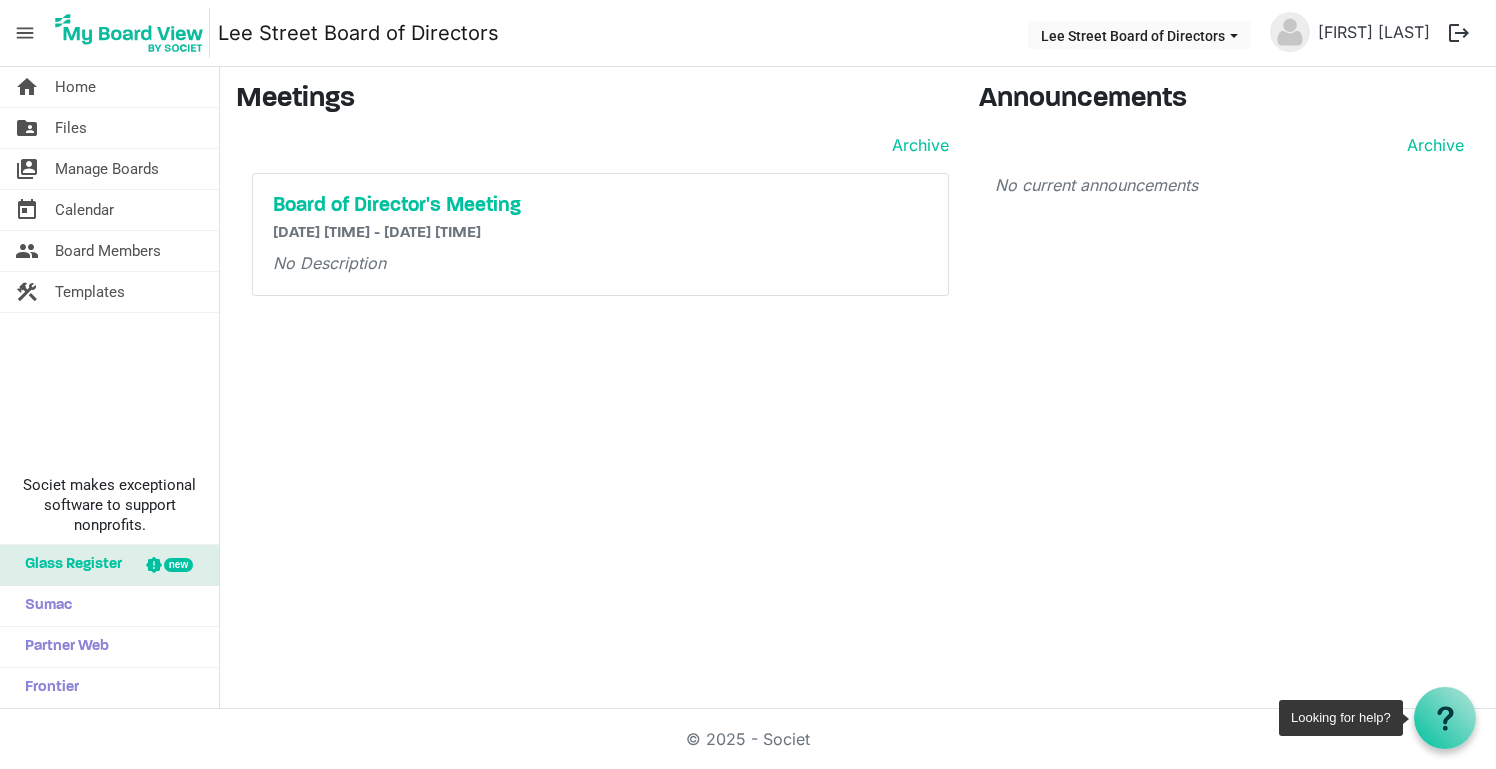 click 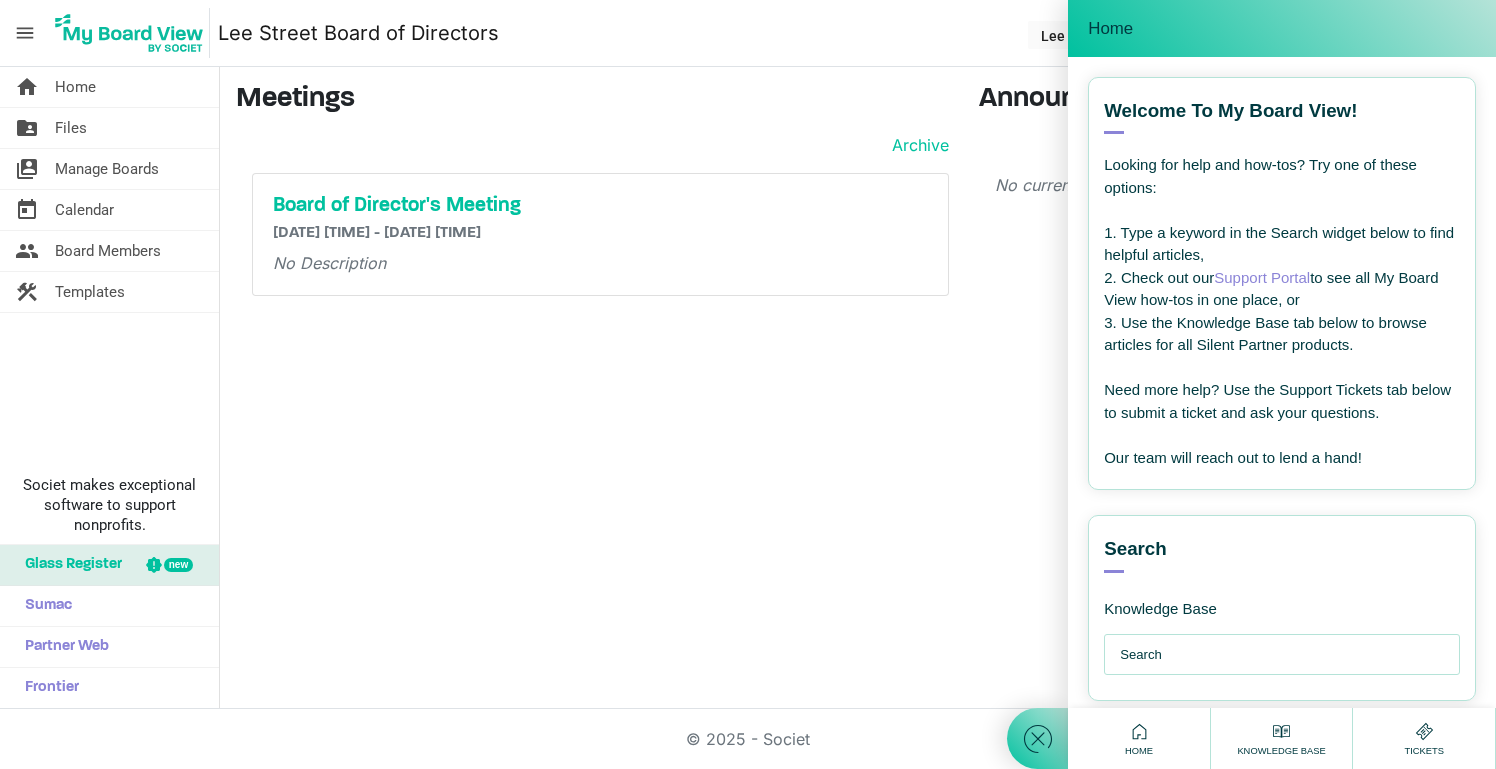 click at bounding box center (1287, 655) 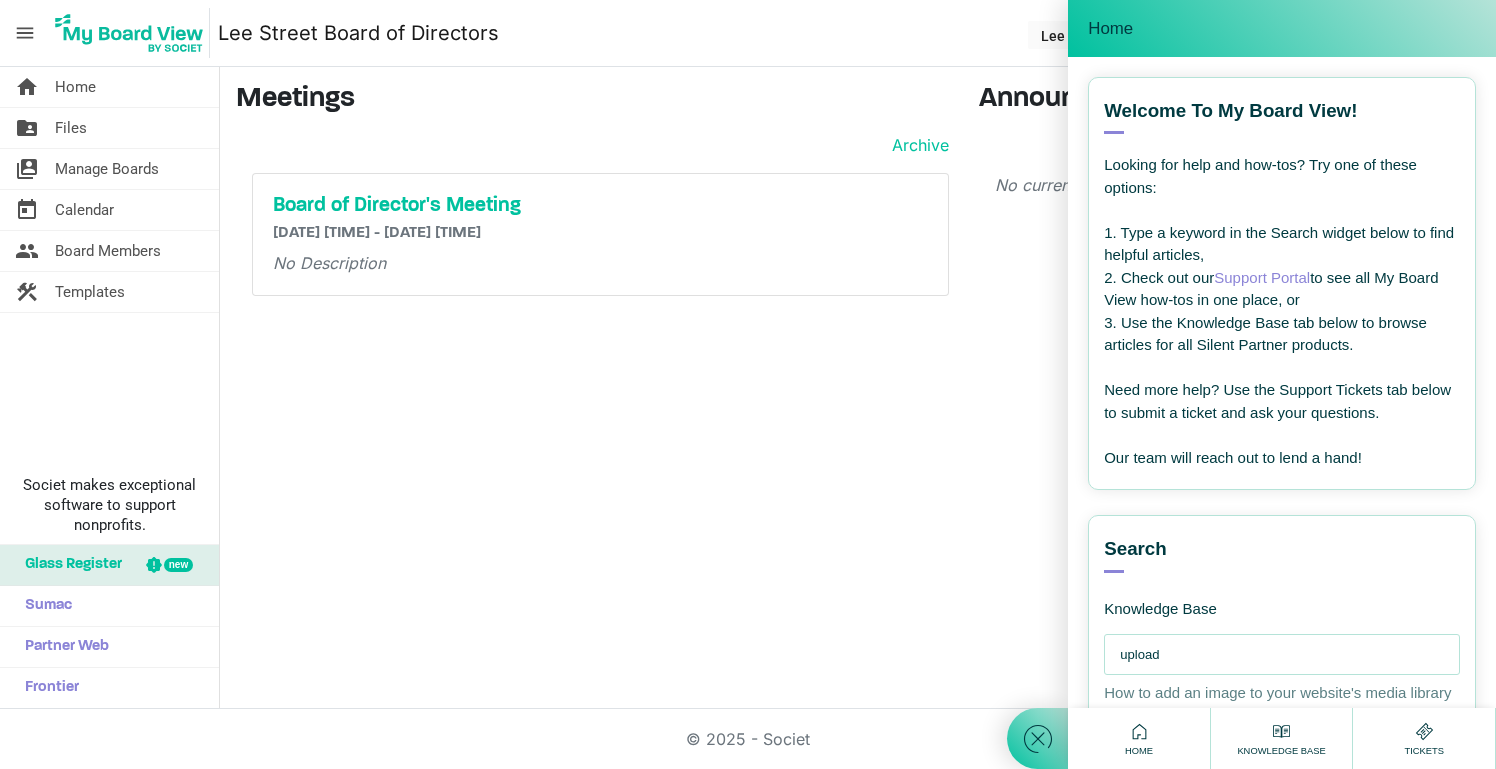 type on "upload" 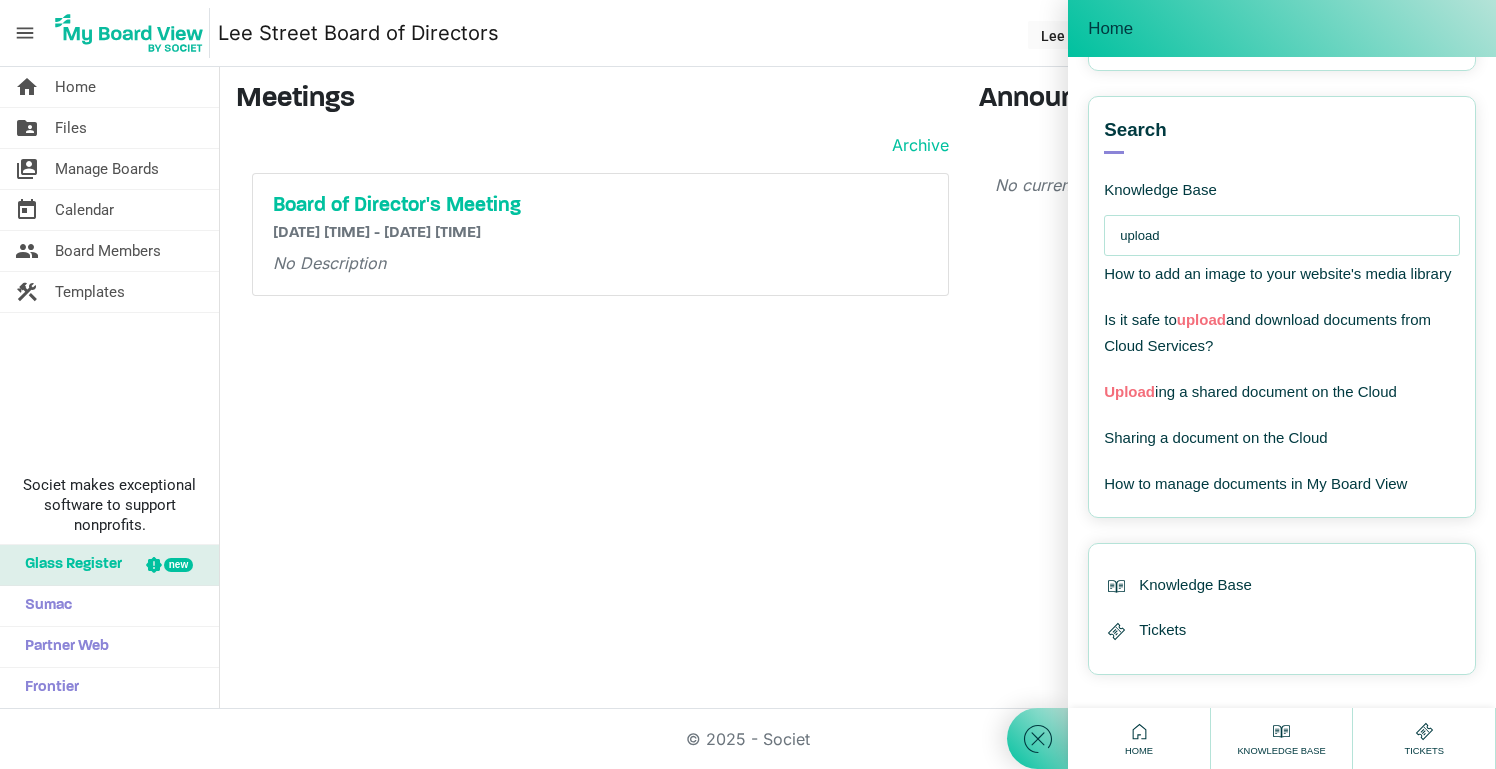 scroll, scrollTop: 431, scrollLeft: 0, axis: vertical 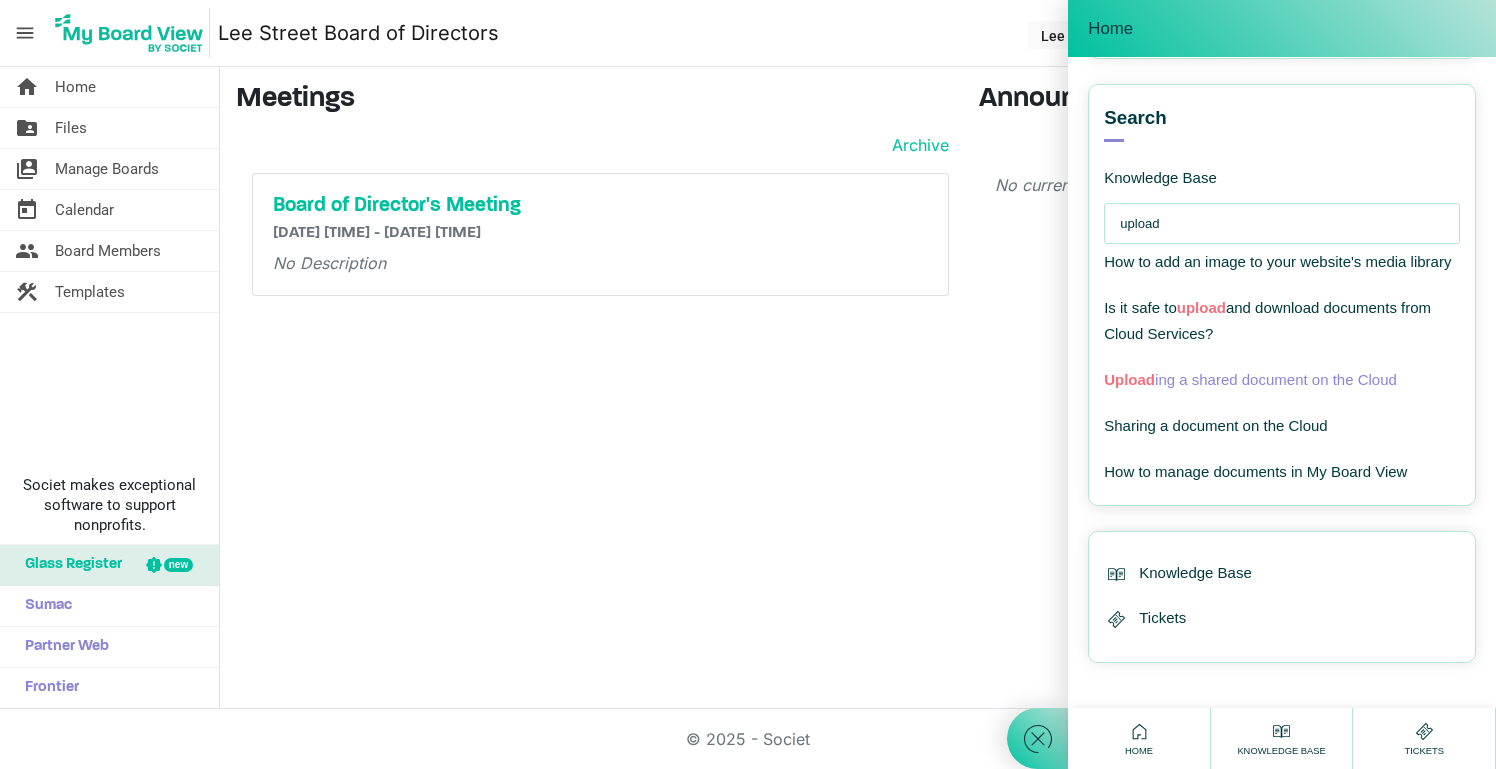 click on "Upload" at bounding box center (1129, 379) 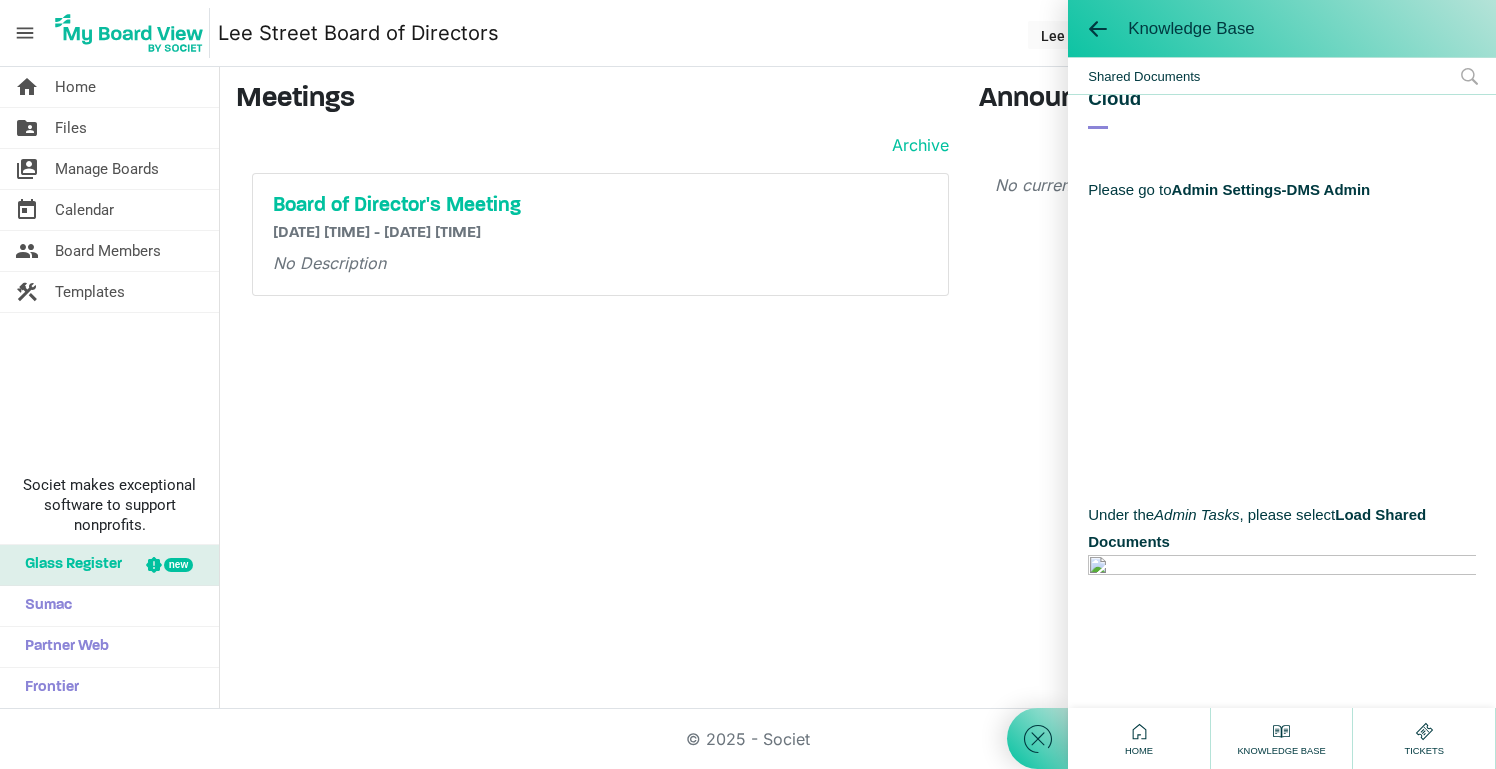 scroll, scrollTop: 0, scrollLeft: 0, axis: both 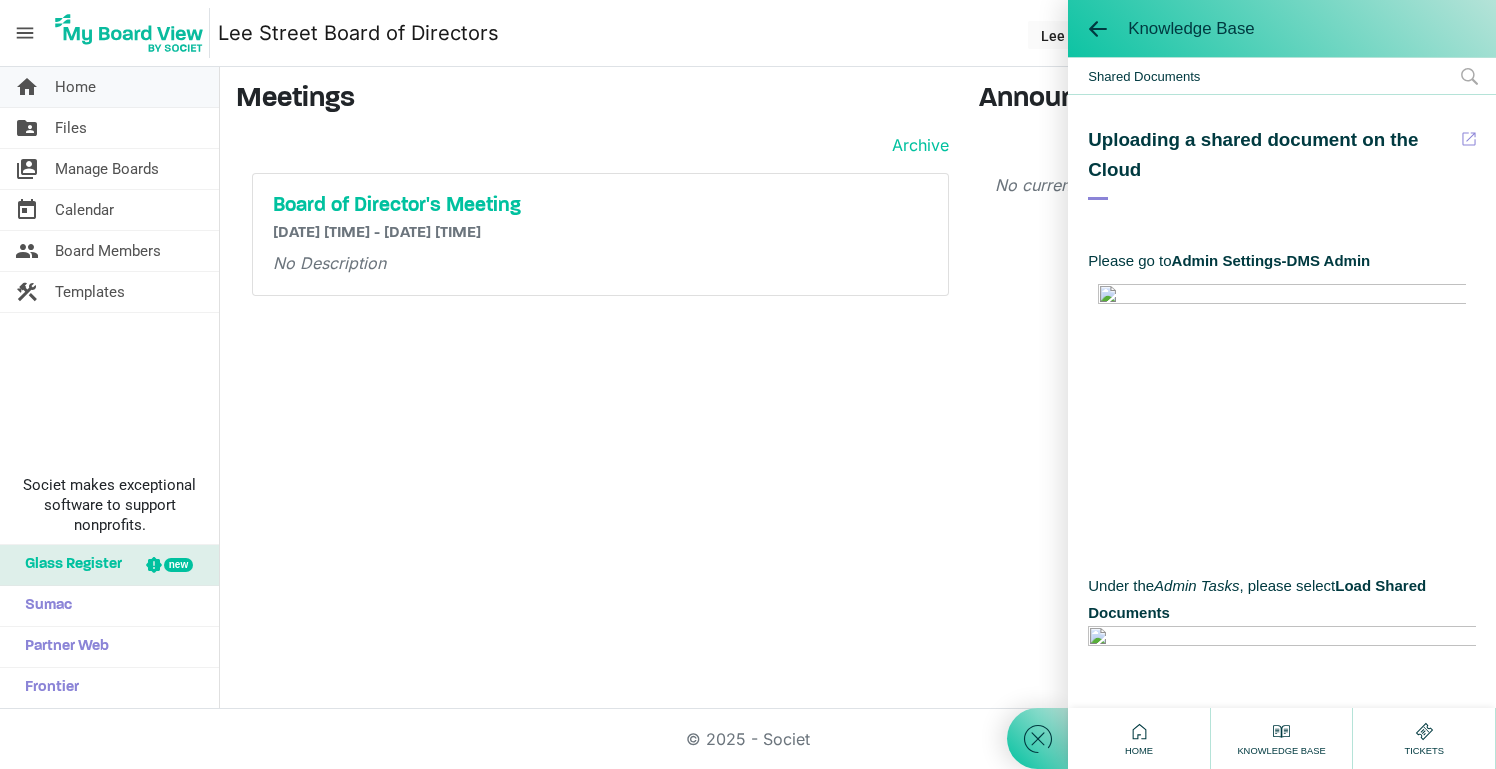 click on "Home" at bounding box center (75, 87) 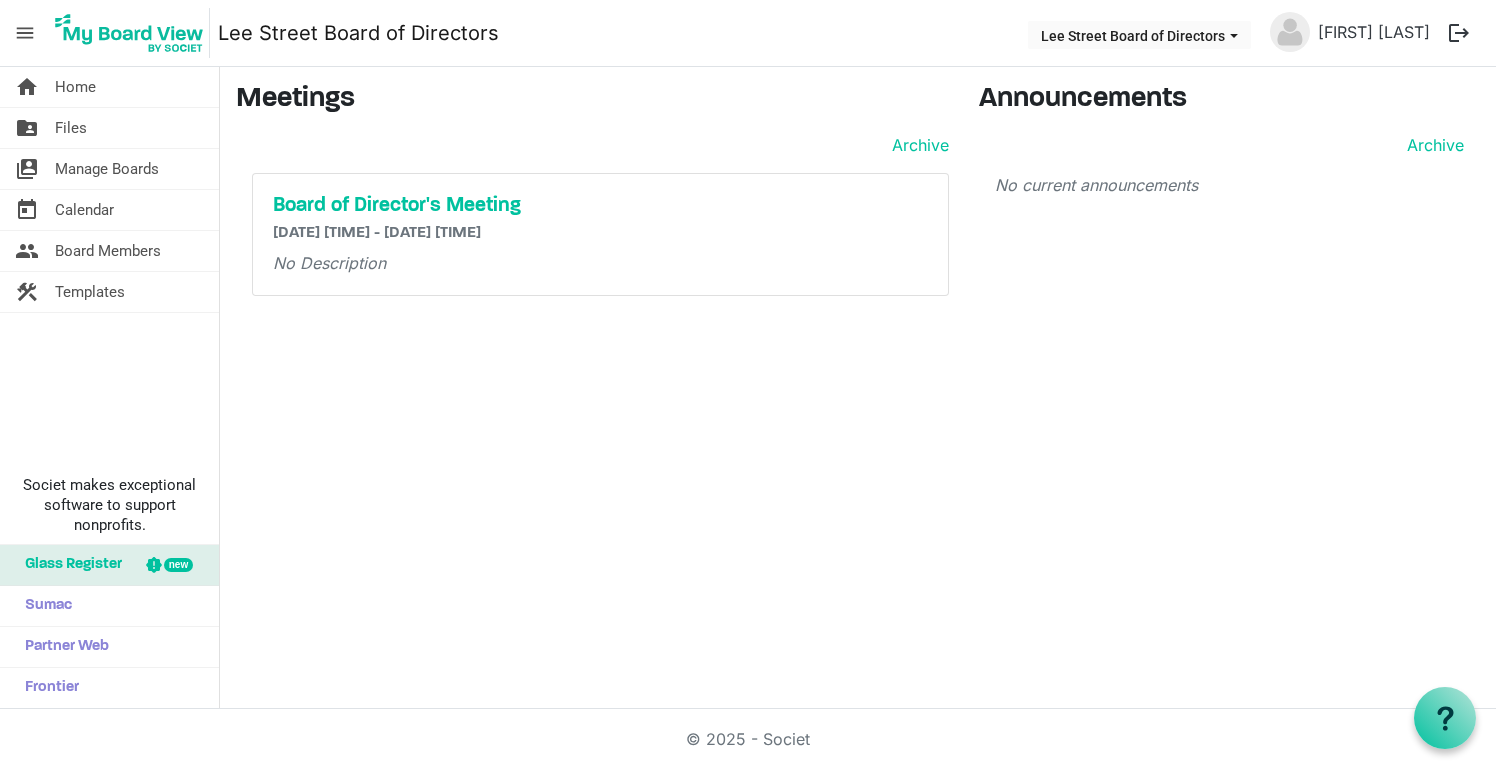 scroll, scrollTop: 0, scrollLeft: 0, axis: both 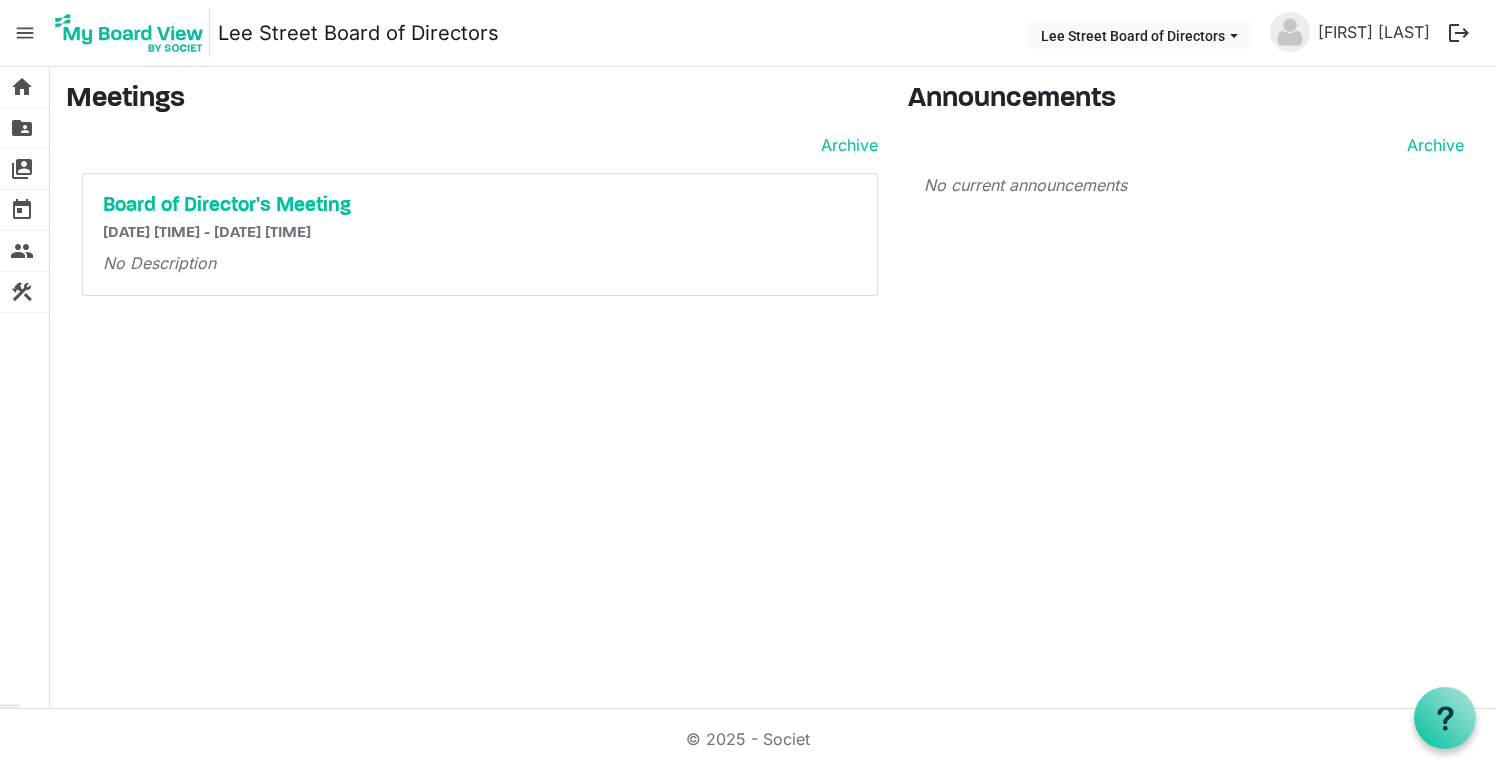 click on "menu" at bounding box center [25, 33] 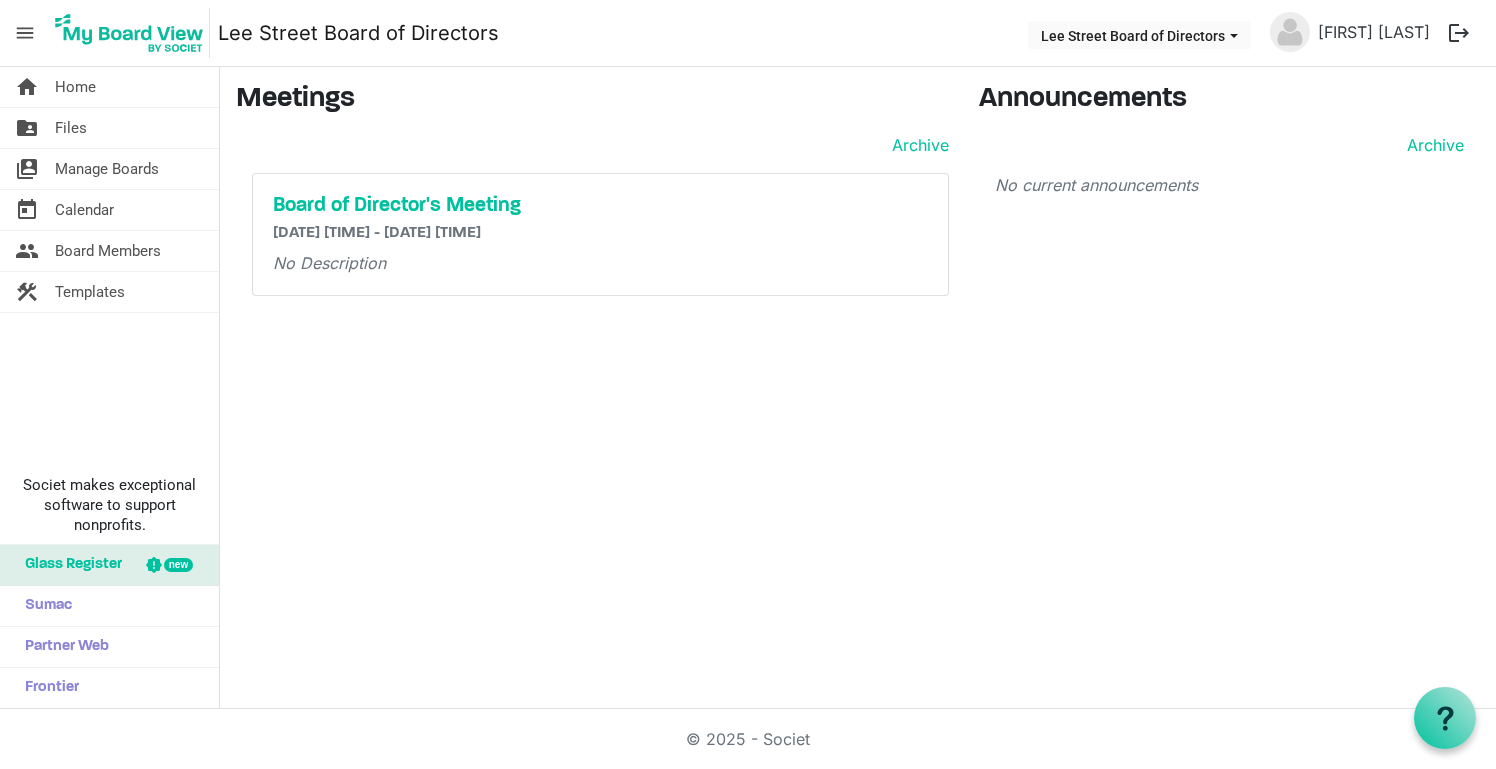 click on "menu" at bounding box center [25, 33] 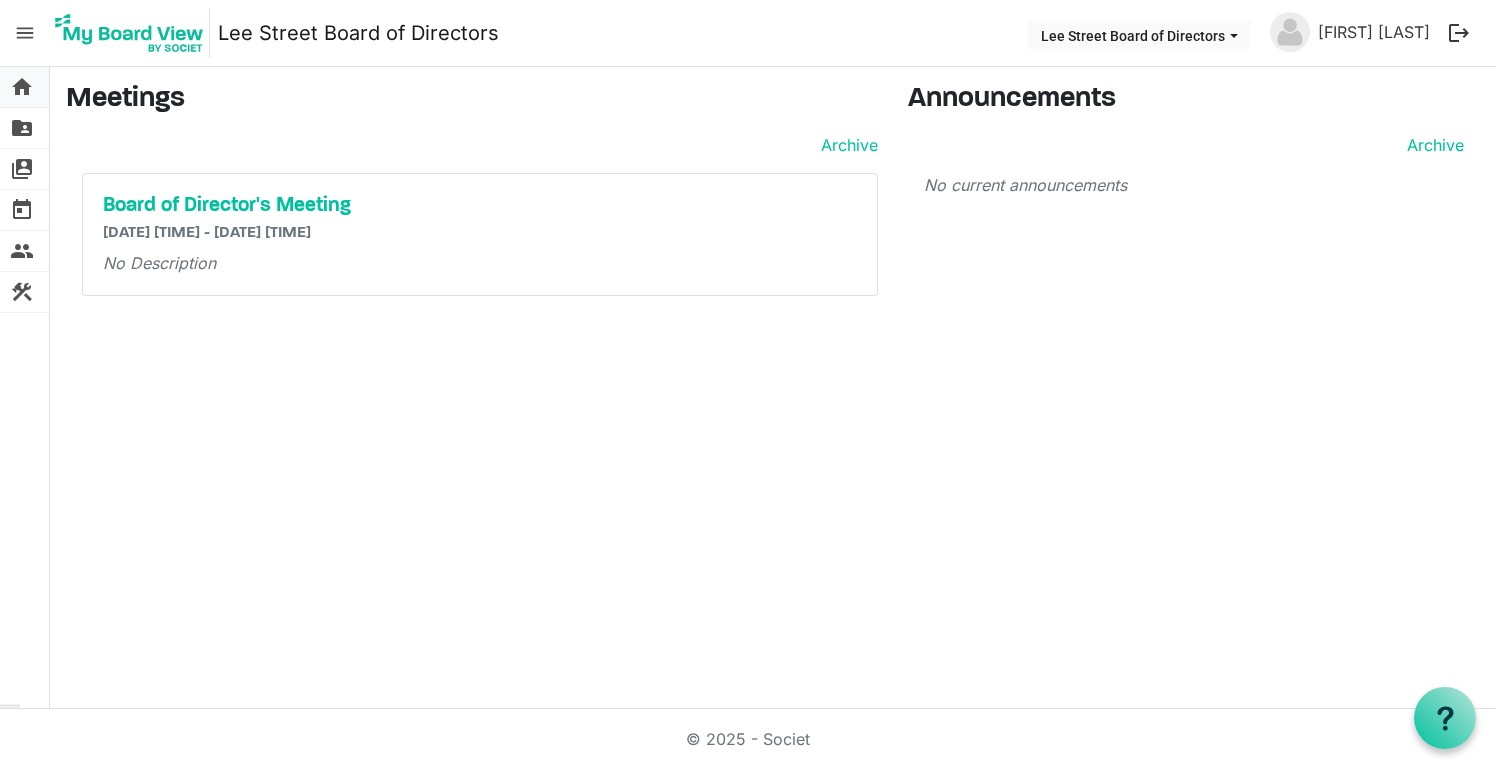 click on "home" at bounding box center (22, 87) 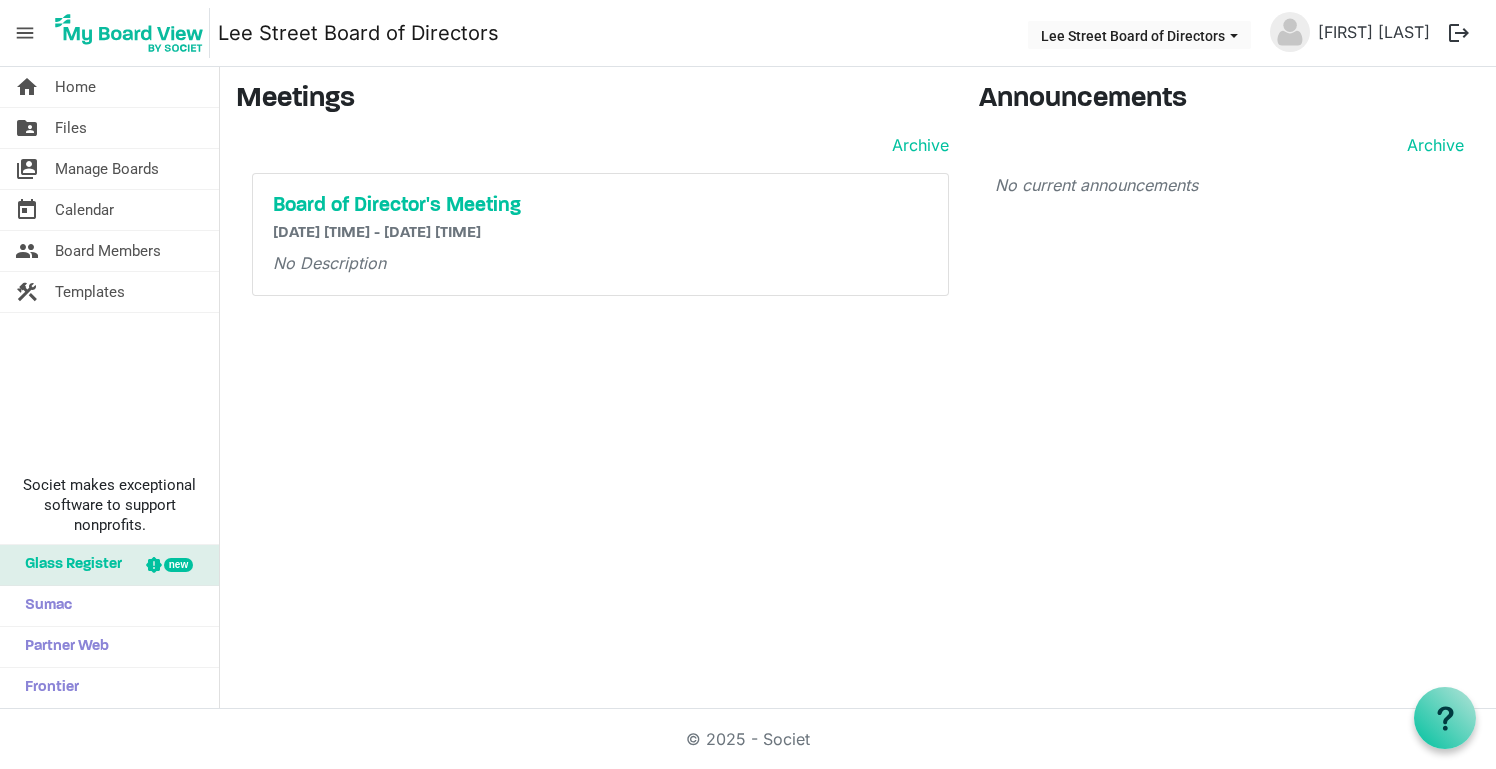 scroll, scrollTop: 0, scrollLeft: 0, axis: both 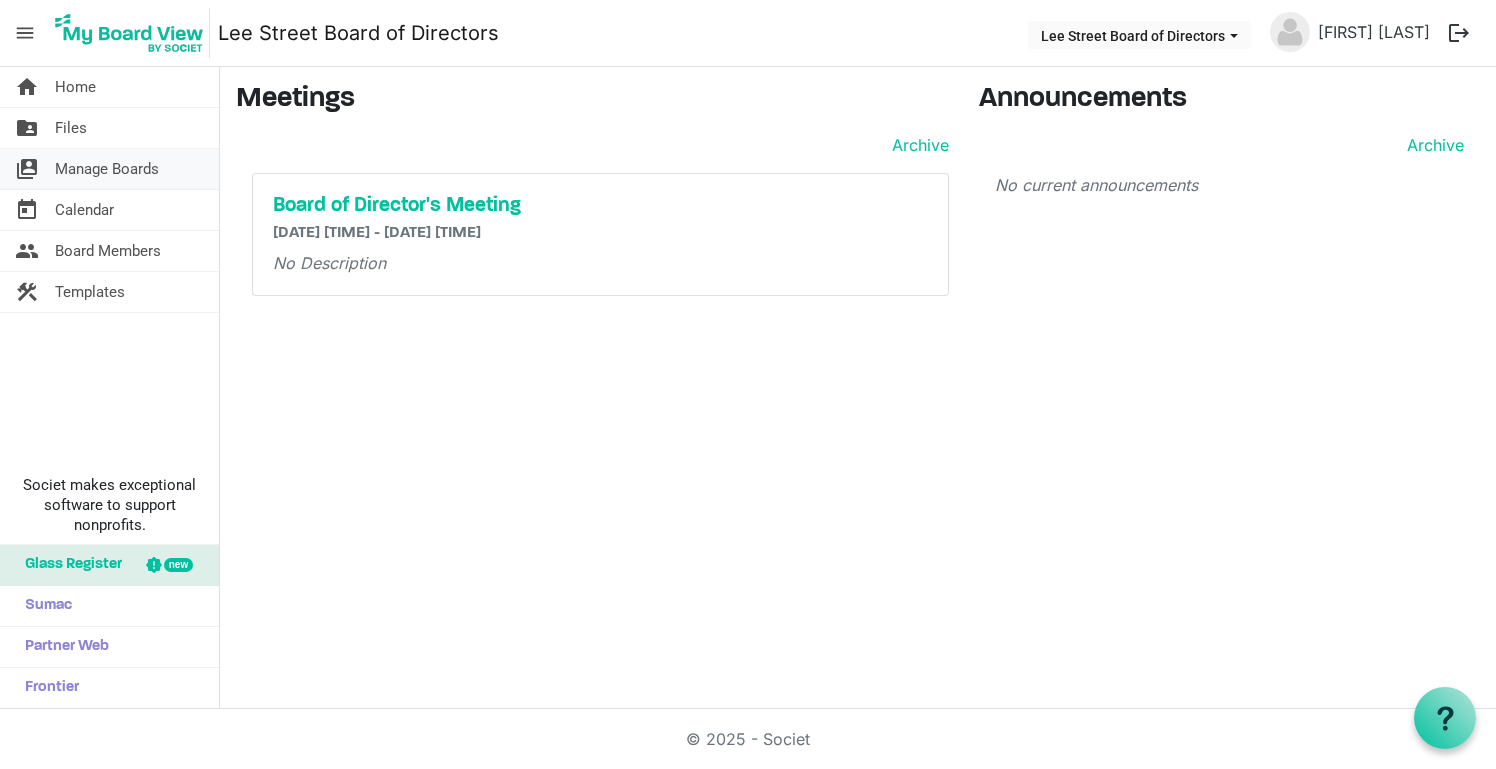 click on "Manage Boards" at bounding box center [107, 169] 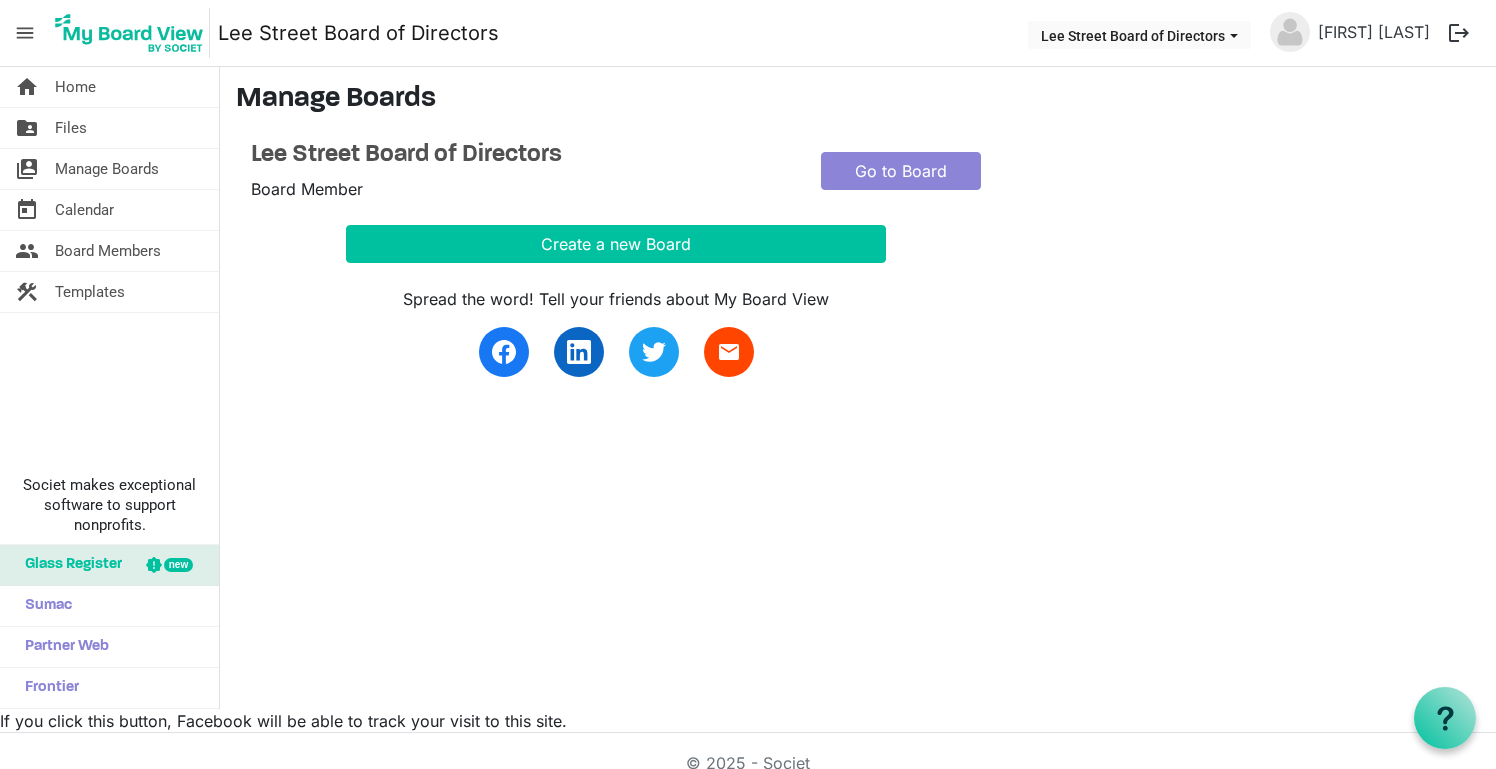 scroll, scrollTop: 0, scrollLeft: 0, axis: both 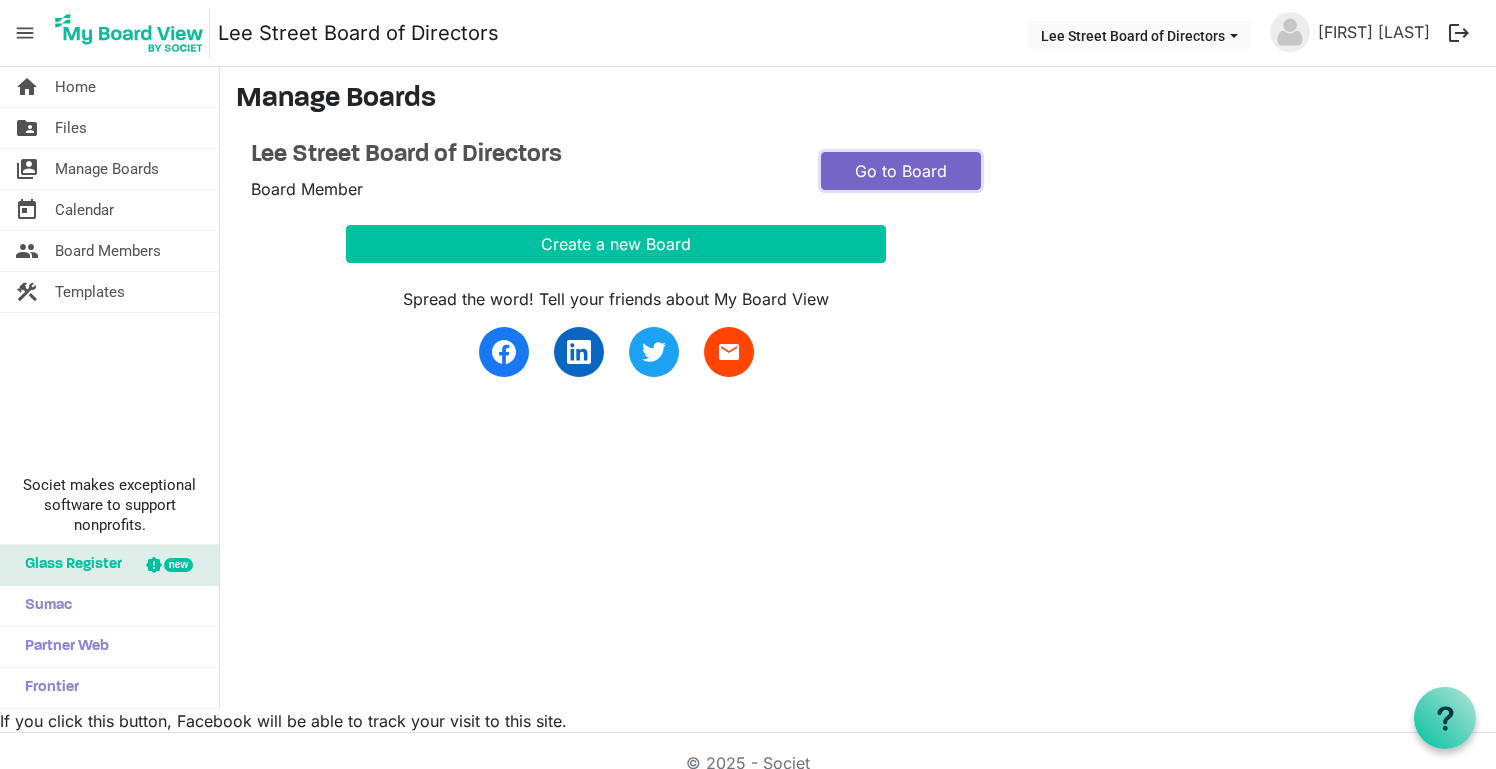 click on "Go to Board" at bounding box center (901, 171) 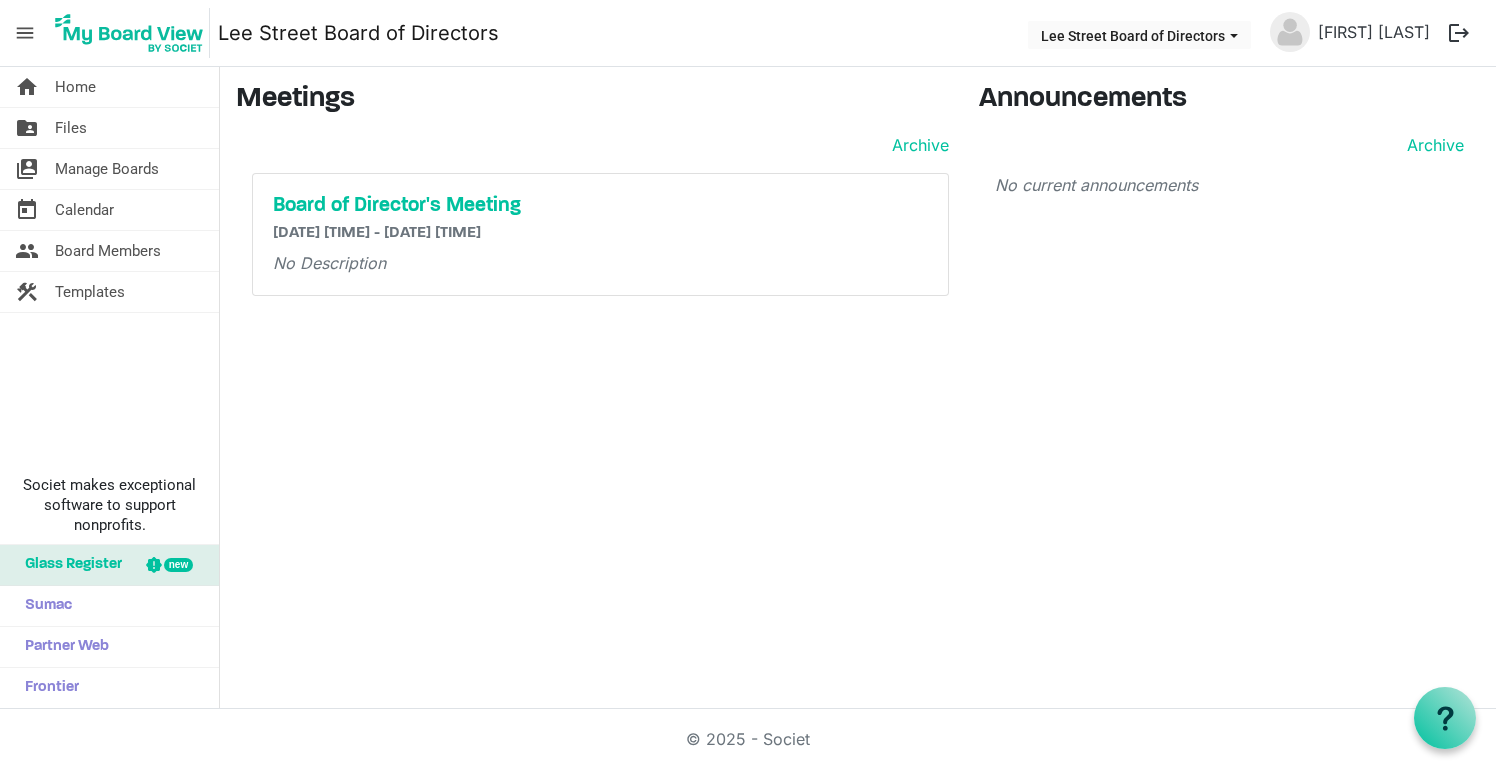 scroll, scrollTop: 0, scrollLeft: 0, axis: both 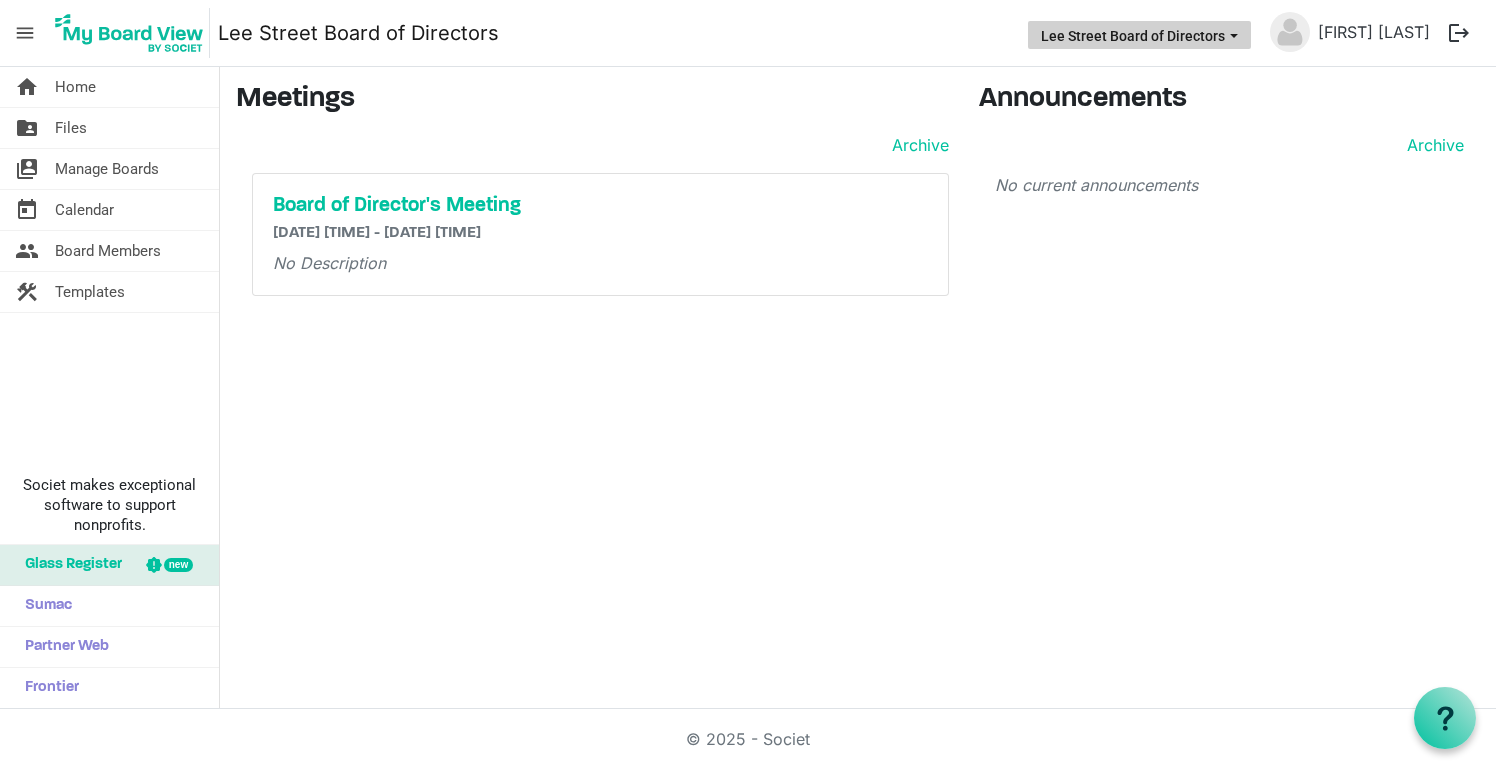 click at bounding box center [1234, 36] 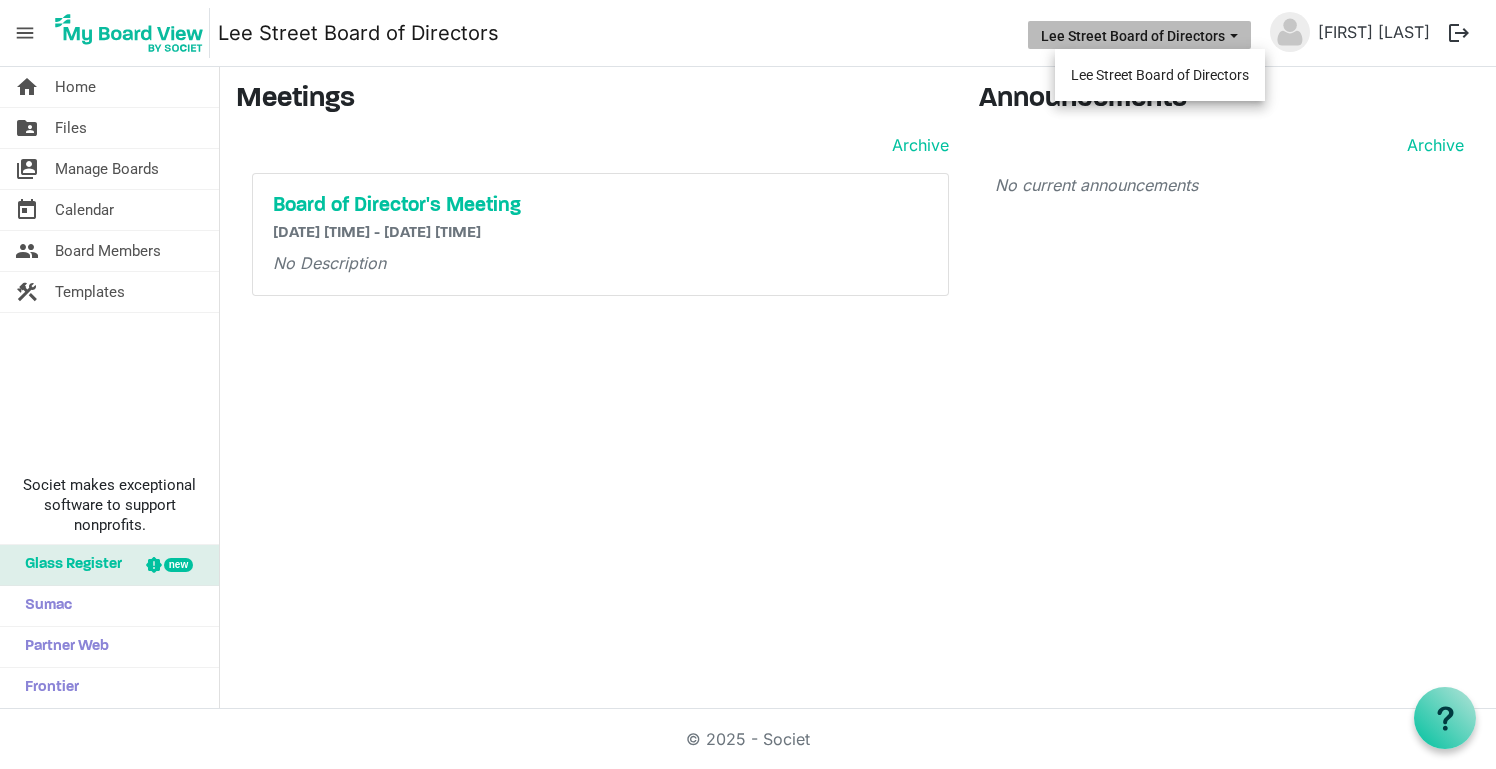 click at bounding box center (1234, 36) 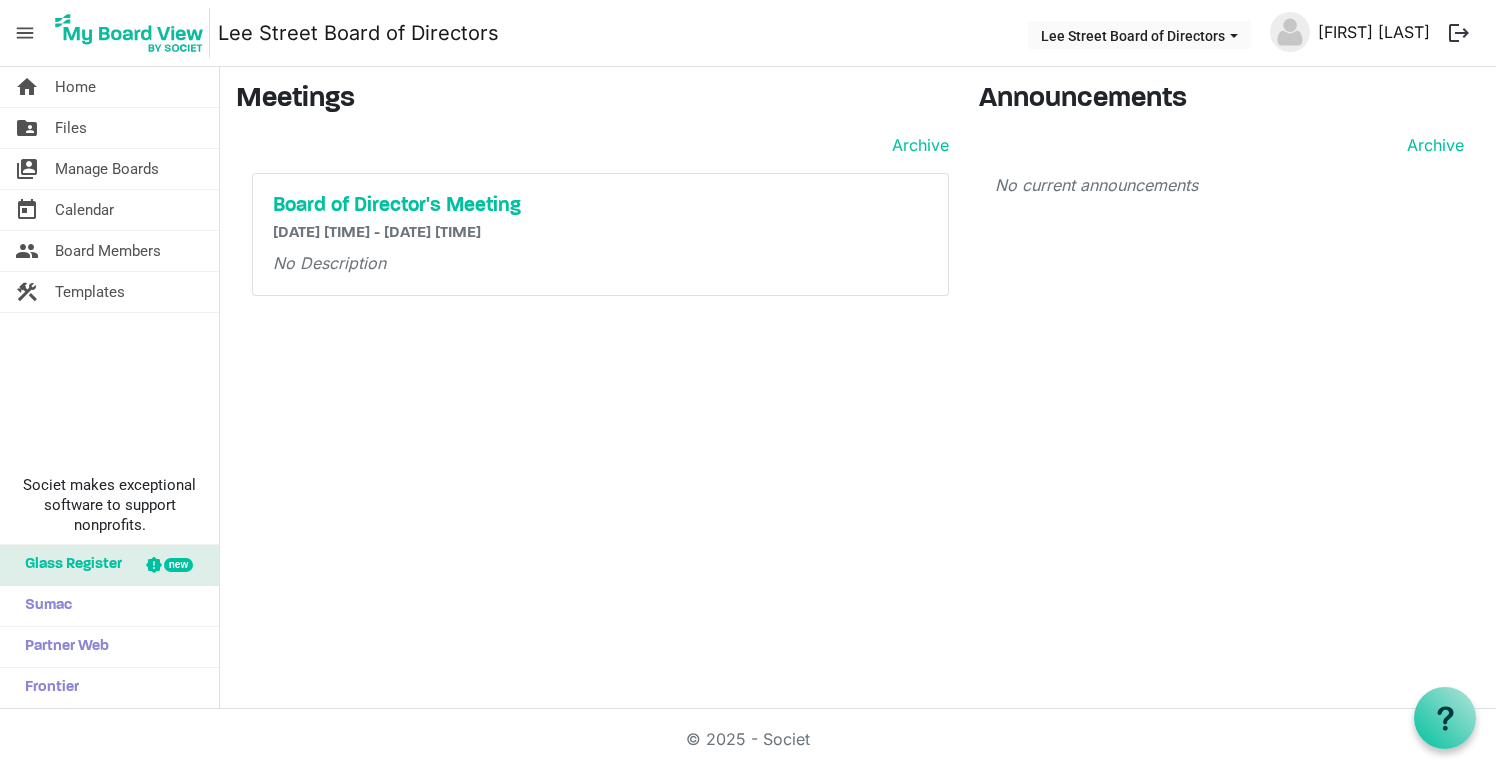 click on "[FIRST] [LAST]" at bounding box center (1374, 32) 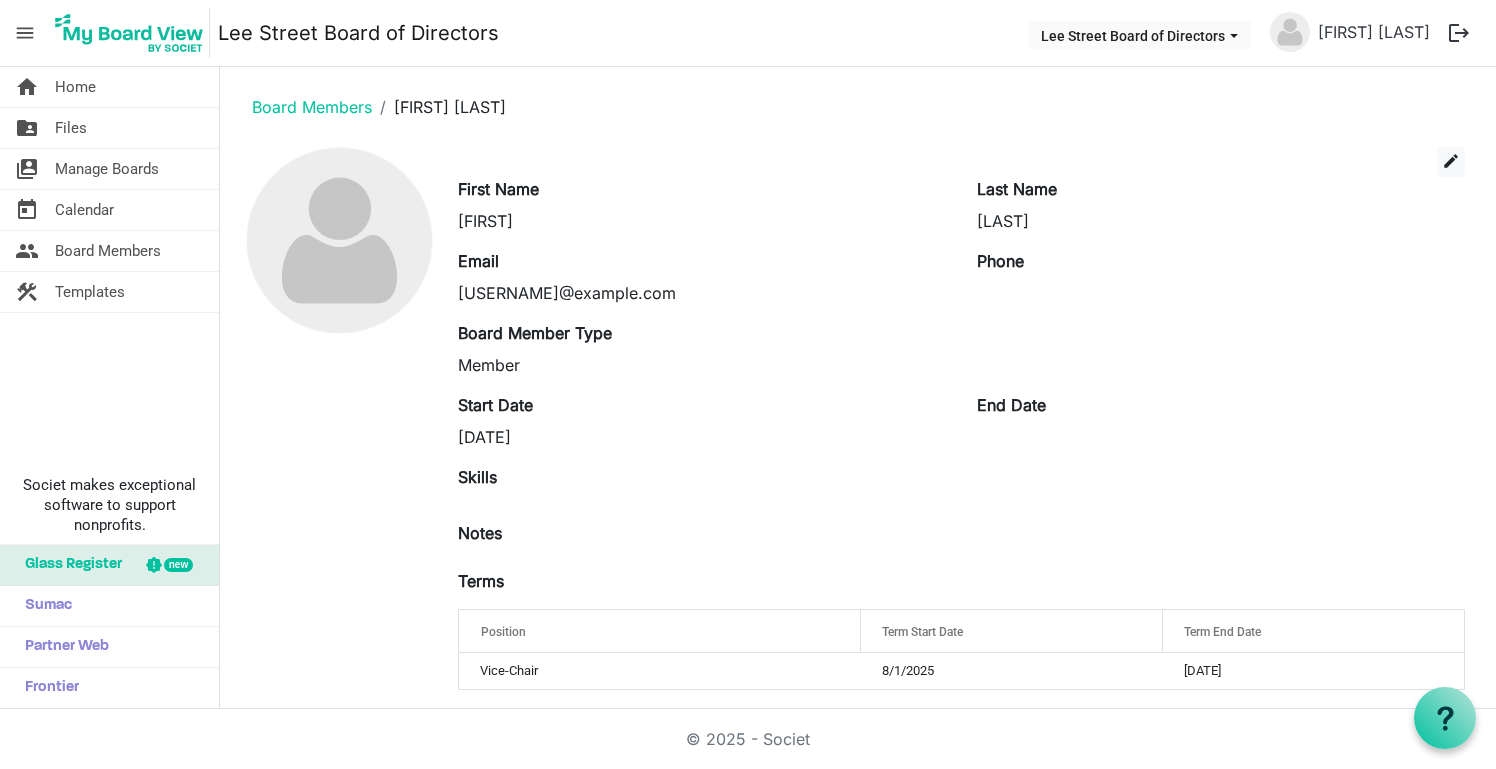 scroll, scrollTop: 0, scrollLeft: 0, axis: both 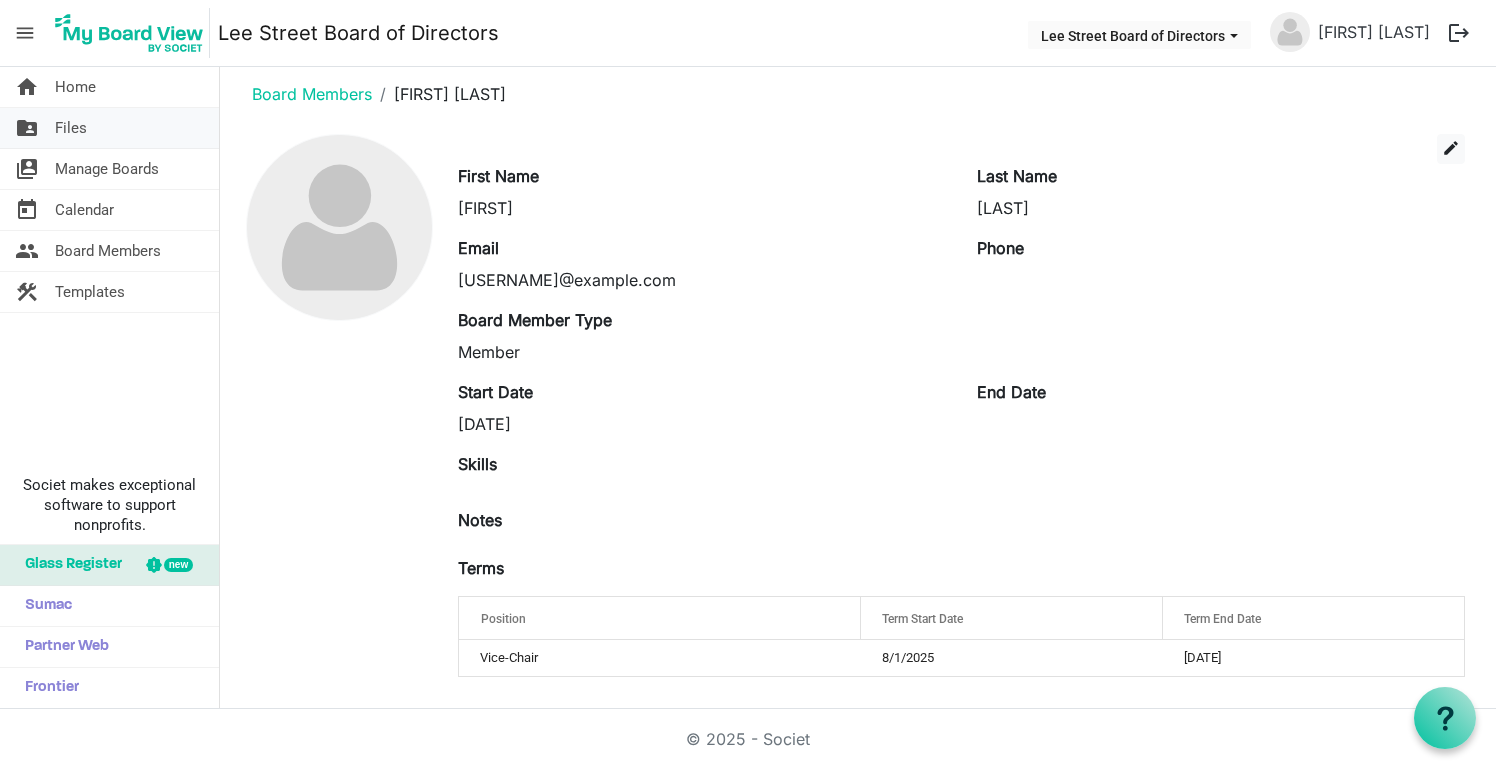 click on "Files" at bounding box center [71, 128] 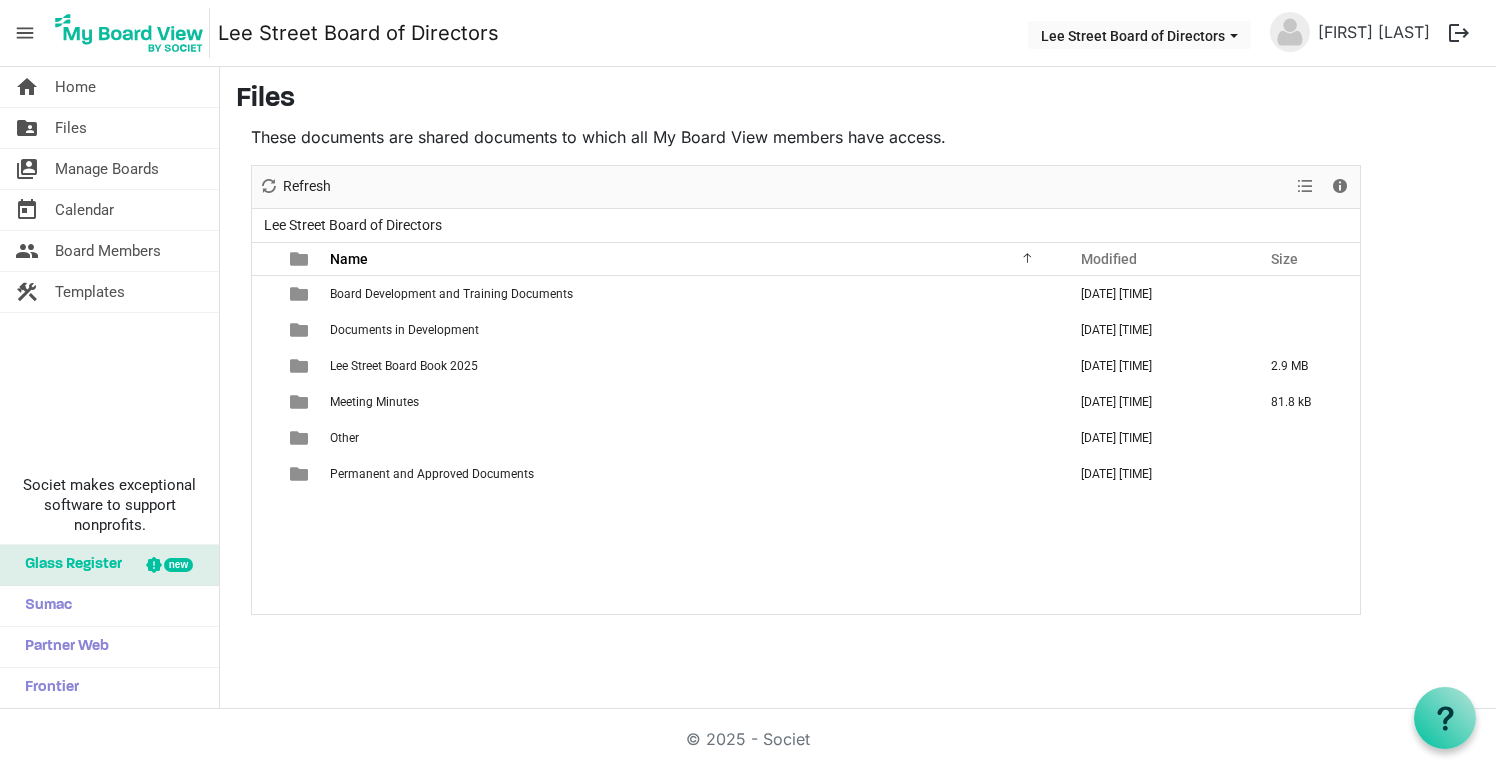 scroll, scrollTop: 0, scrollLeft: 0, axis: both 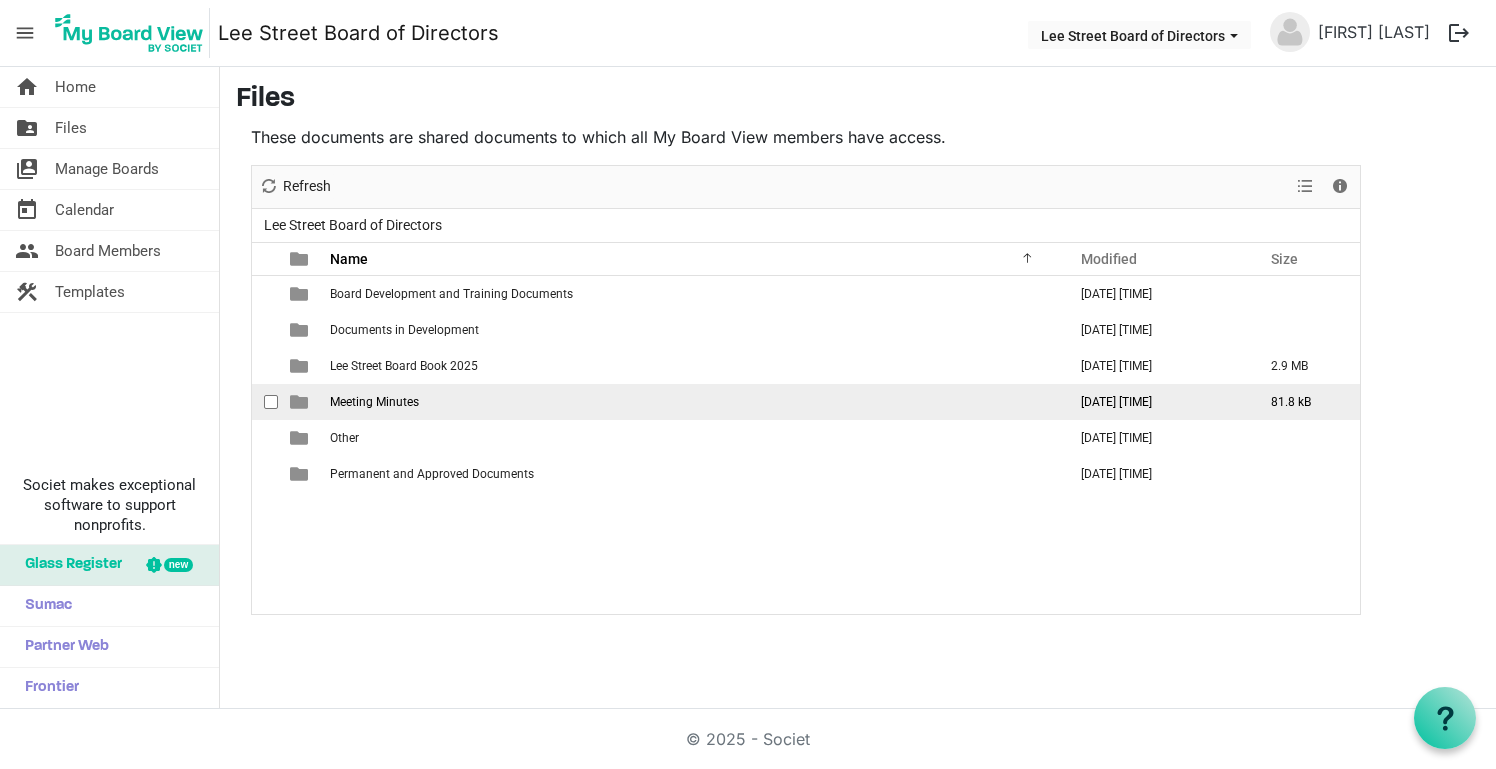 click at bounding box center (271, 402) 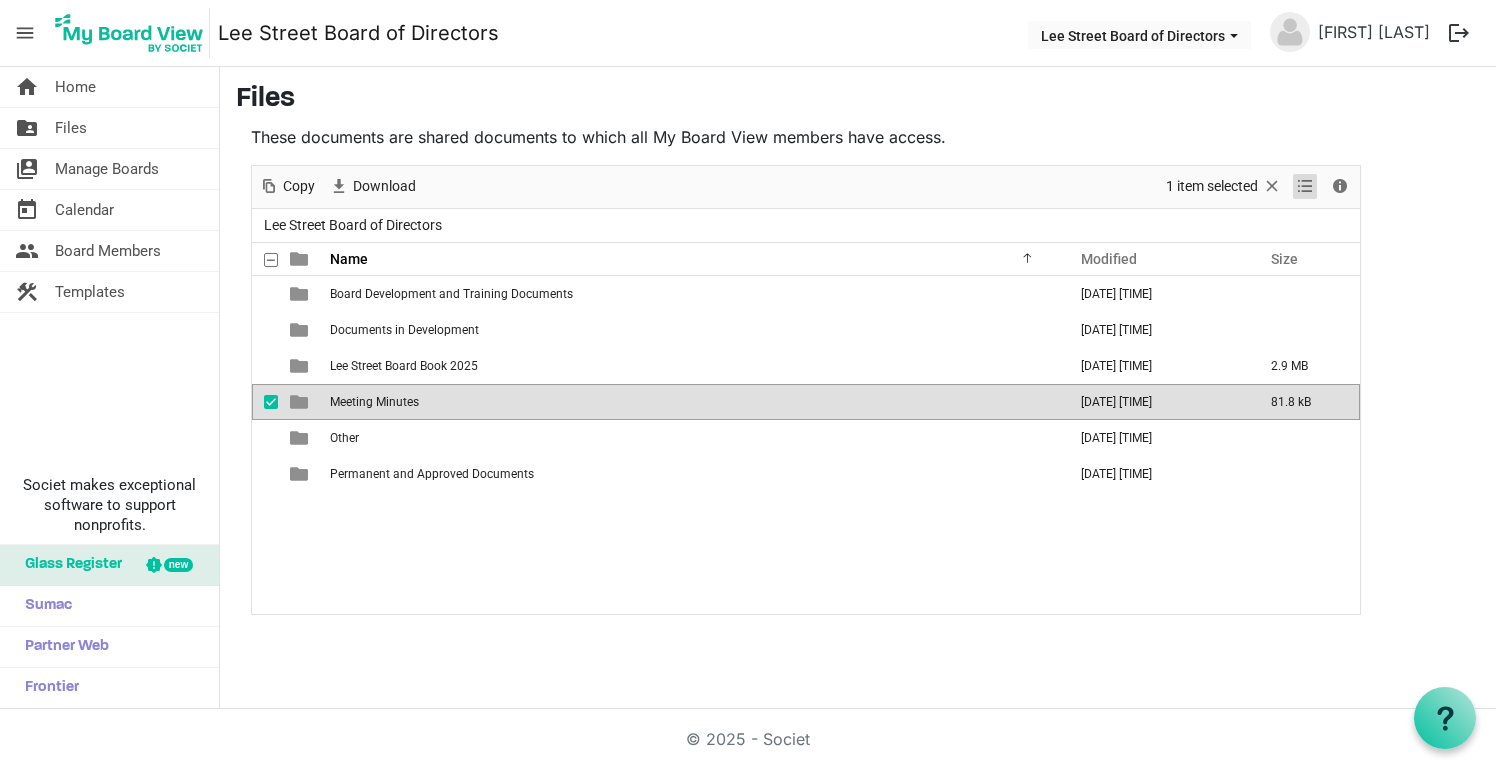 click at bounding box center (1305, 186) 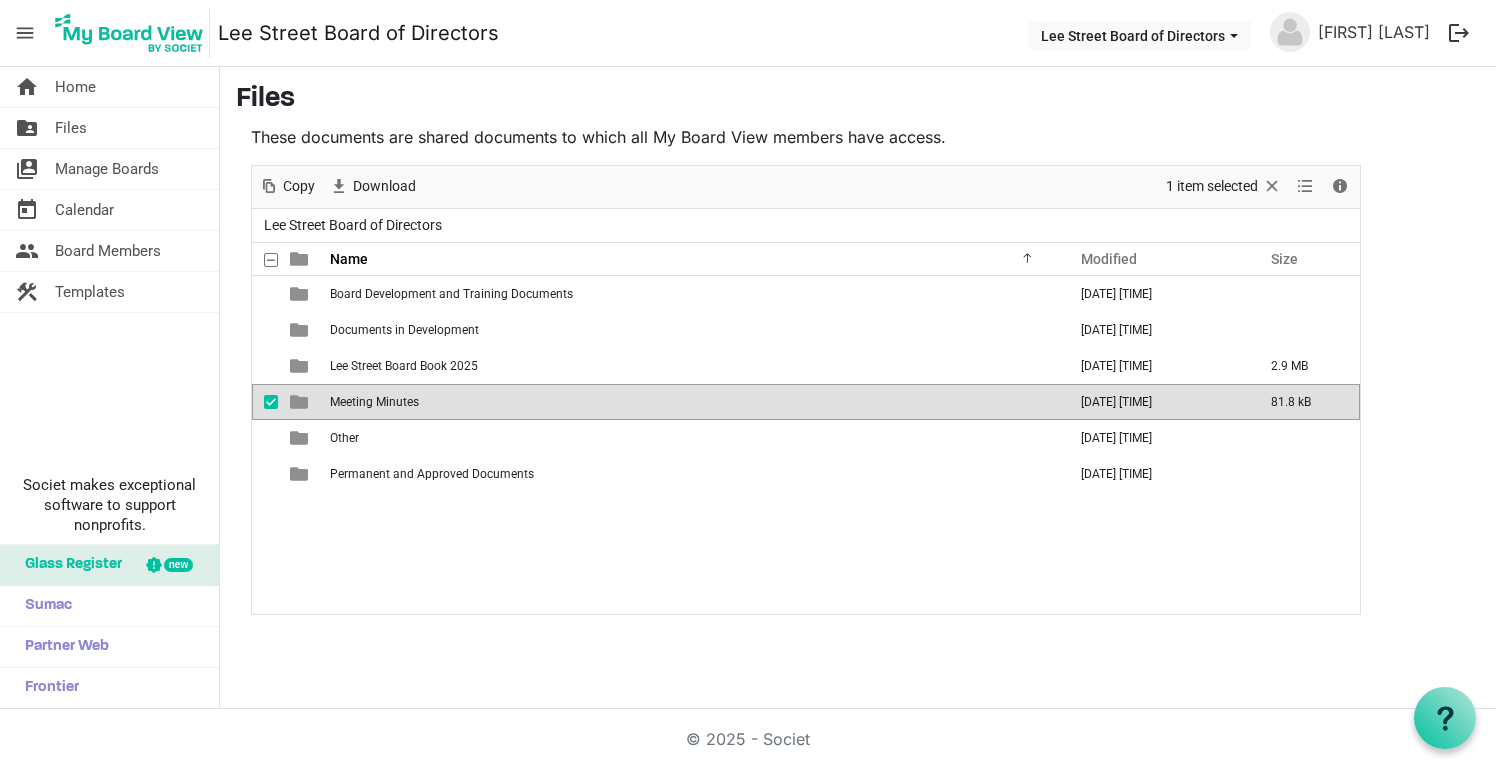 click on "Files
These documents are shared documents to which all My Board View members have access.
New folder Upload Cut Copy Paste Delete Download Rename Sort by Refresh 1 item selected View Details Lee Street Board of Directors   Name Modified Size filemanager_grid_header_table   Board Development and Training Documents July 31, 2025 9:07 PM   Documents in Development July 31, 2025 9:07 PM   Lee Street Board Book 2025 July 31, 2025 9:13 PM 2.9 MB   Meeting Minutes August 01, 2025 8:21 PM 81.8 kB   Other July 31, 2025 9:07 PM   Permanent and Approved Documents July 31, 2025 9:07 PM Upload Files Browse..." at bounding box center [858, 349] 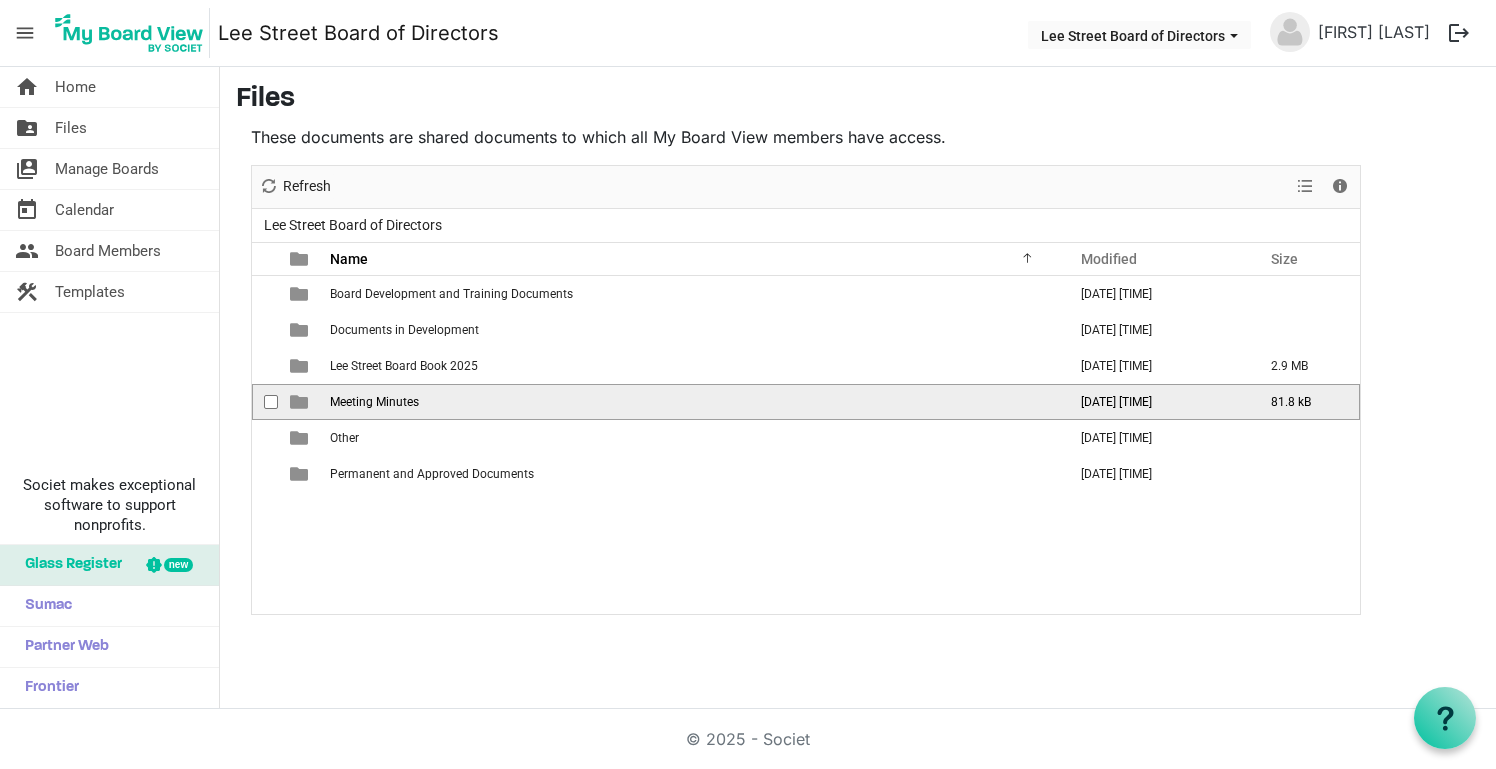 click at bounding box center (299, 402) 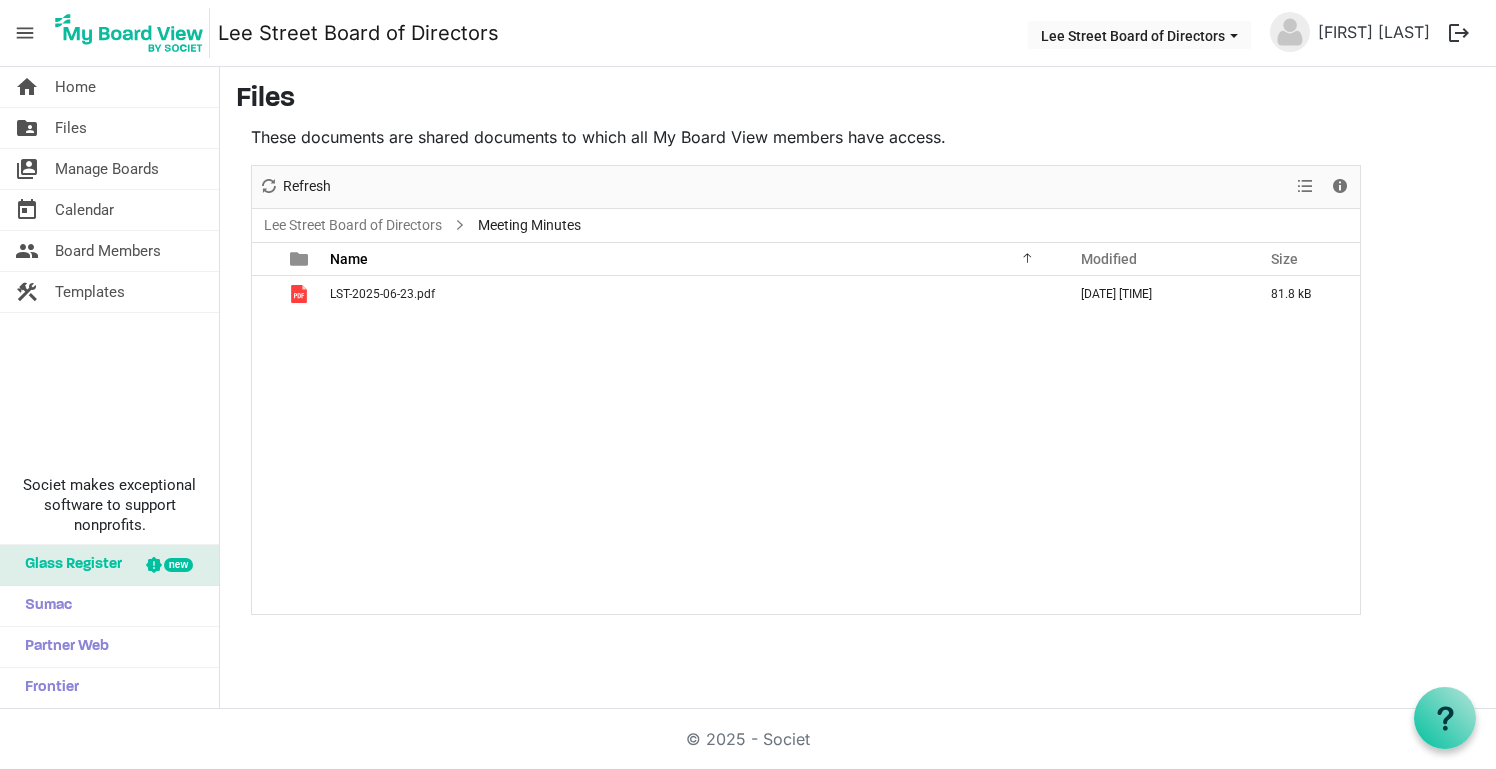 click at bounding box center (129, 33) 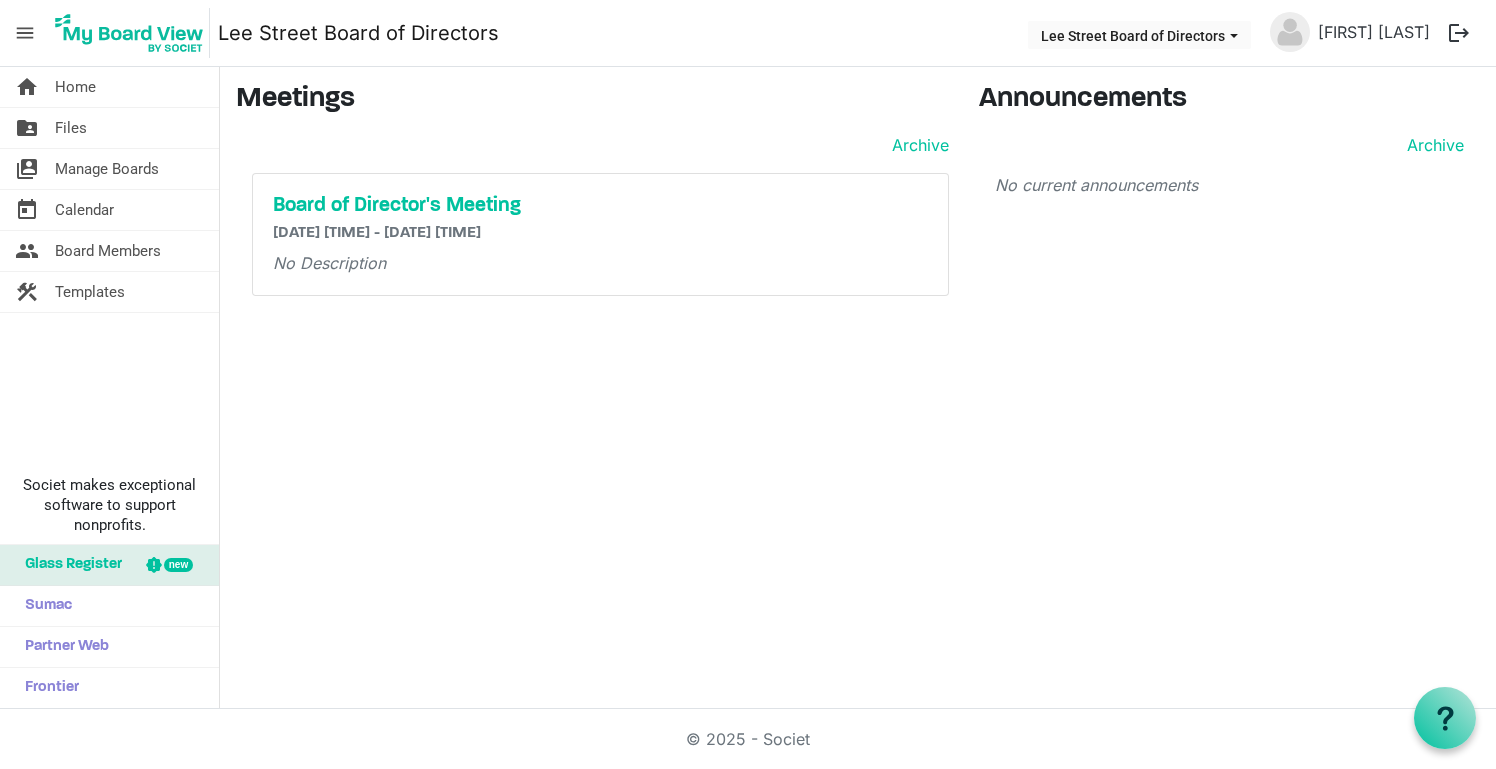 scroll, scrollTop: 0, scrollLeft: 0, axis: both 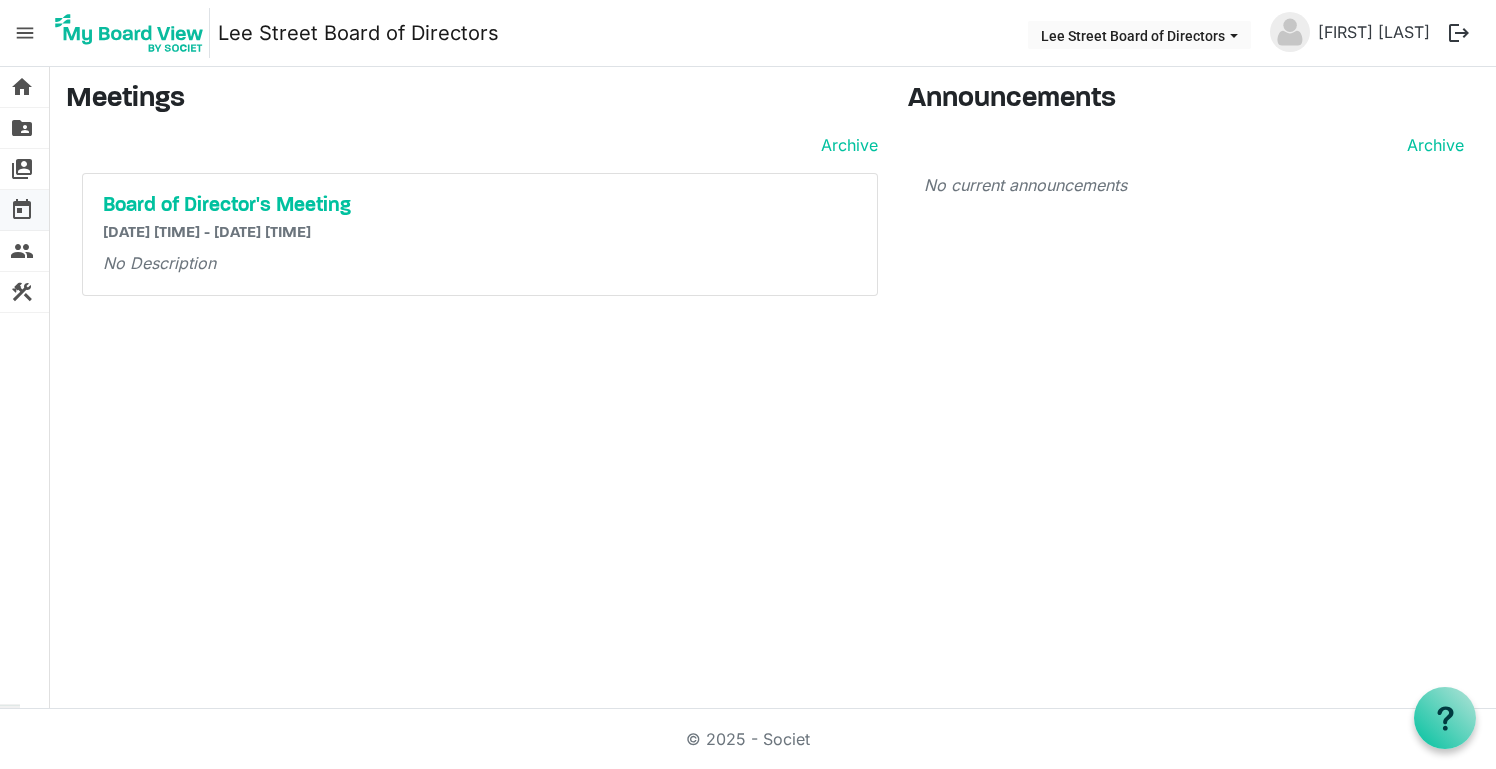 click on "today" at bounding box center [22, 210] 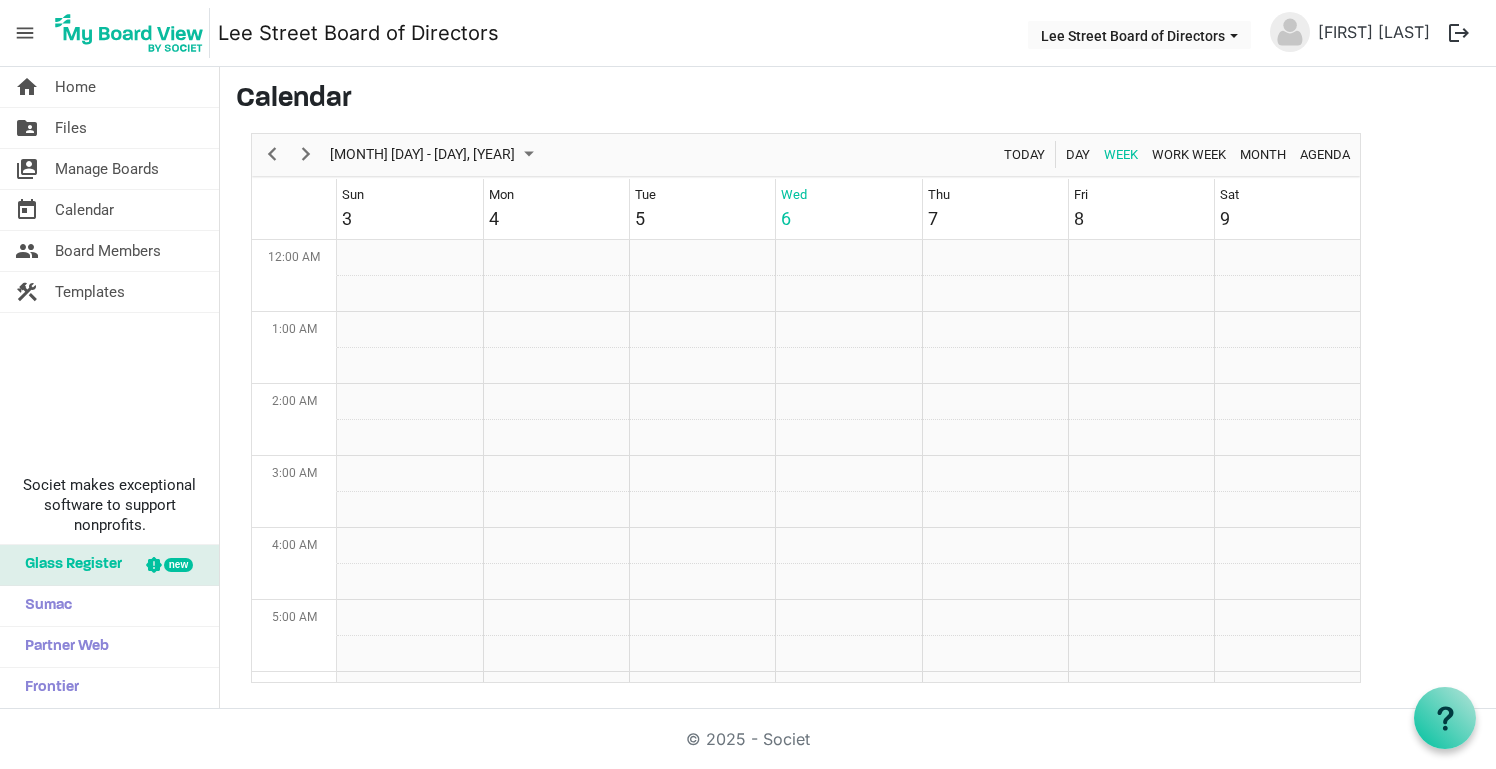 scroll, scrollTop: 0, scrollLeft: 0, axis: both 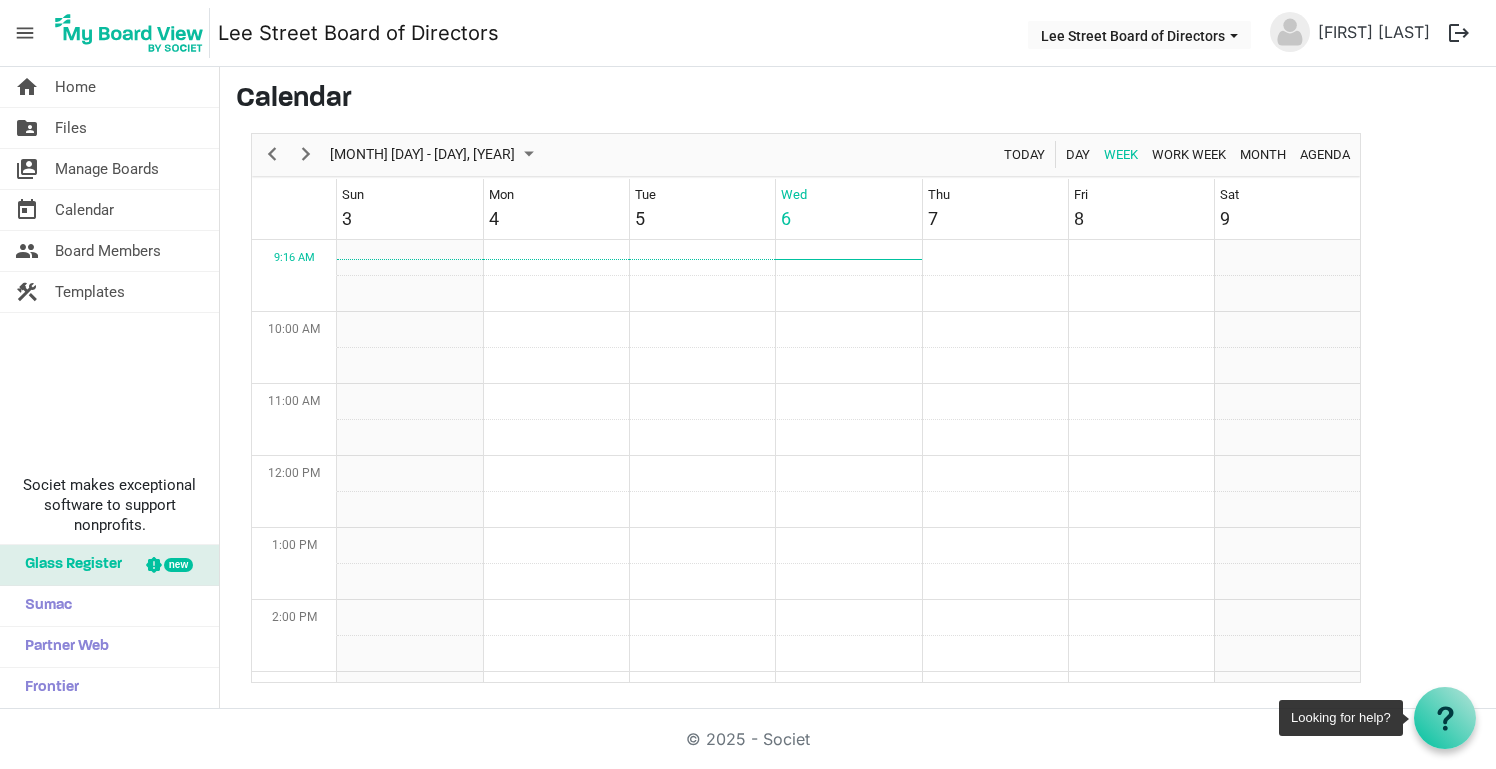 click 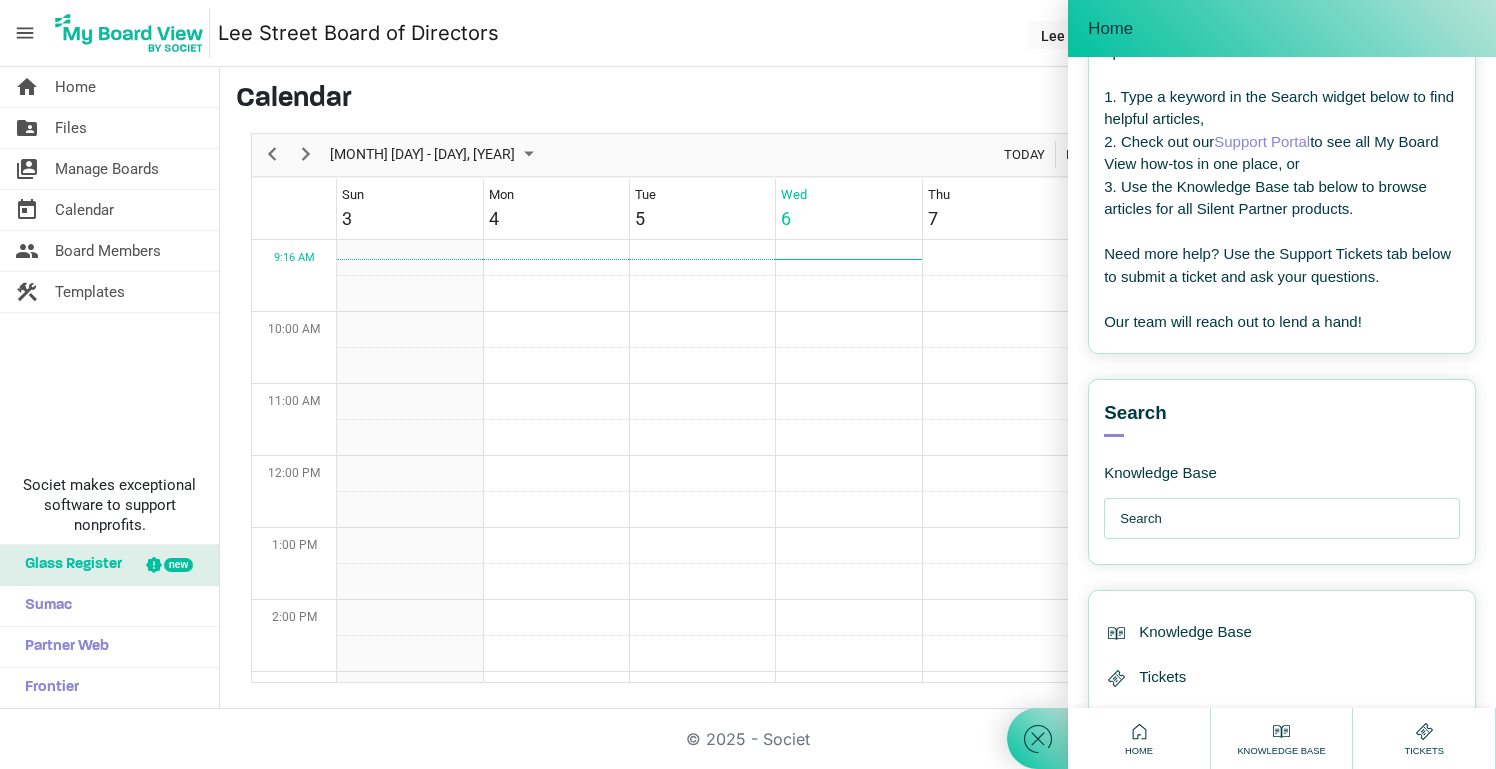 scroll, scrollTop: 137, scrollLeft: 0, axis: vertical 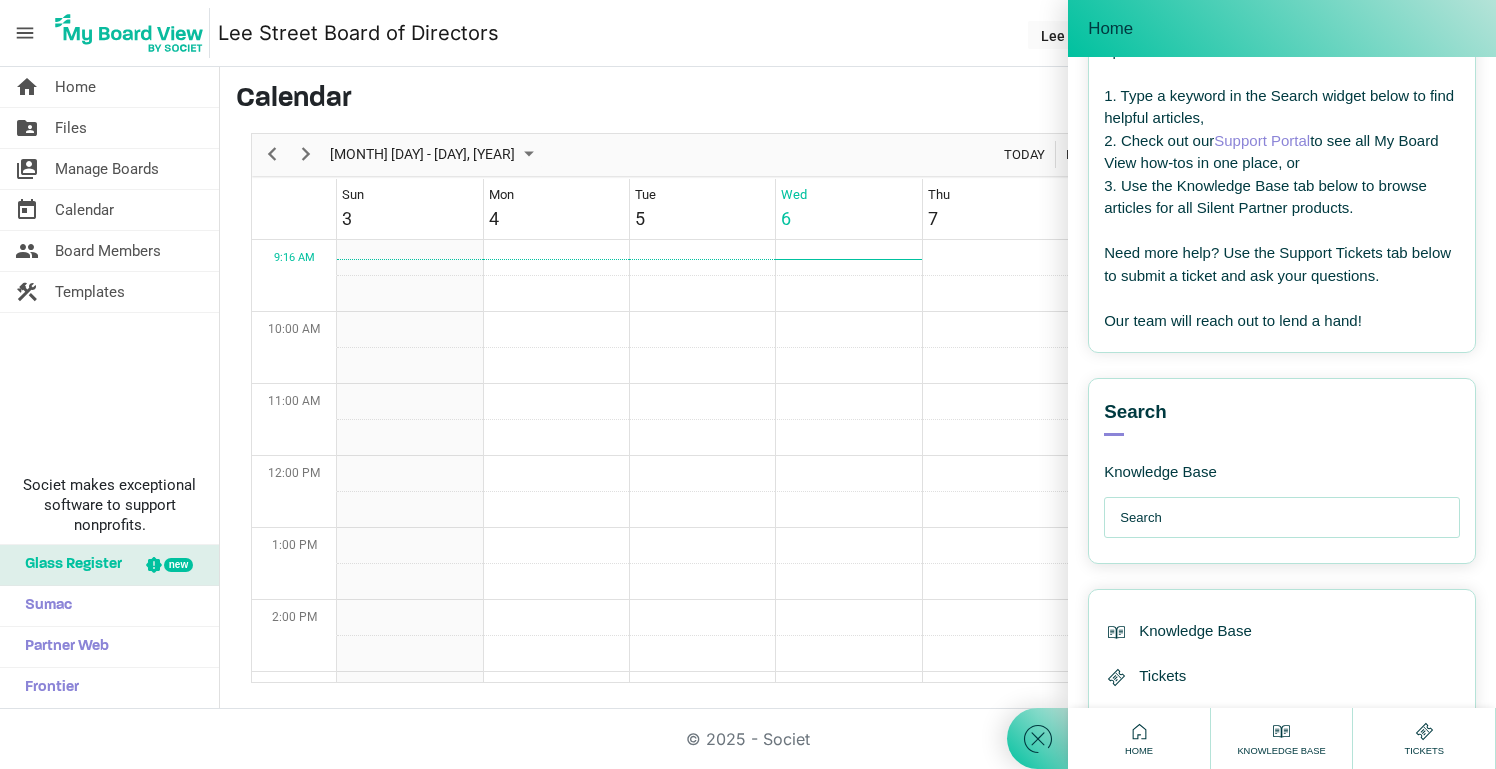 click at bounding box center (1287, 518) 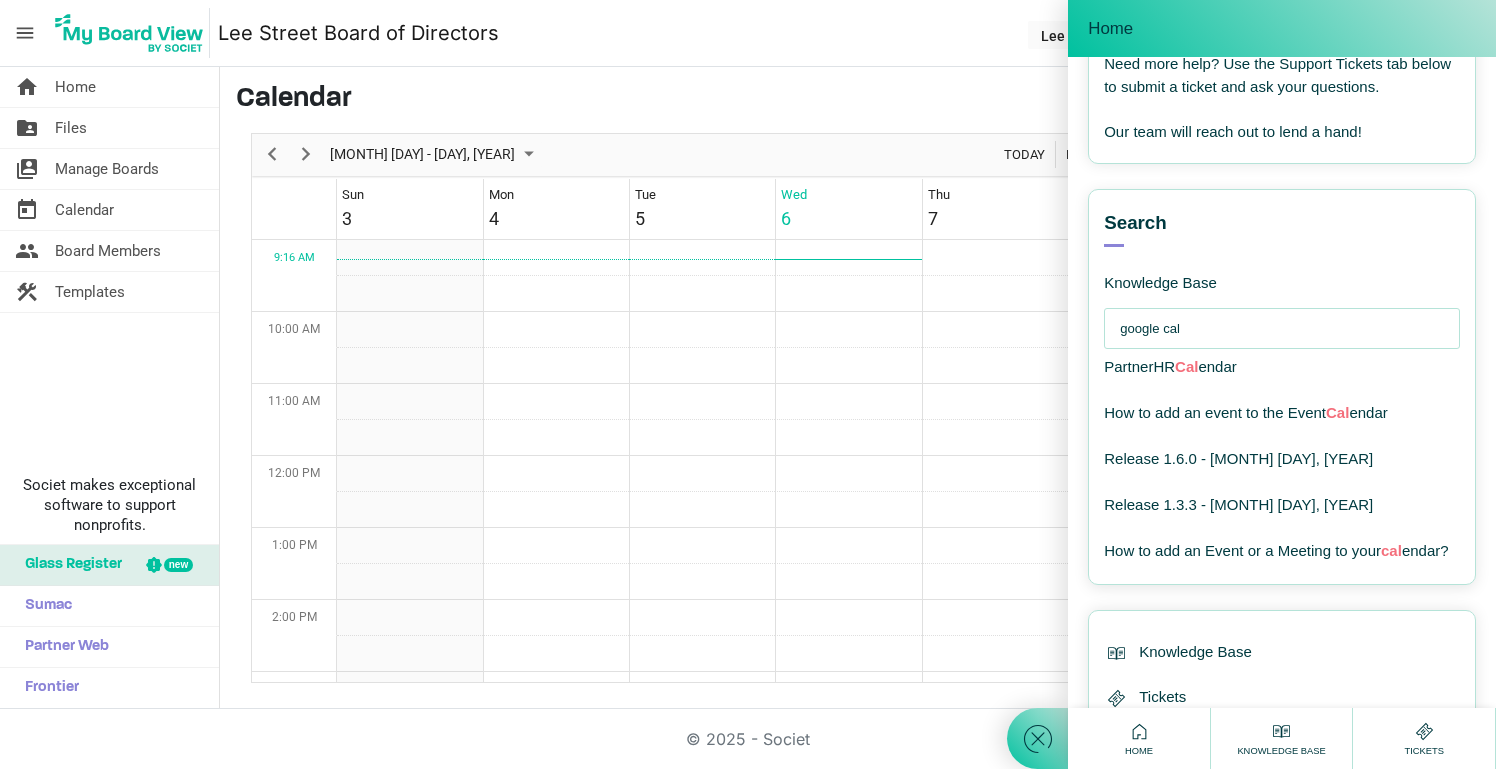 scroll, scrollTop: 313, scrollLeft: 0, axis: vertical 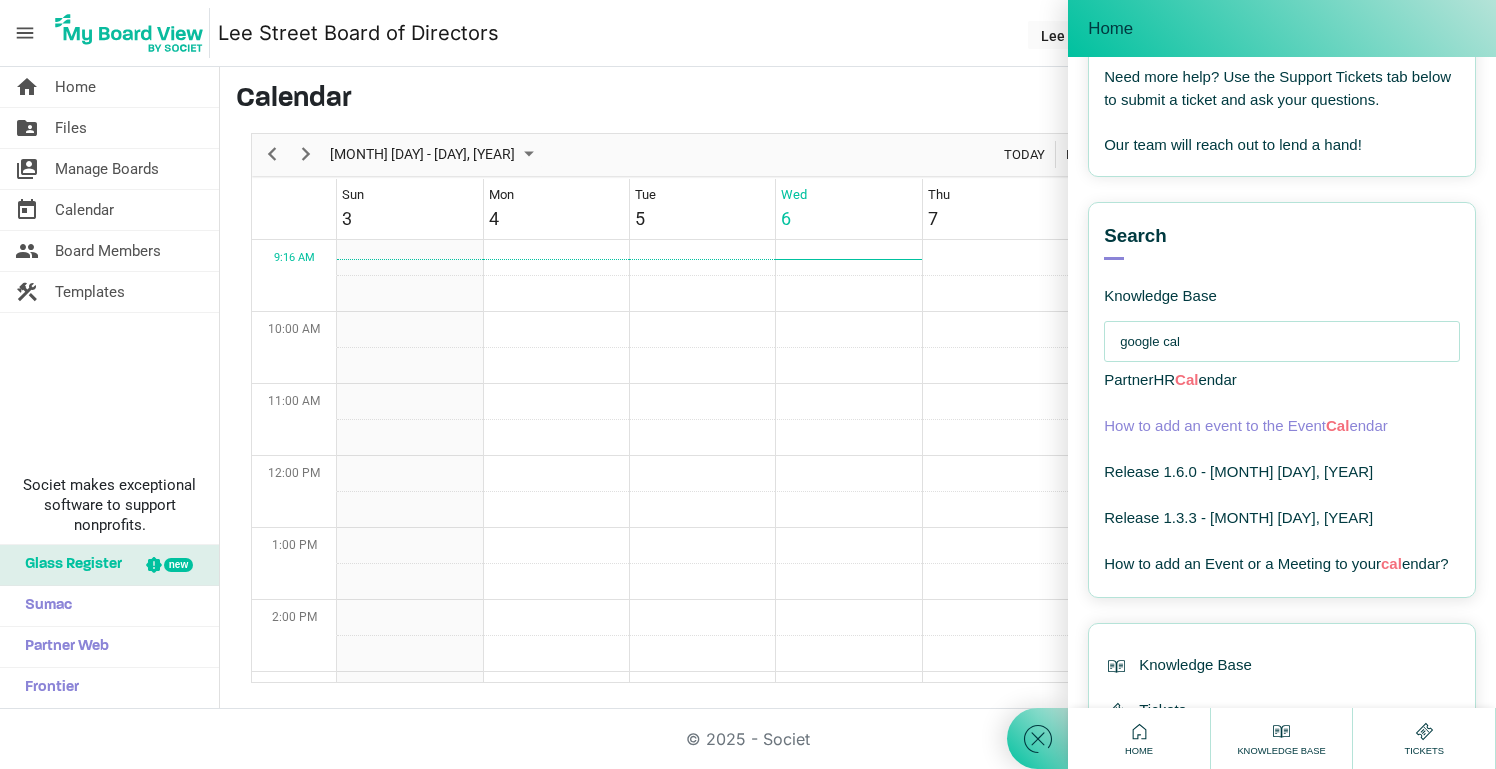 type on "google cal" 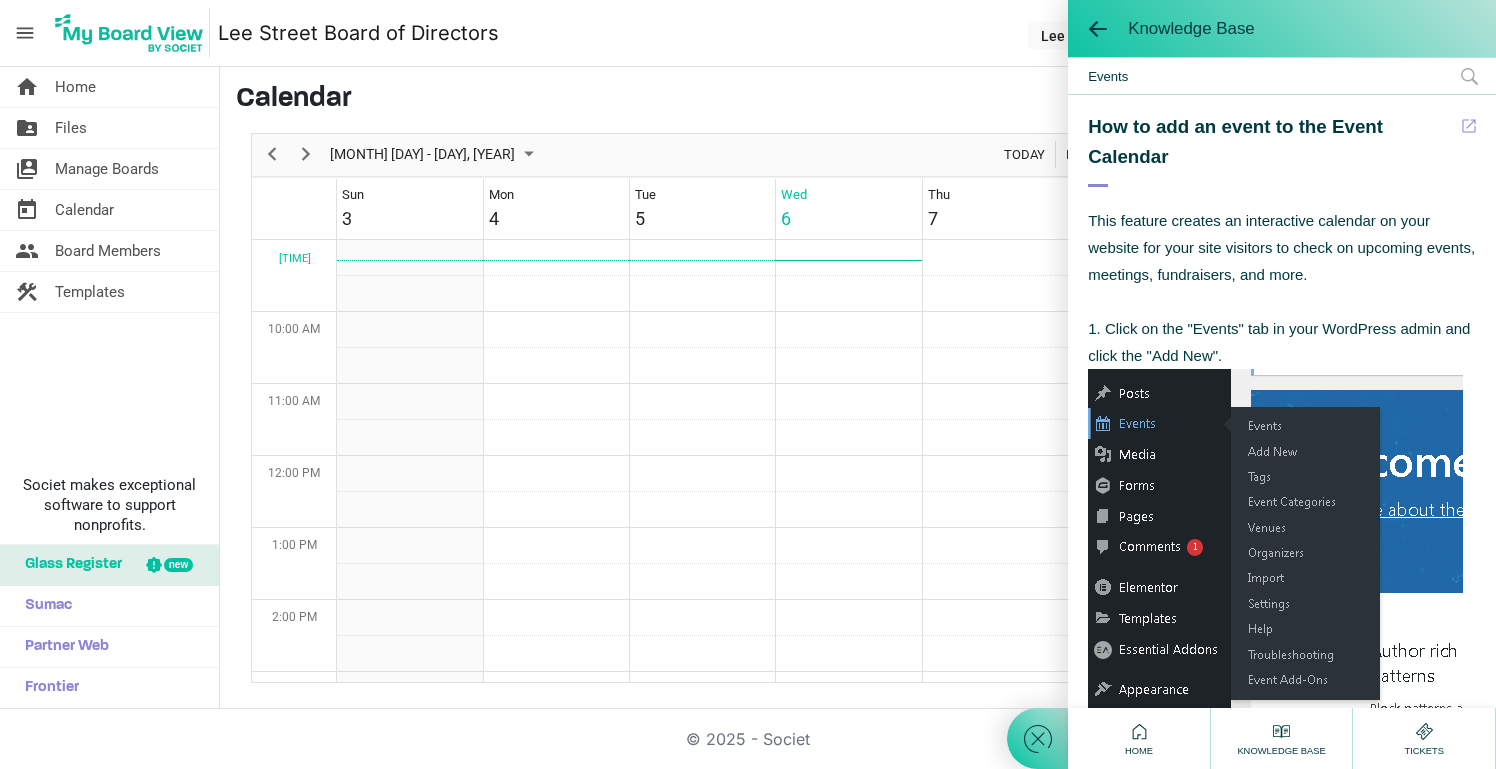scroll, scrollTop: 0, scrollLeft: 0, axis: both 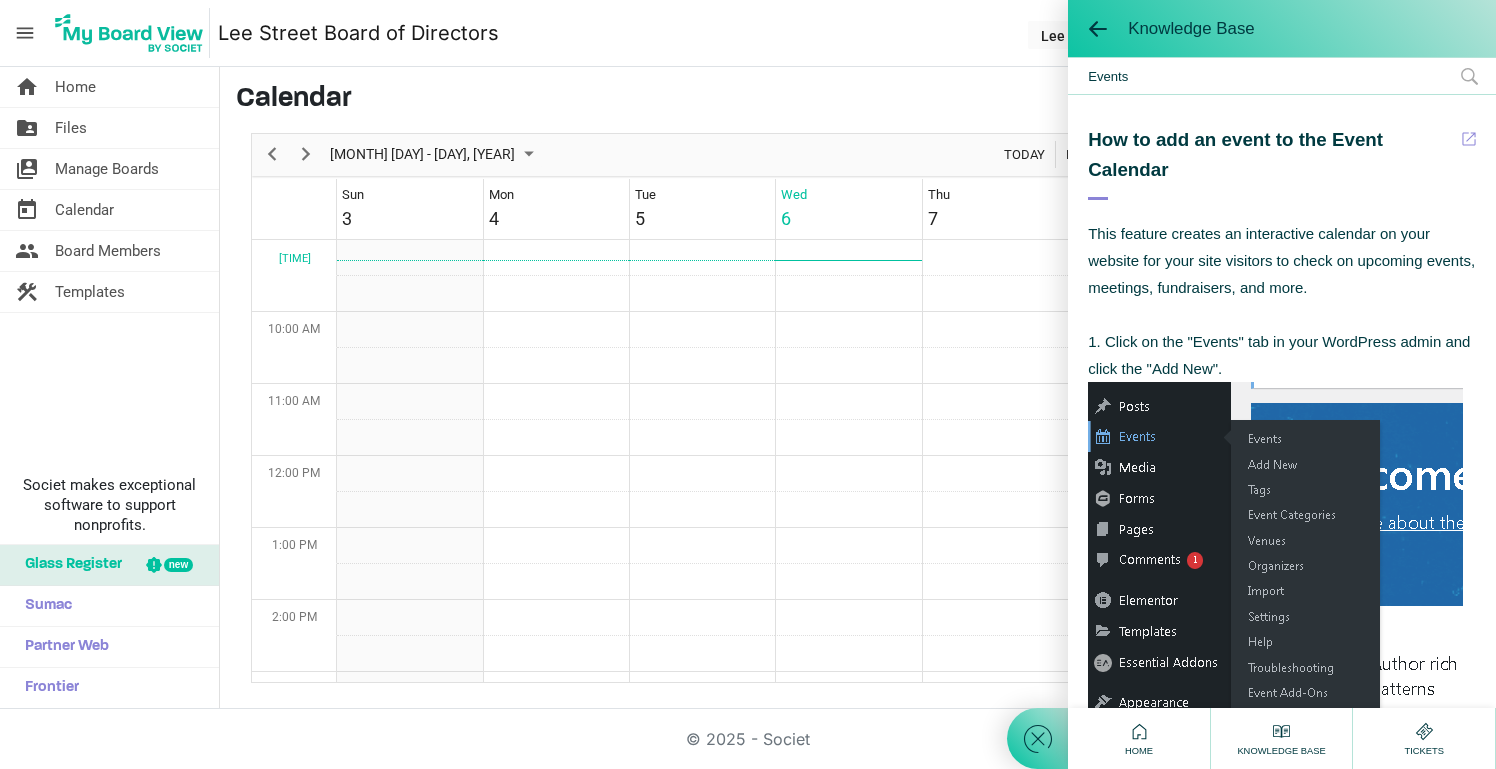 click 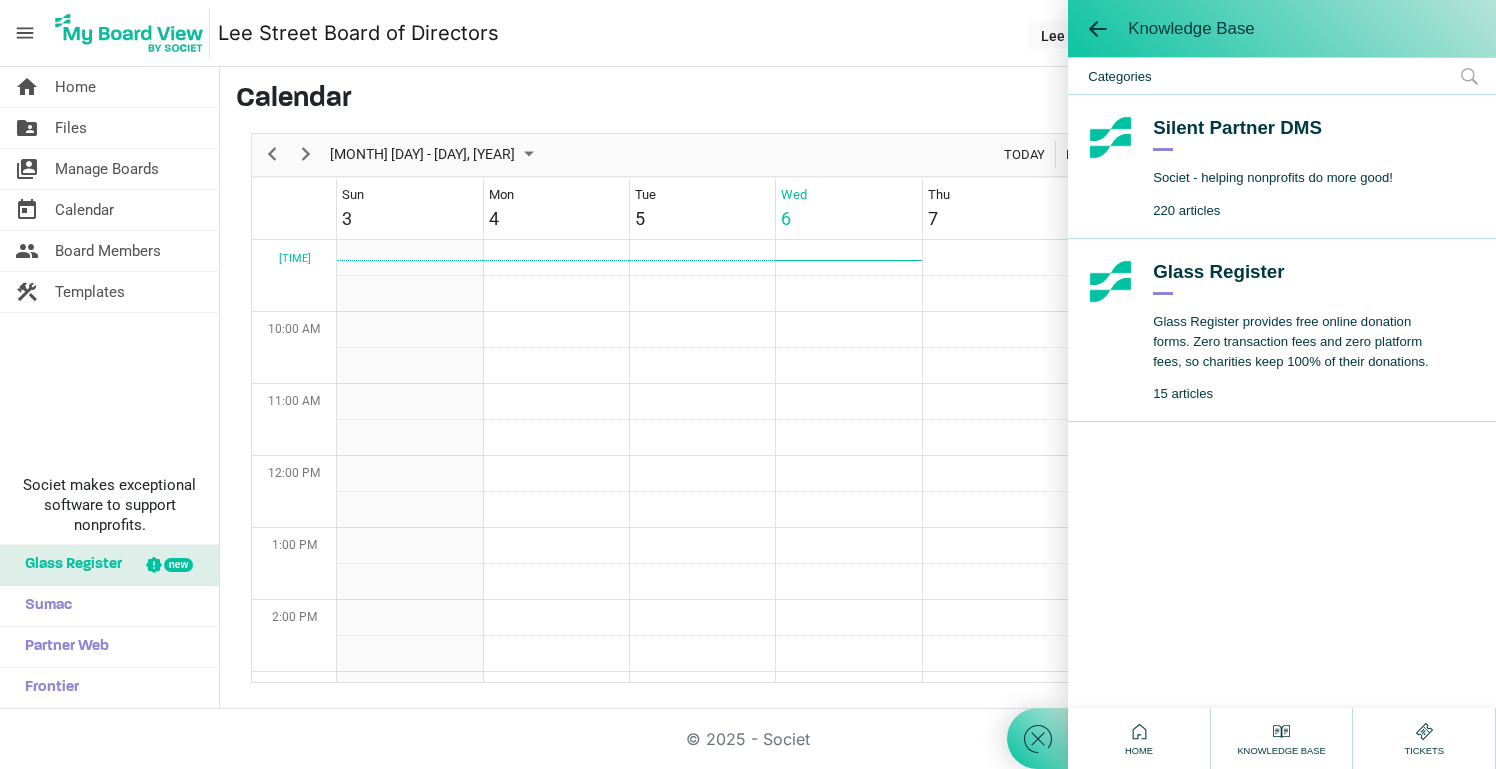 click on "Societ - helping nonprofits do more good!" at bounding box center [1273, 178] 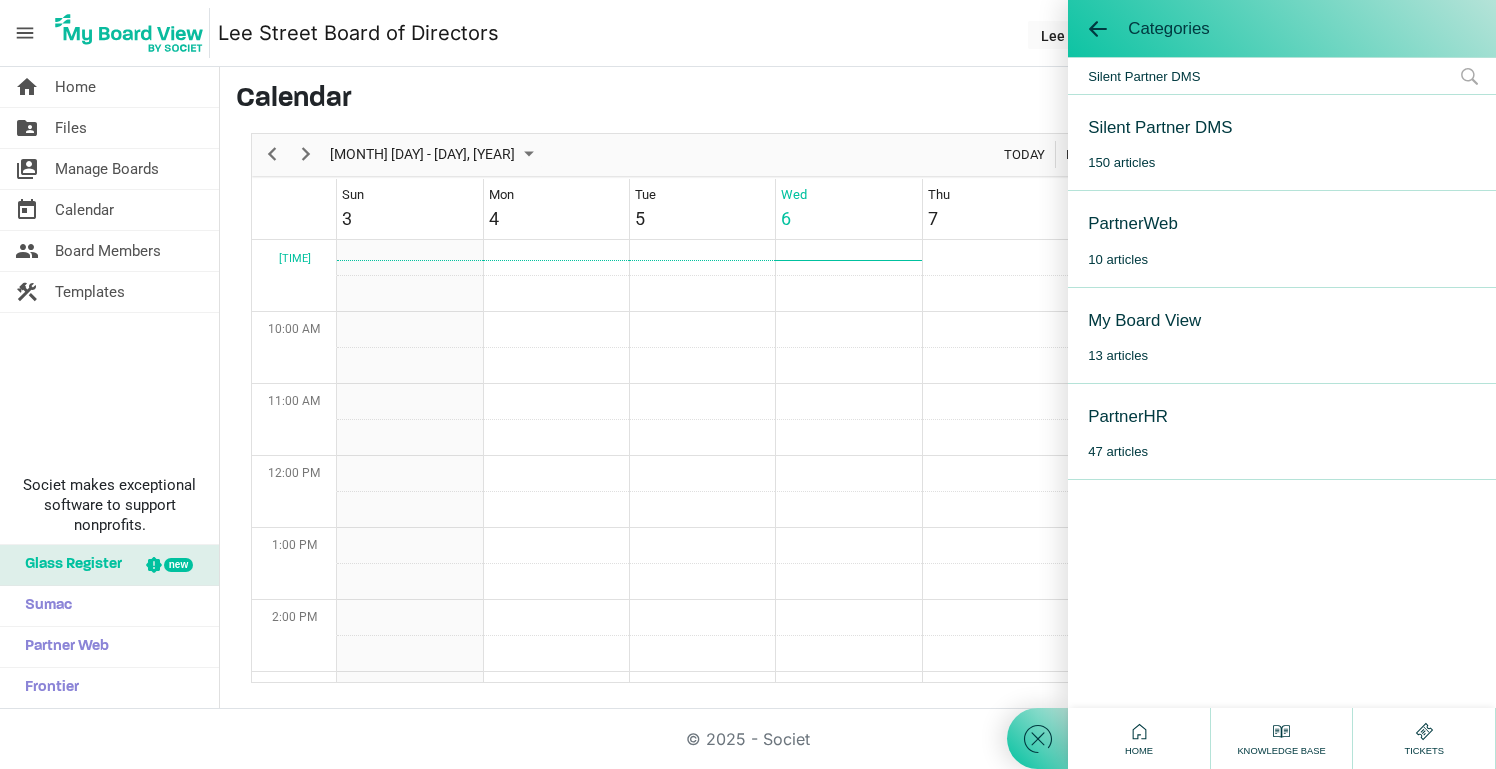 click 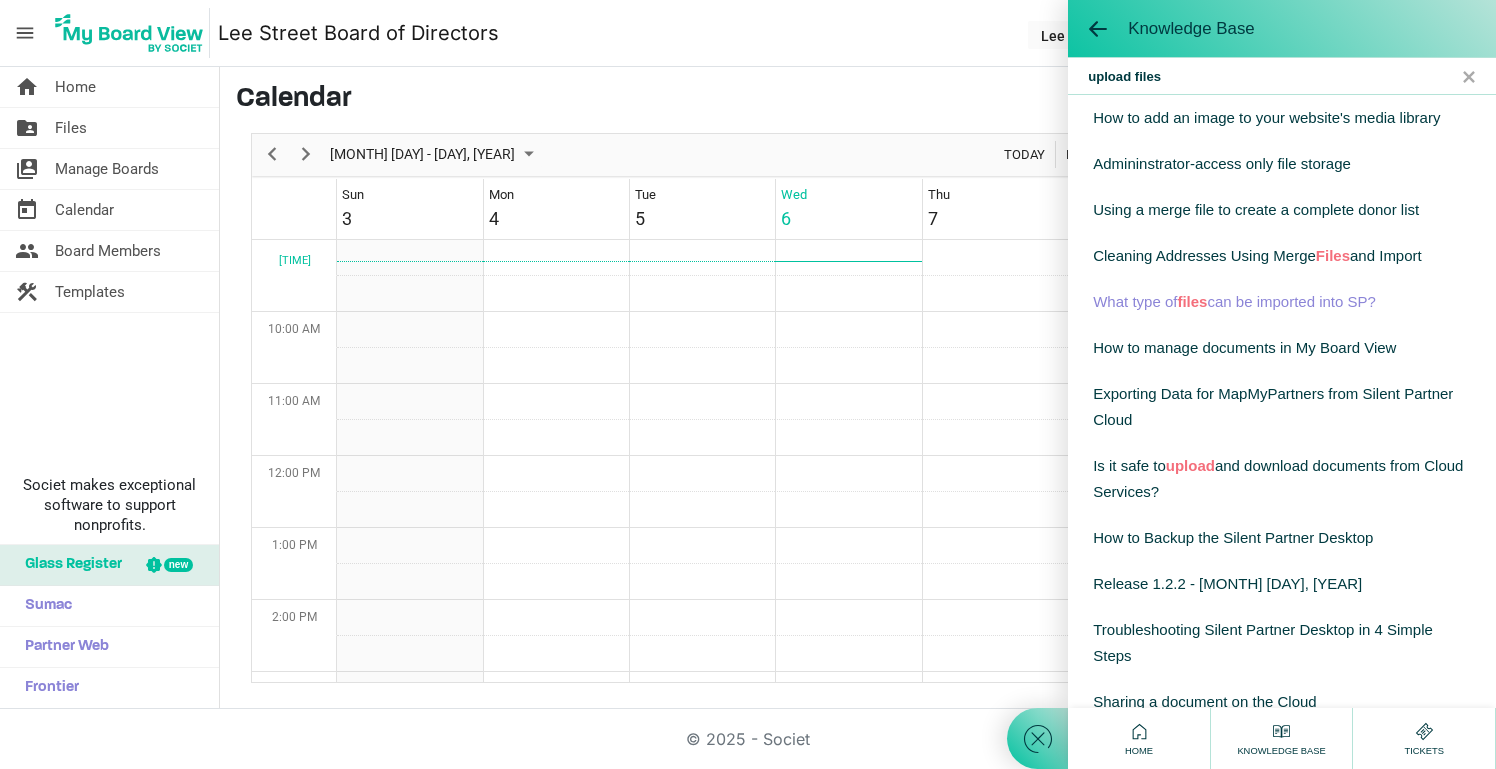click on "What type of  files  can be imported into SP?" at bounding box center [1234, 301] 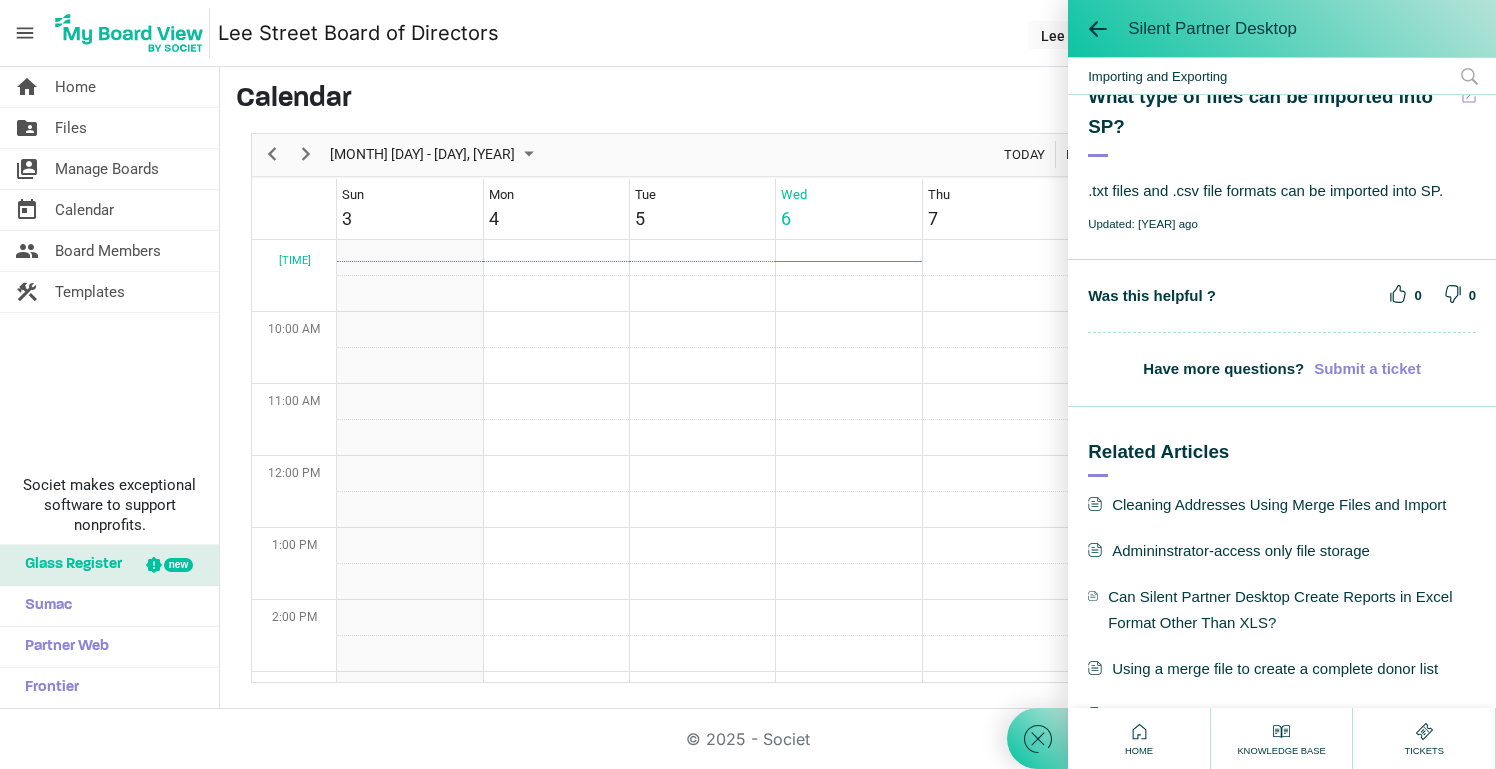 scroll, scrollTop: 0, scrollLeft: 0, axis: both 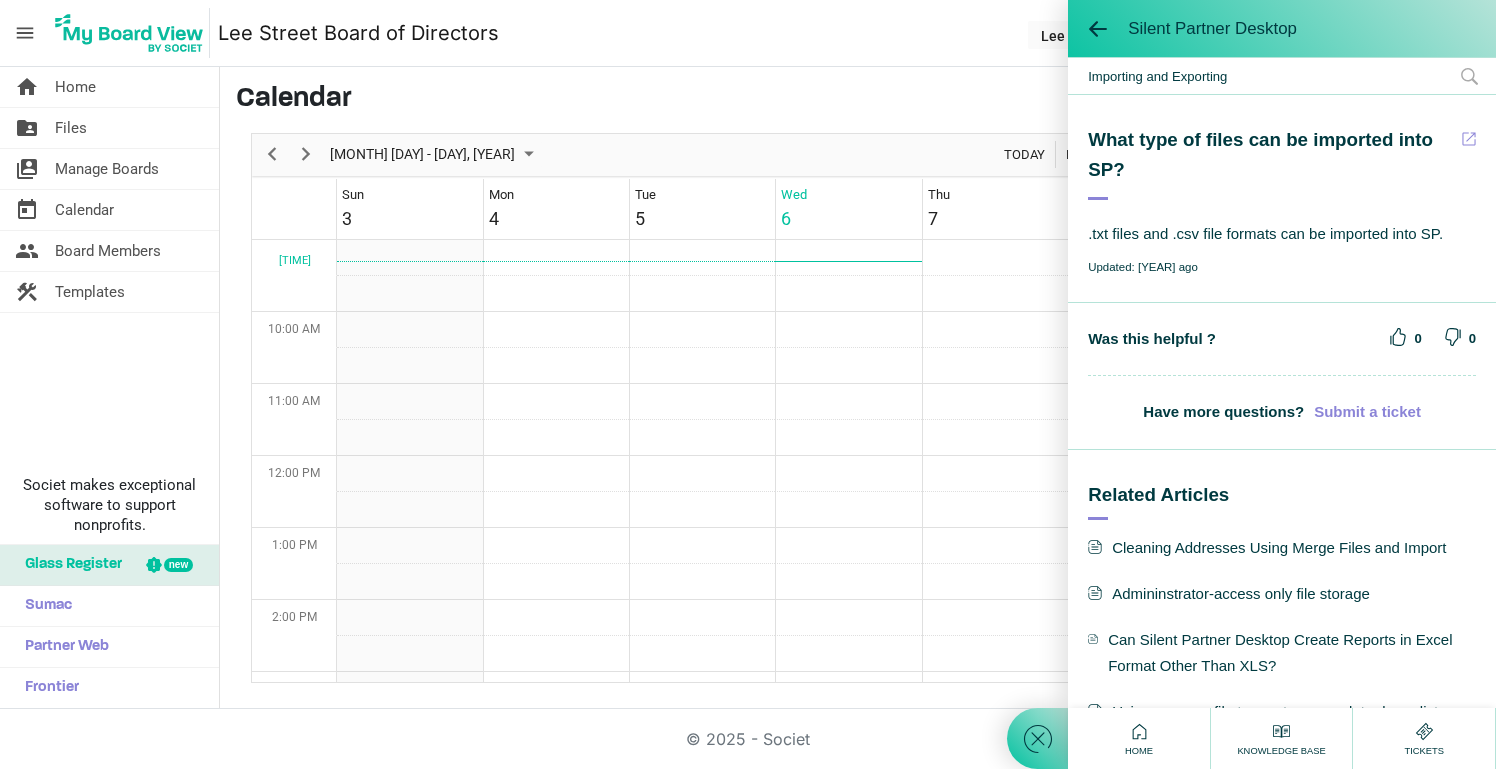 click on "Silent Partner Desktop" at bounding box center (1282, 28) 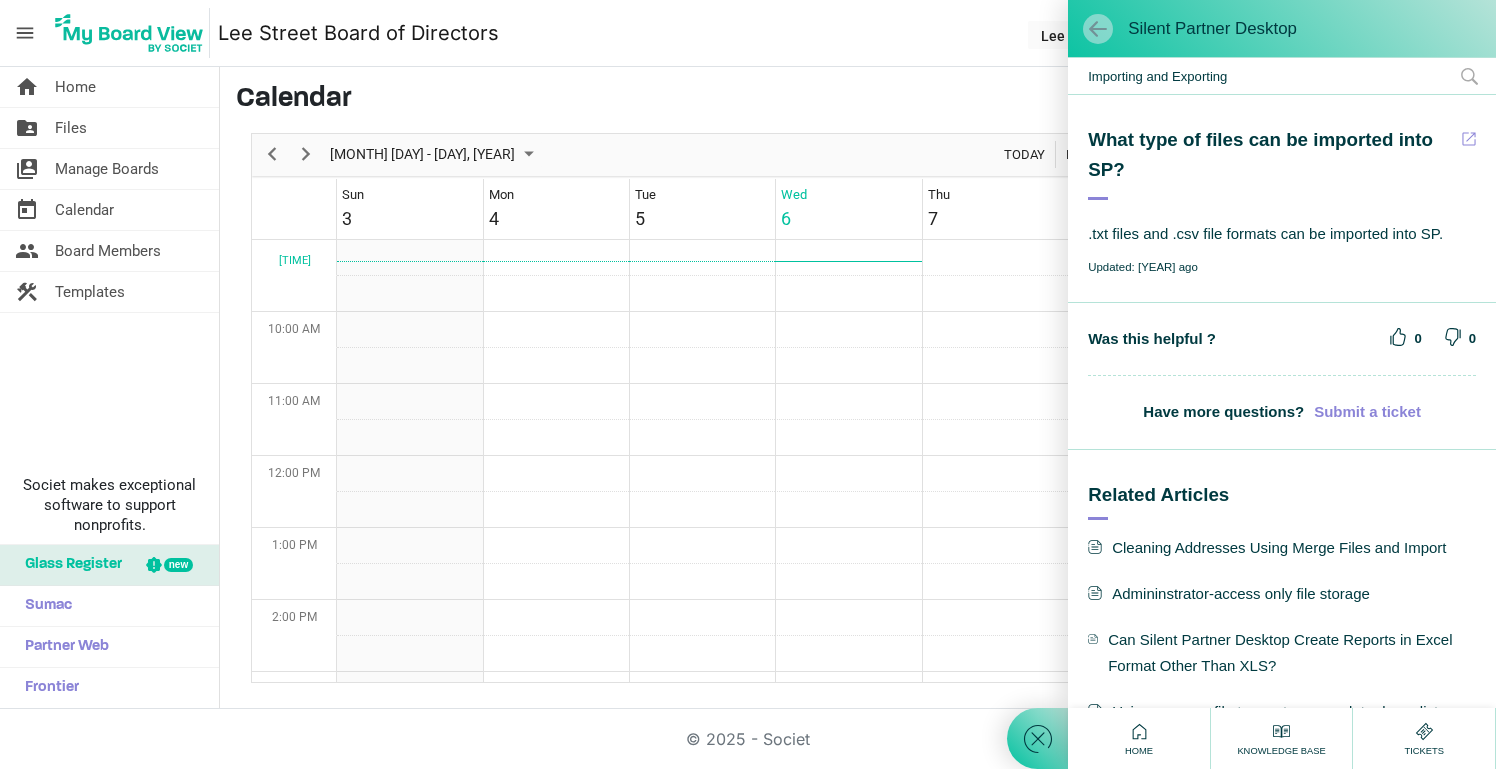 click at bounding box center (1098, 29) 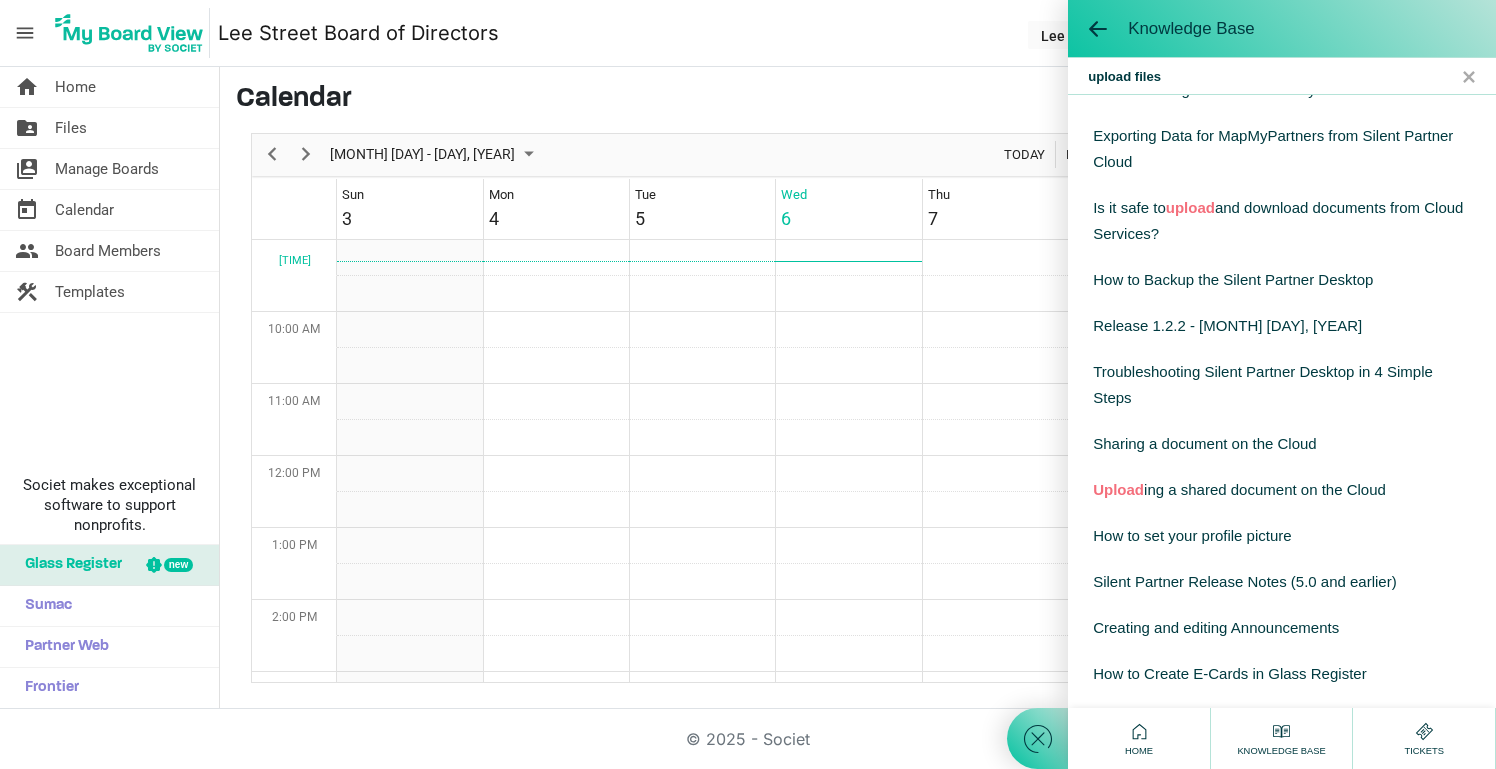 scroll, scrollTop: 264, scrollLeft: 0, axis: vertical 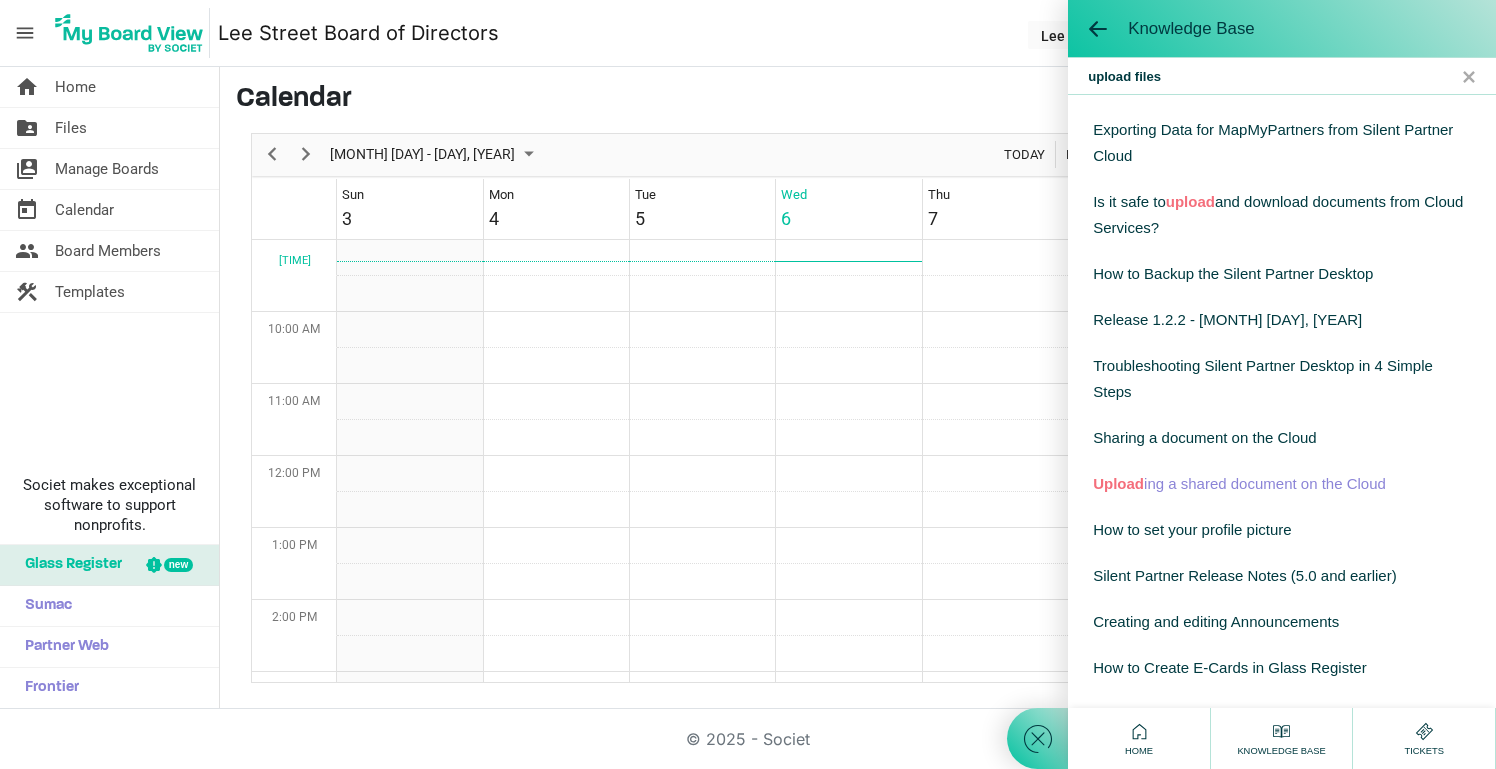 click on "Upload" at bounding box center (1118, 483) 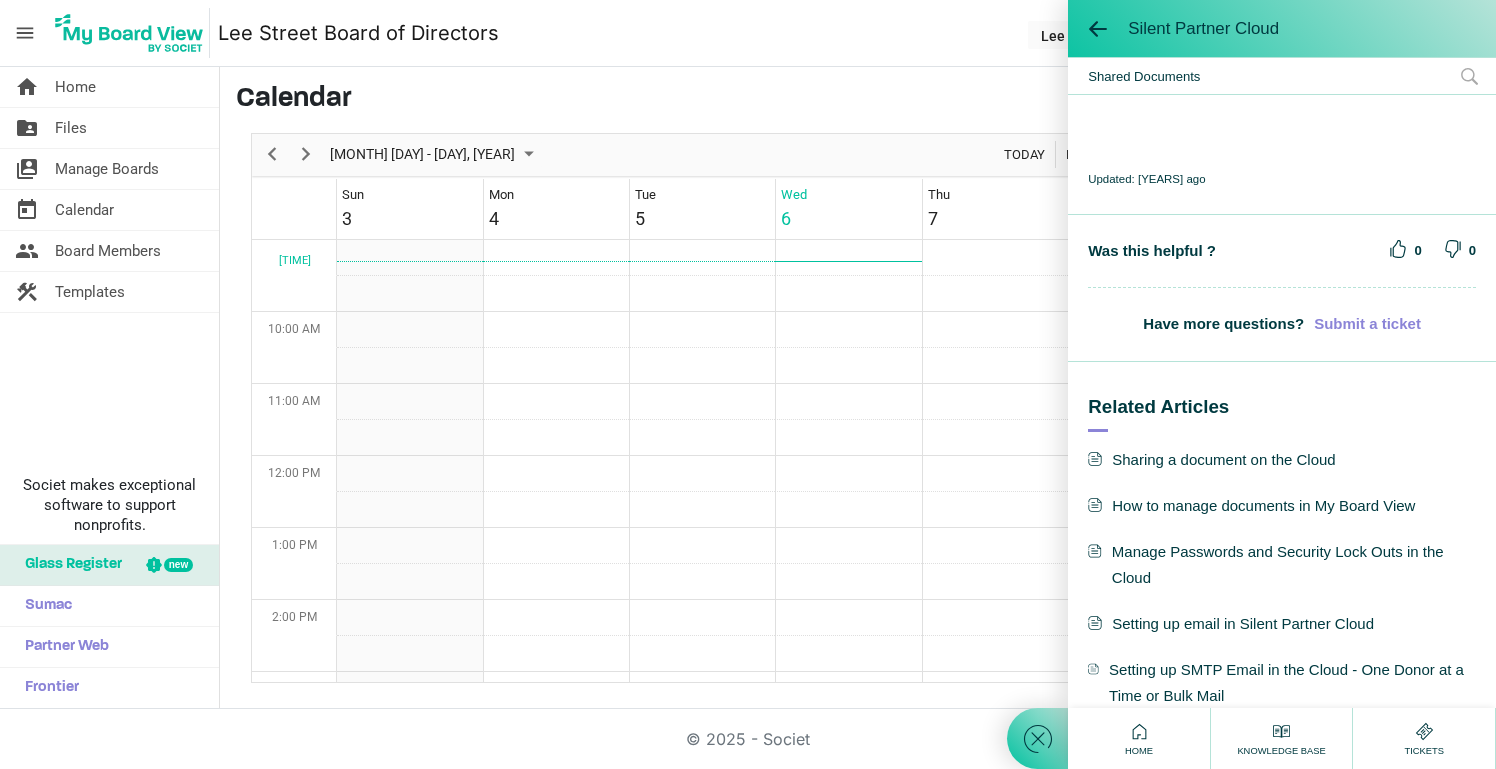 scroll, scrollTop: 1654, scrollLeft: 0, axis: vertical 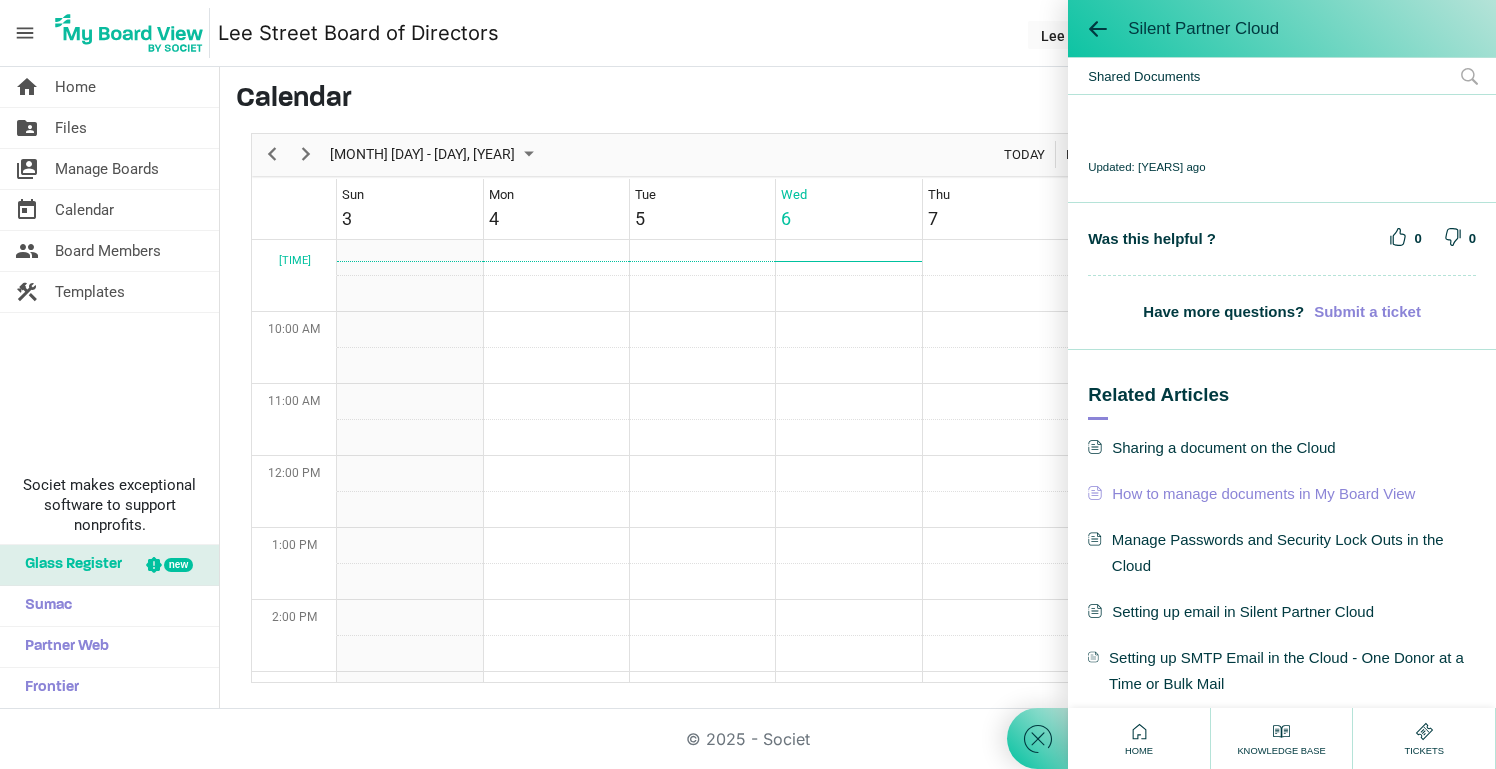 click on "How to manage documents in My Board View" at bounding box center (1282, 494) 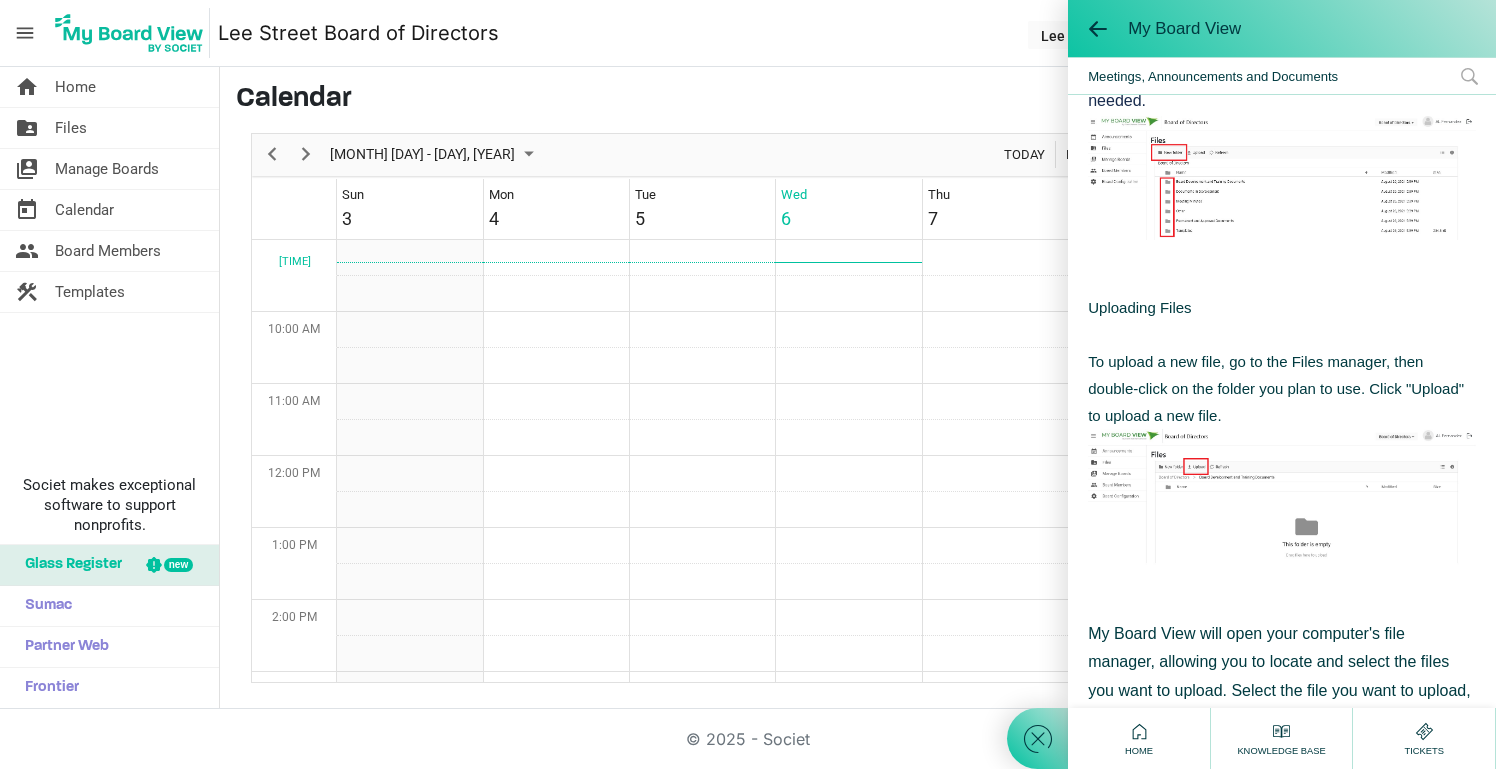 scroll, scrollTop: 0, scrollLeft: 0, axis: both 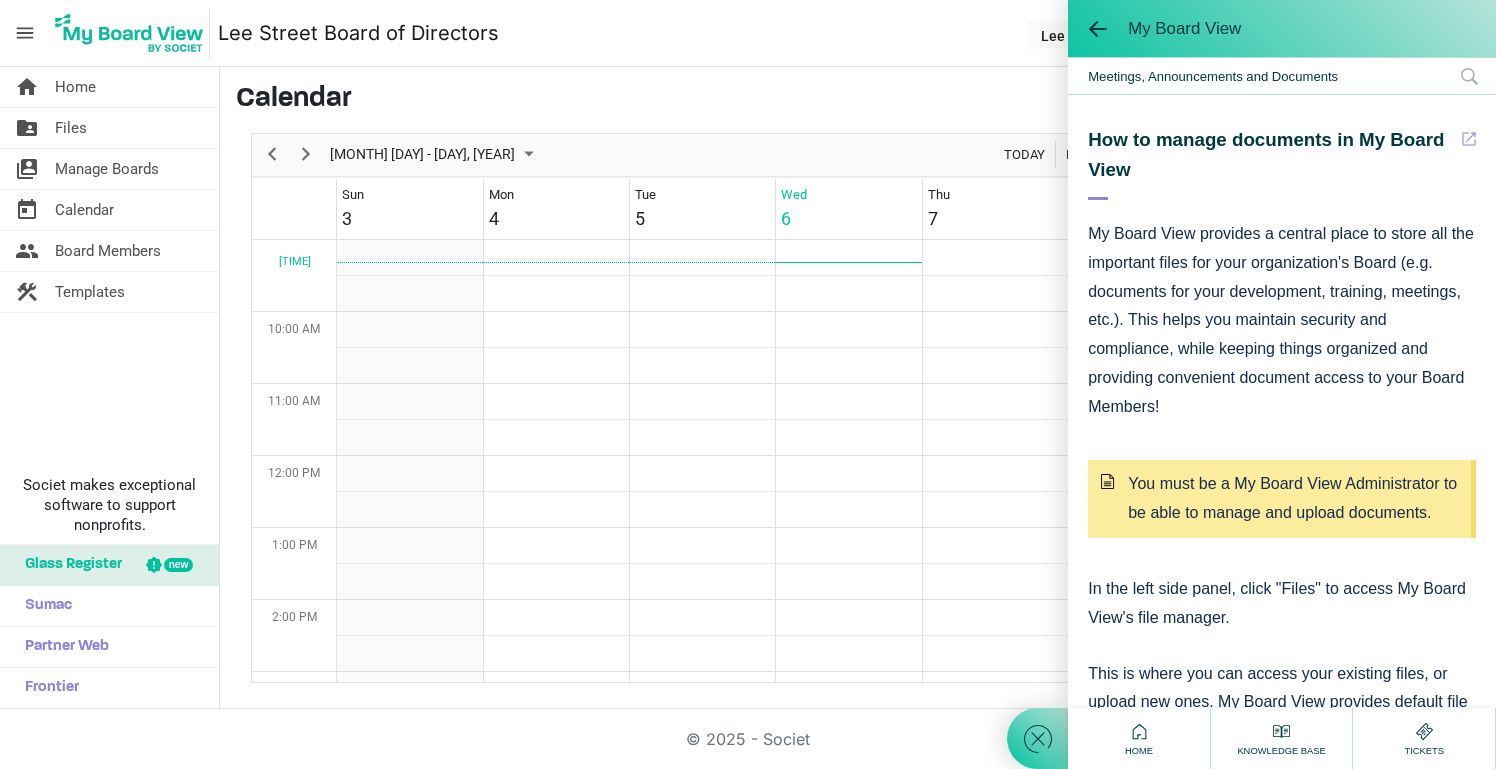 click on "My Board View" at bounding box center (1282, 28) 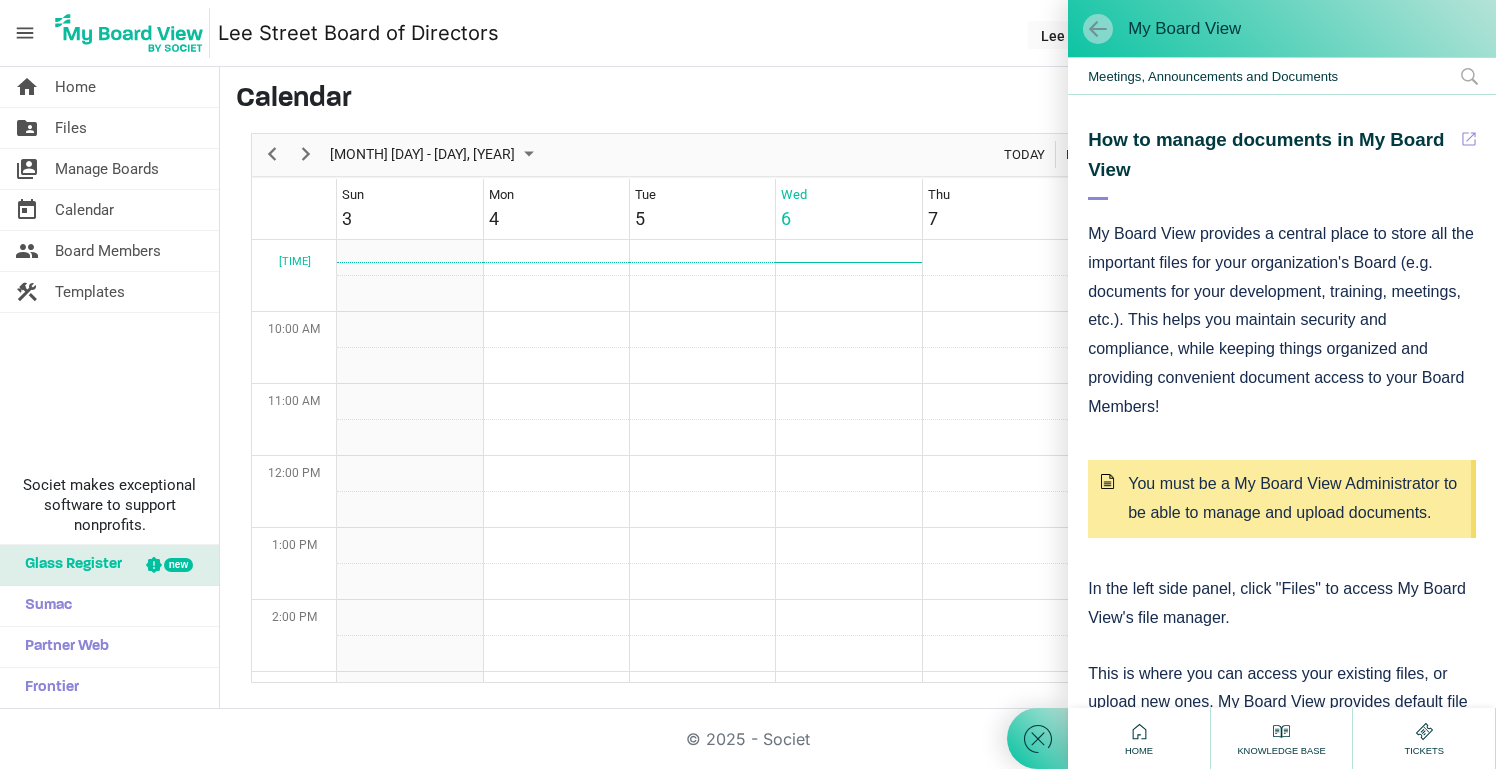 click at bounding box center [1098, 29] 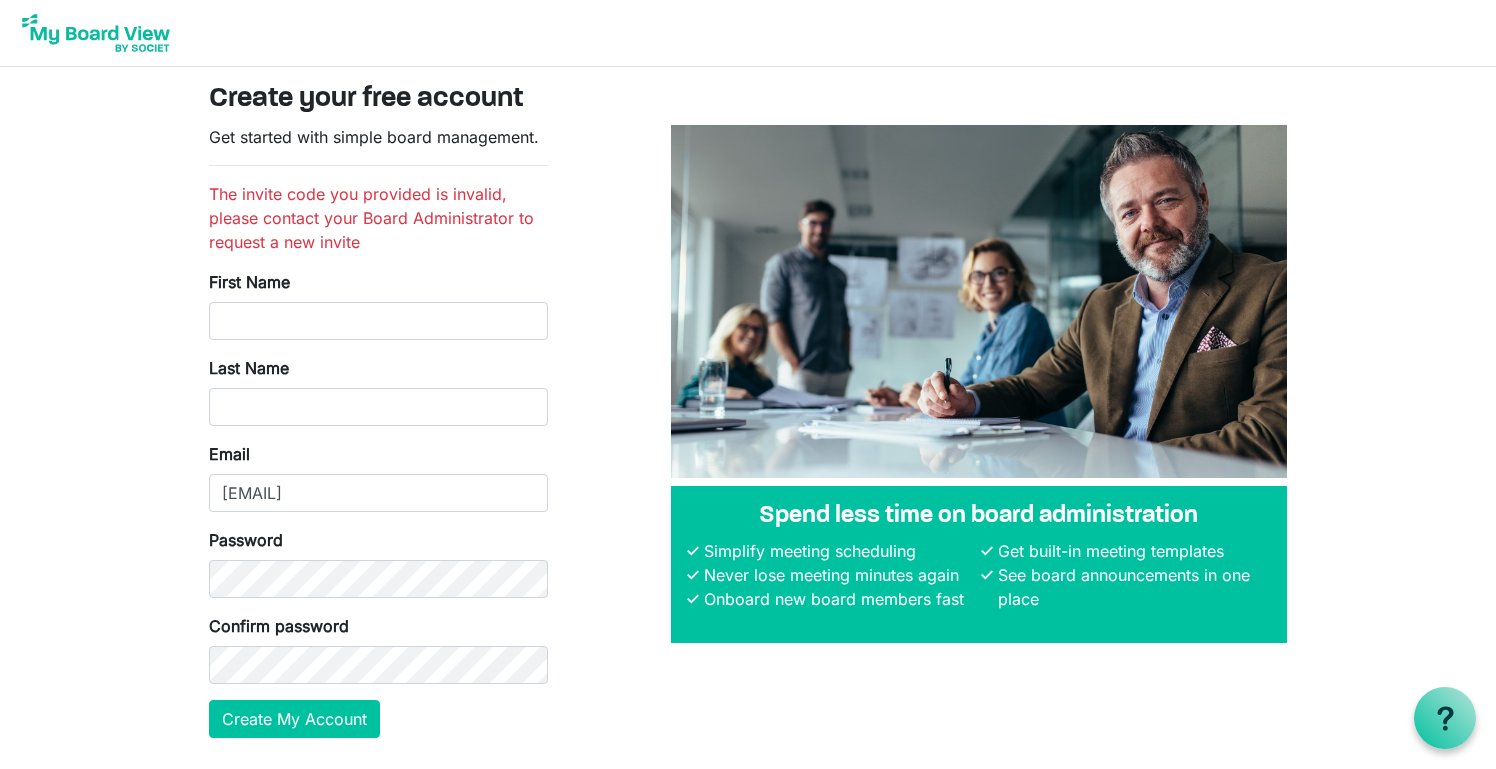 scroll, scrollTop: 0, scrollLeft: 0, axis: both 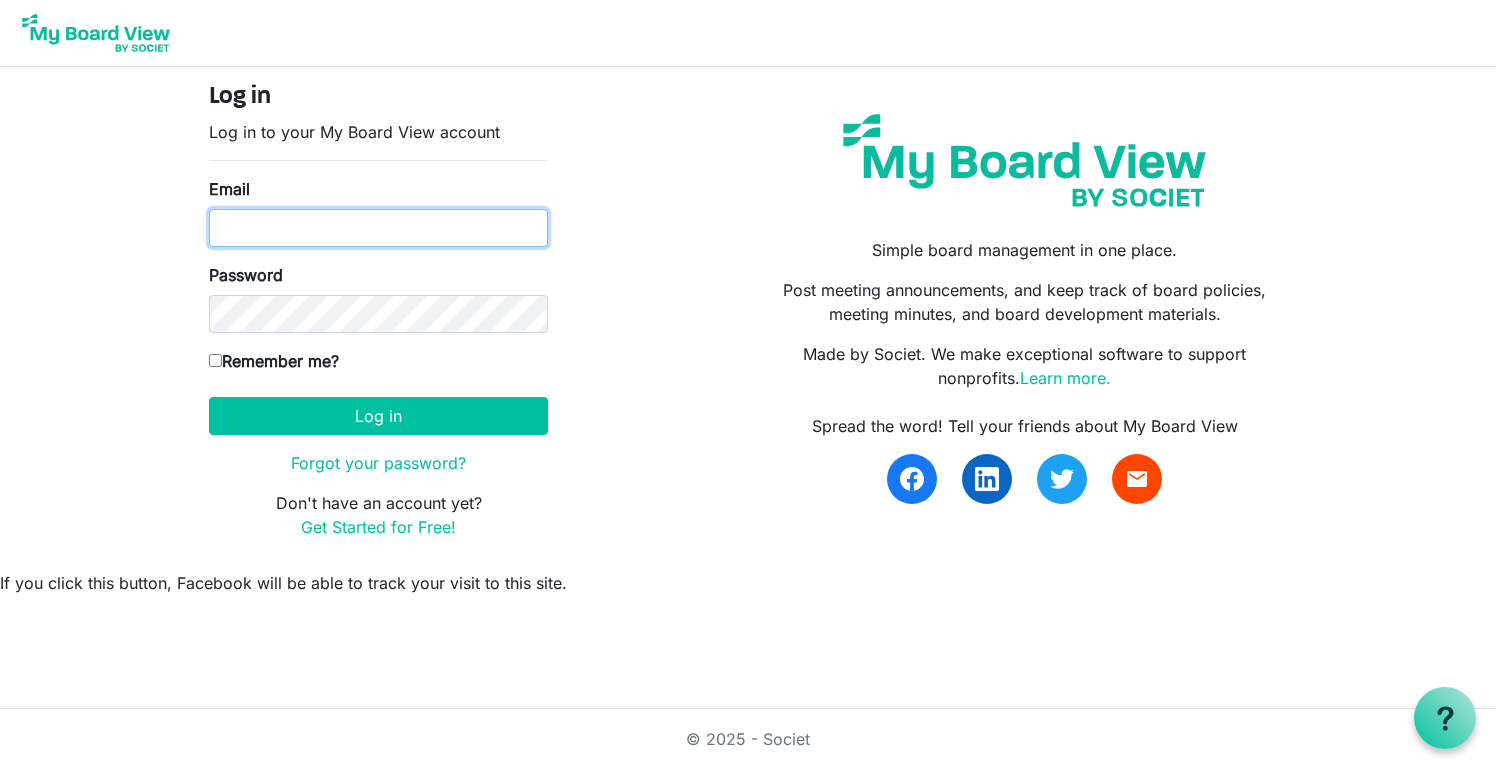 click on "Email" at bounding box center [378, 228] 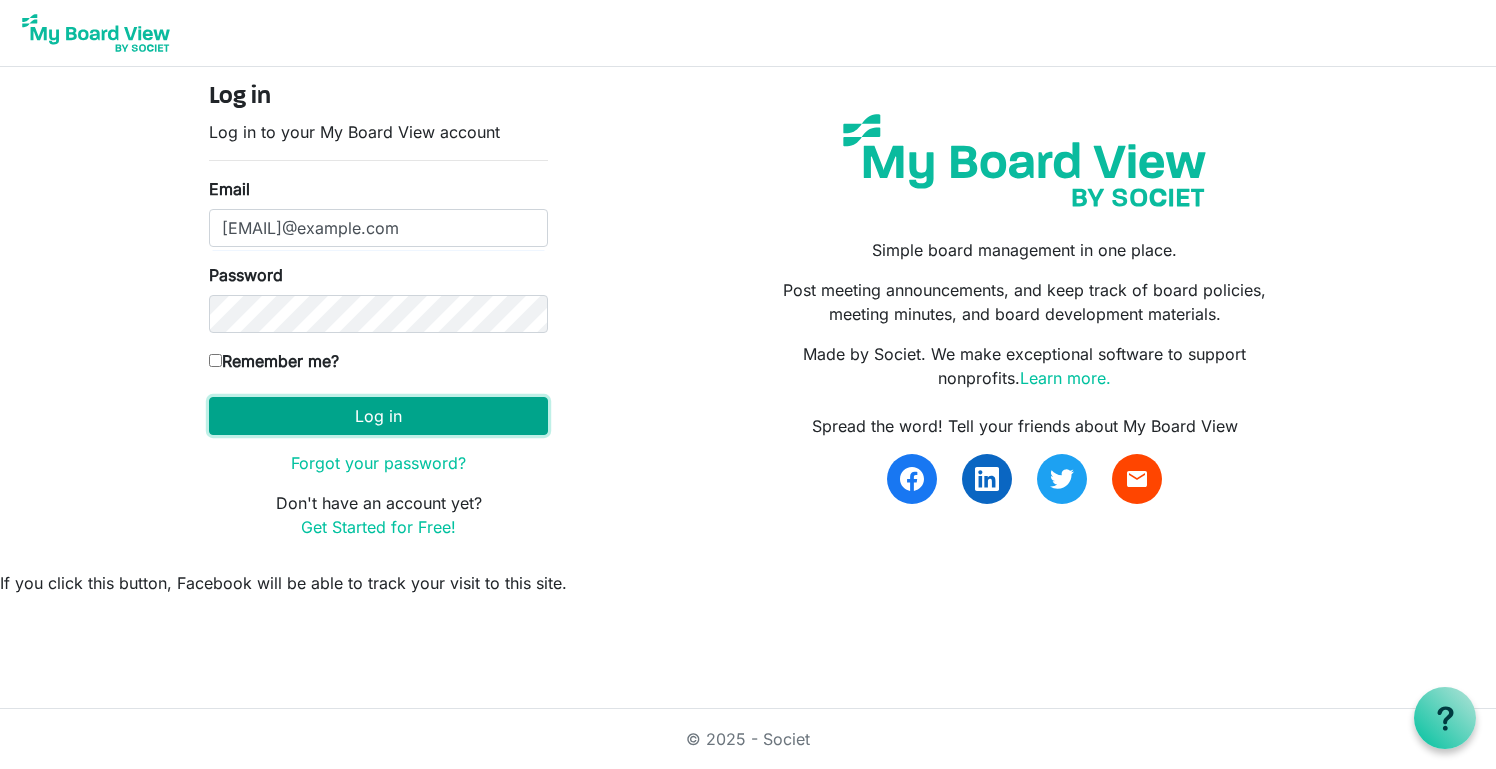 click on "Log in" at bounding box center (378, 416) 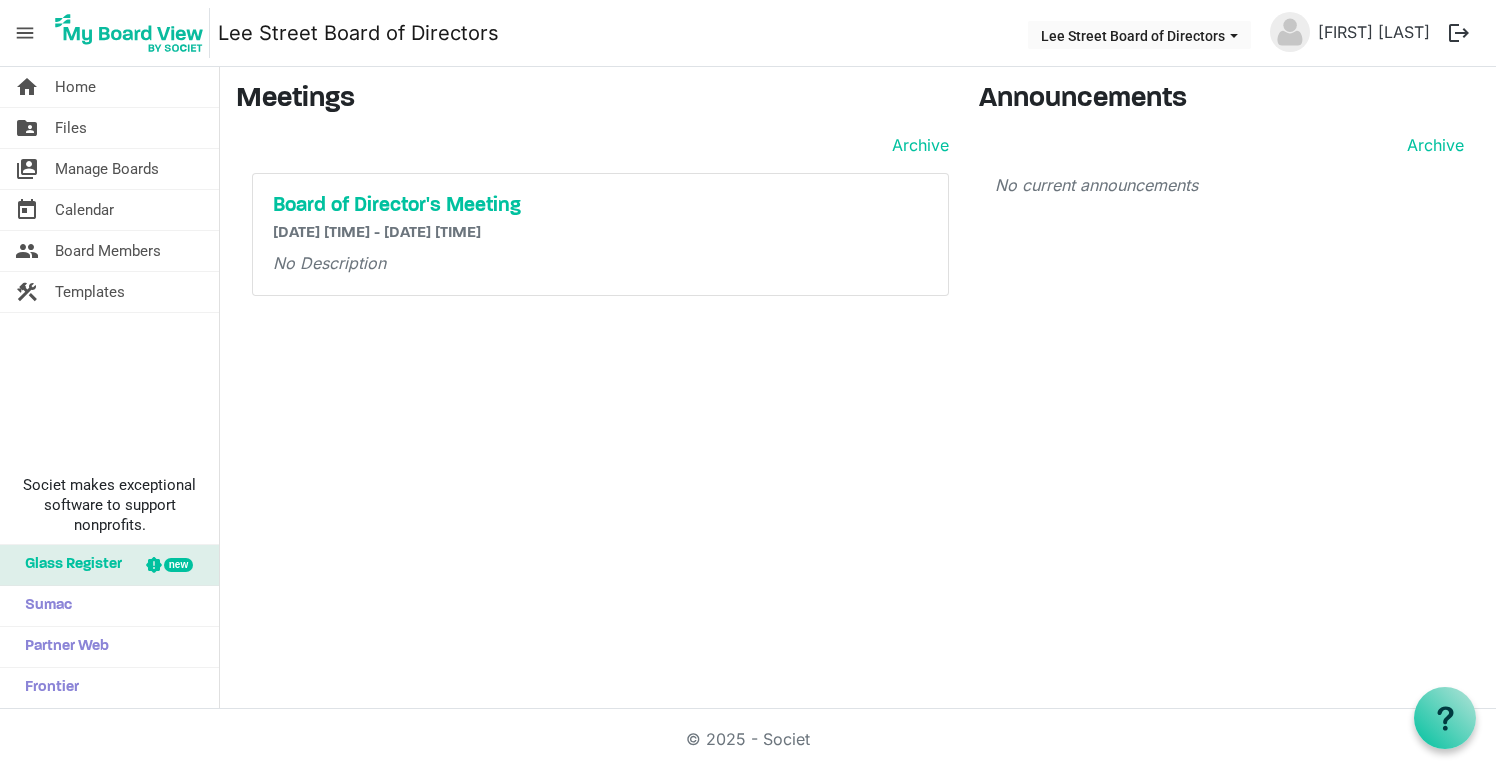 scroll, scrollTop: 0, scrollLeft: 0, axis: both 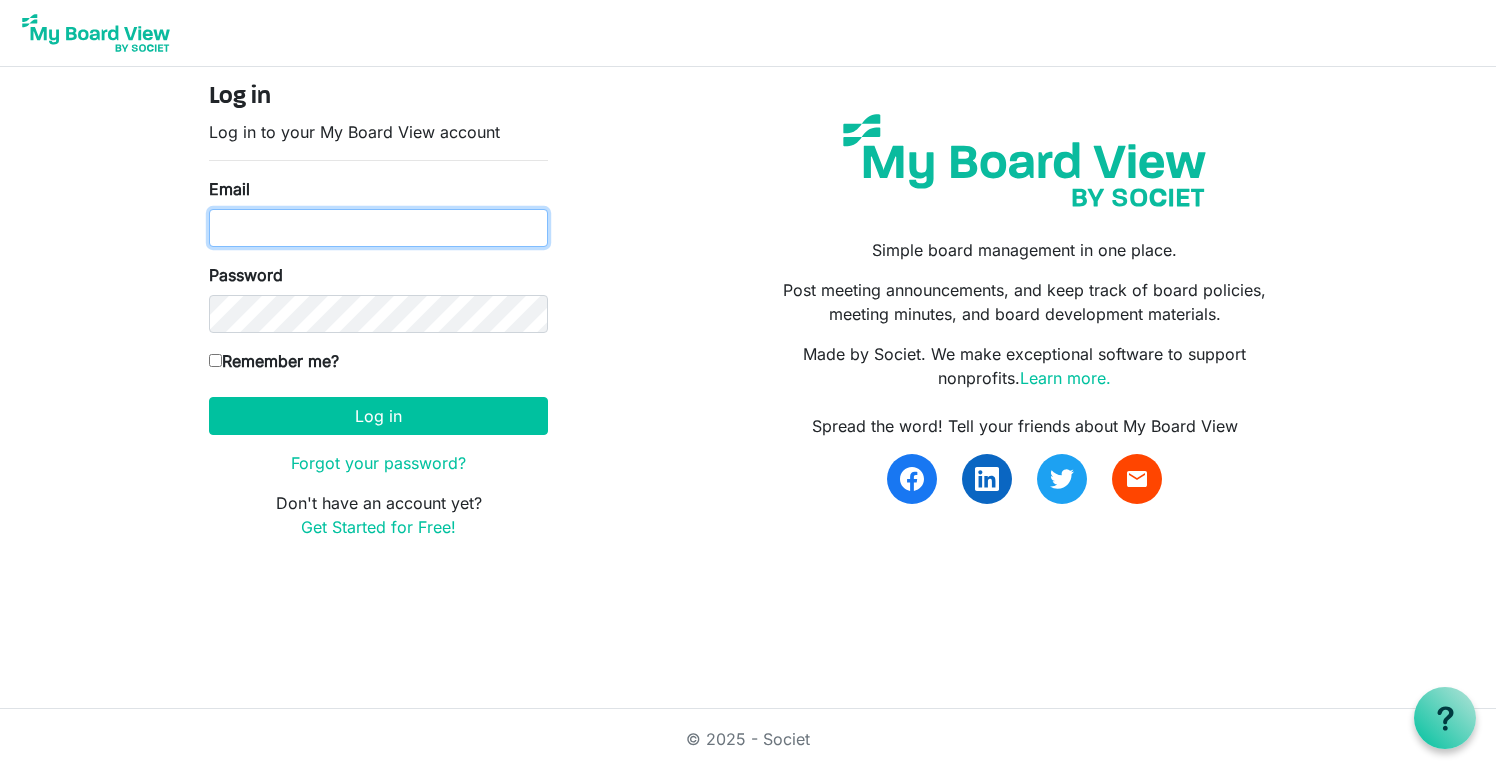 click on "Email" at bounding box center [378, 228] 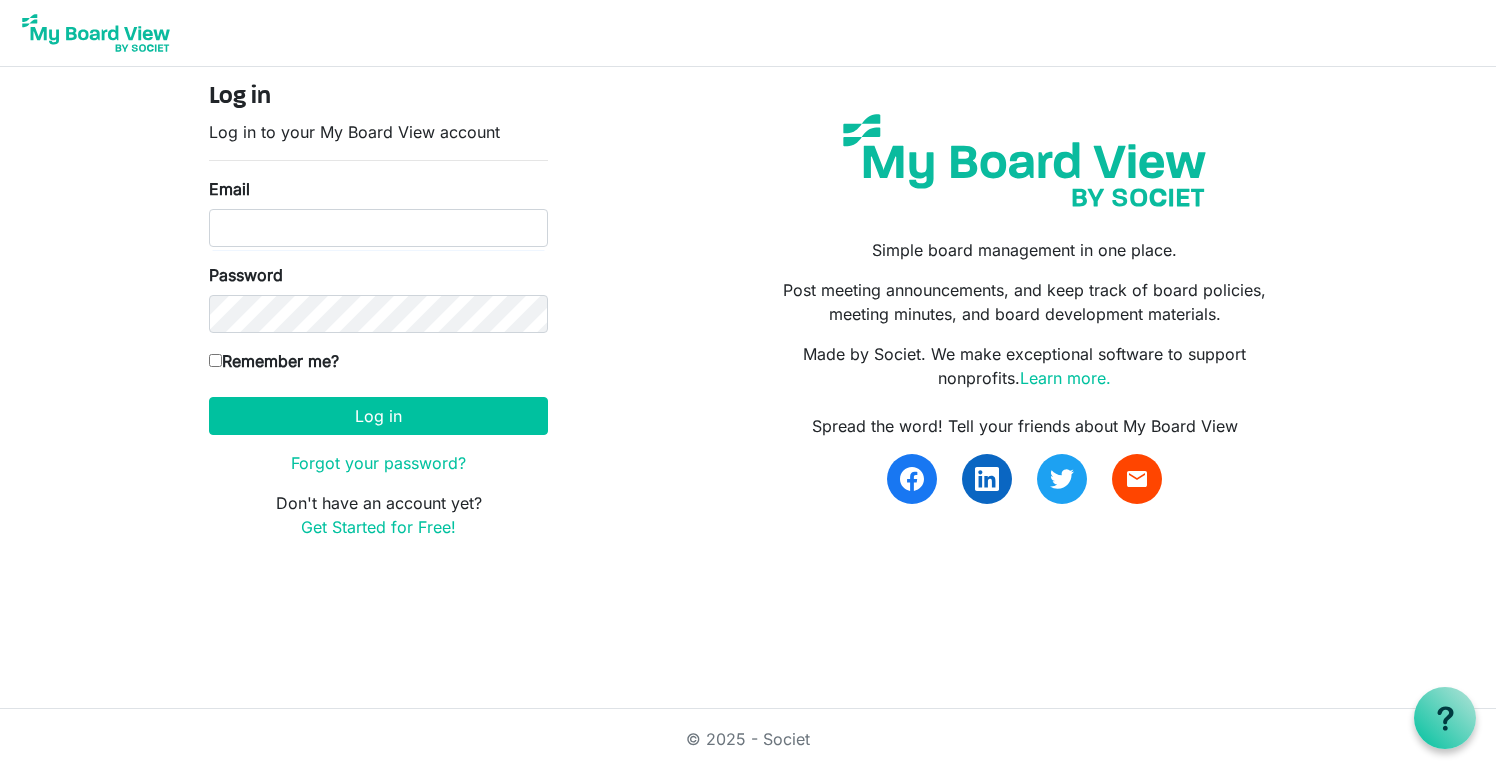 click on "Remember me?" at bounding box center [215, 360] 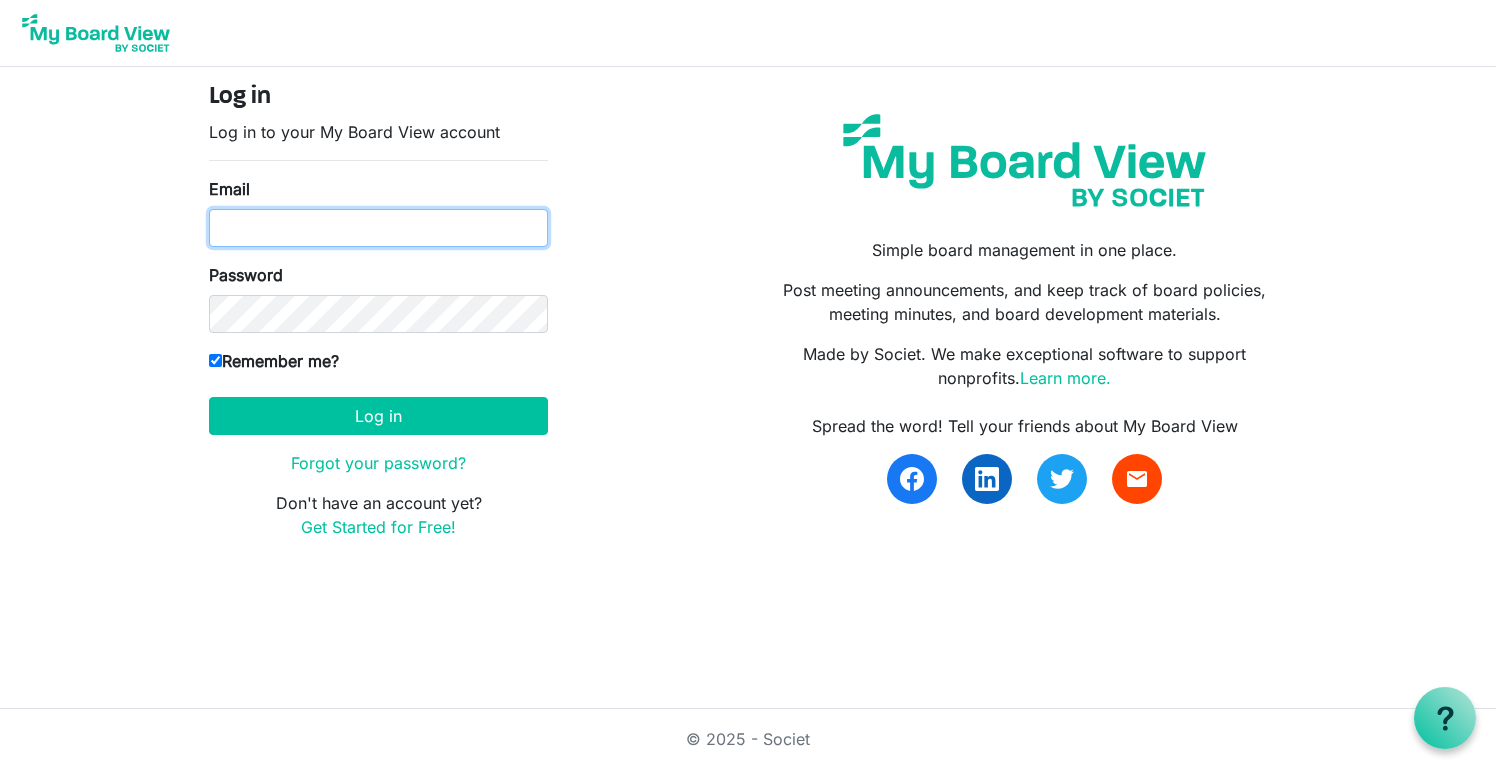 click on "Email" at bounding box center [378, 228] 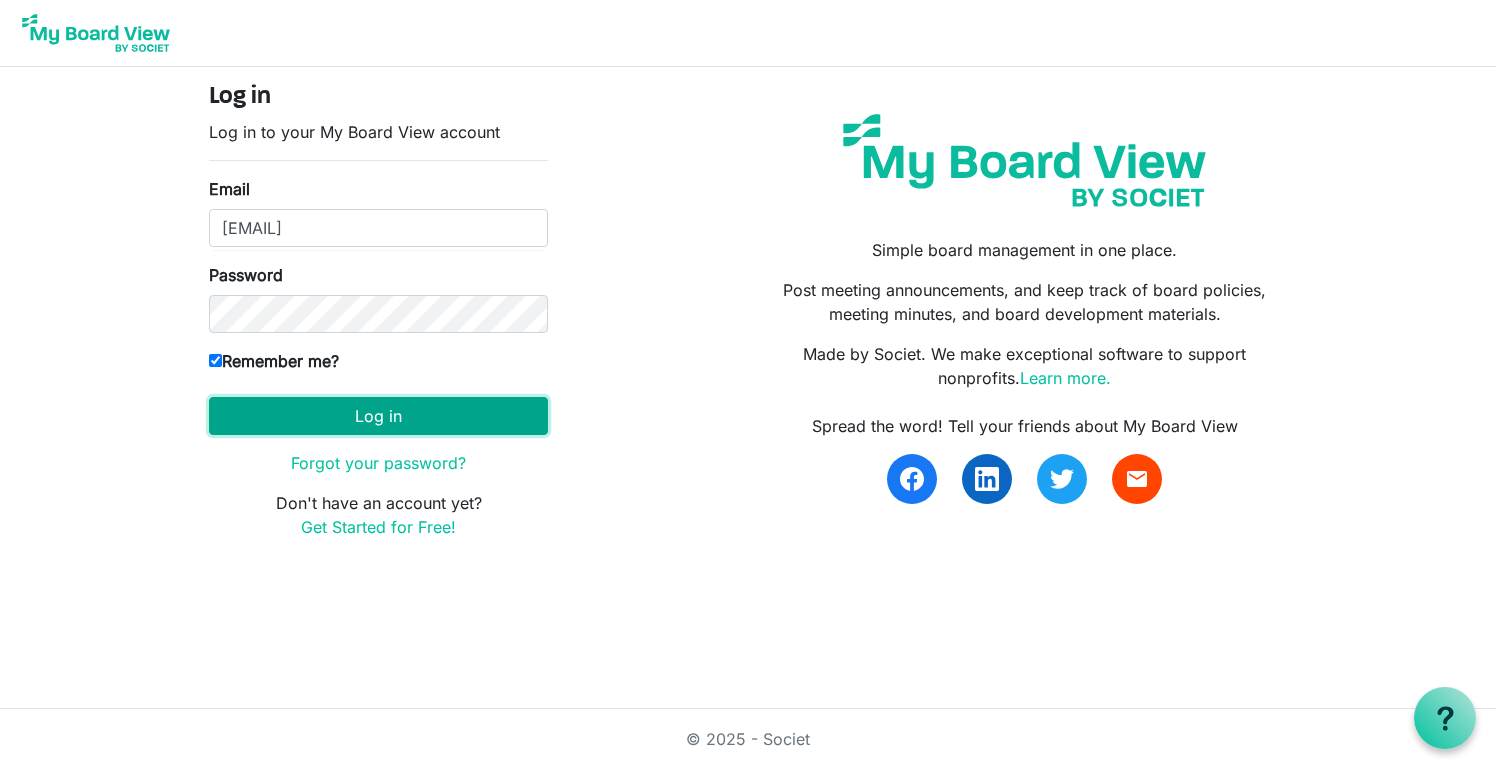 click on "Log in" at bounding box center (378, 416) 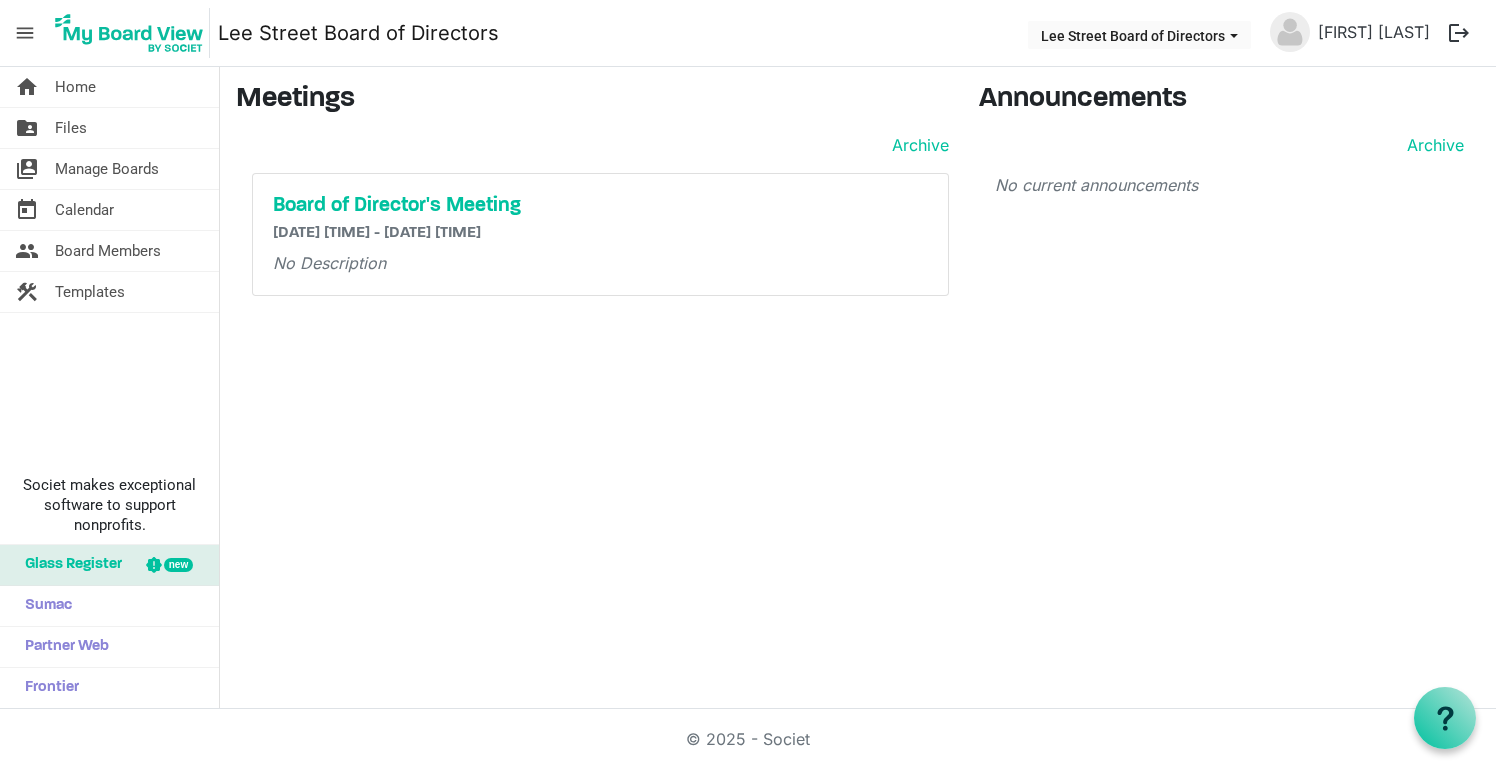 scroll, scrollTop: 0, scrollLeft: 0, axis: both 